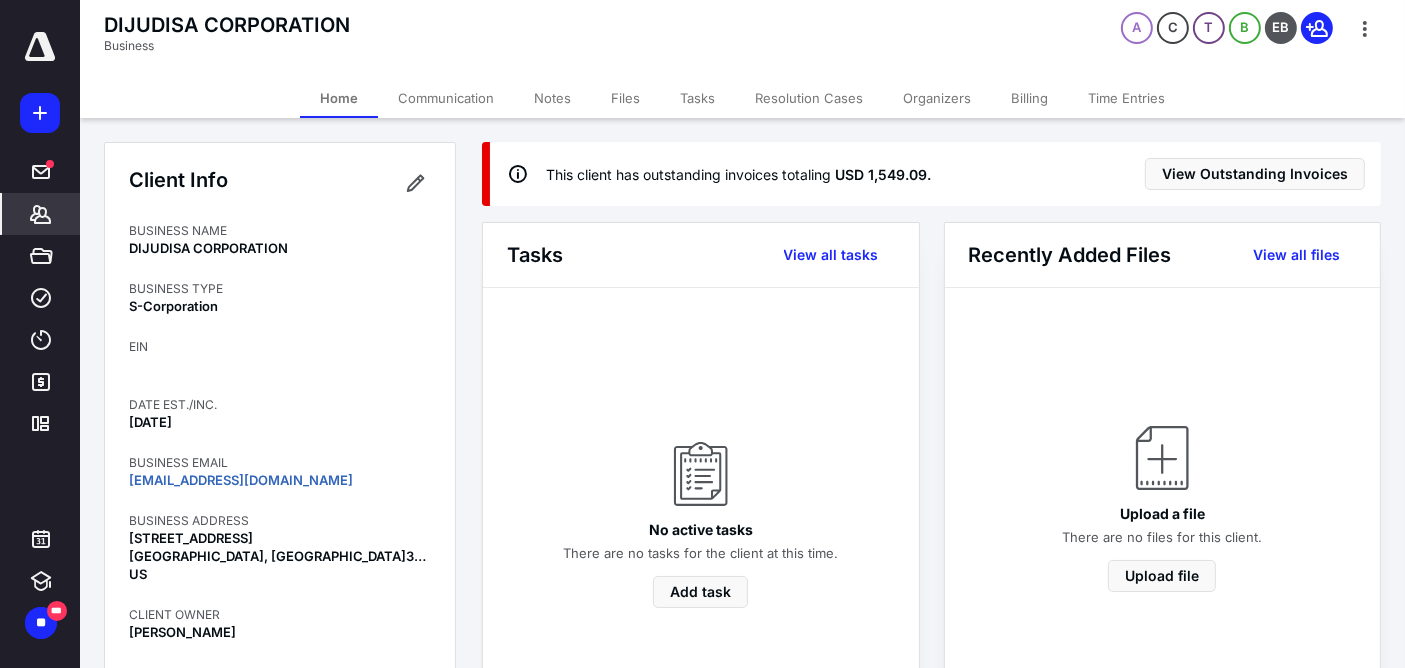 scroll, scrollTop: 0, scrollLeft: 0, axis: both 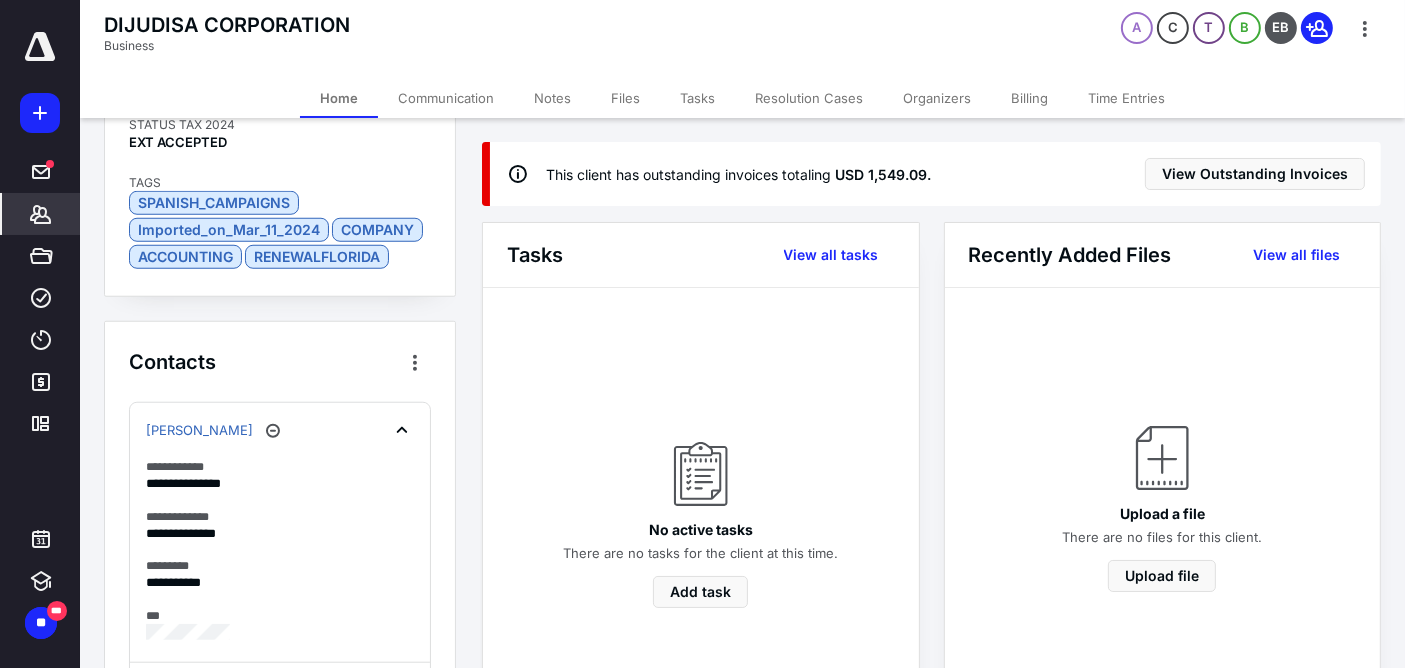 click on "Notes" at bounding box center (552, 98) 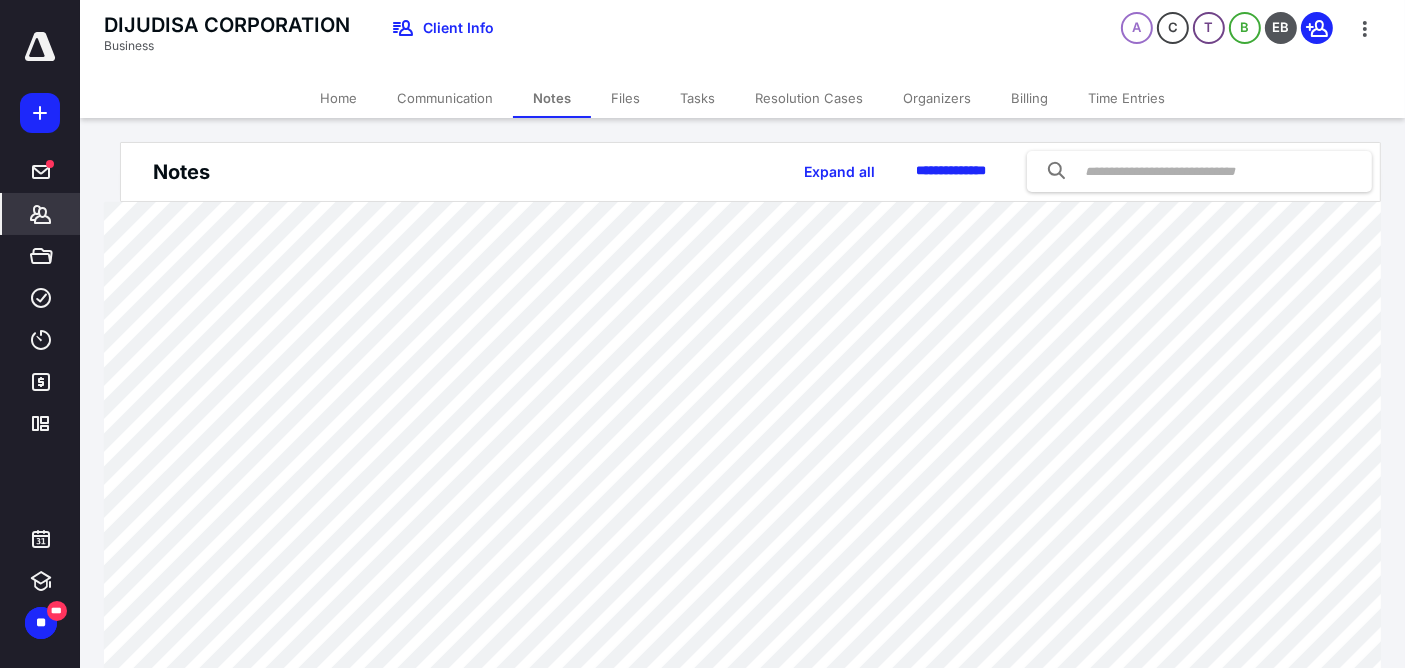 click 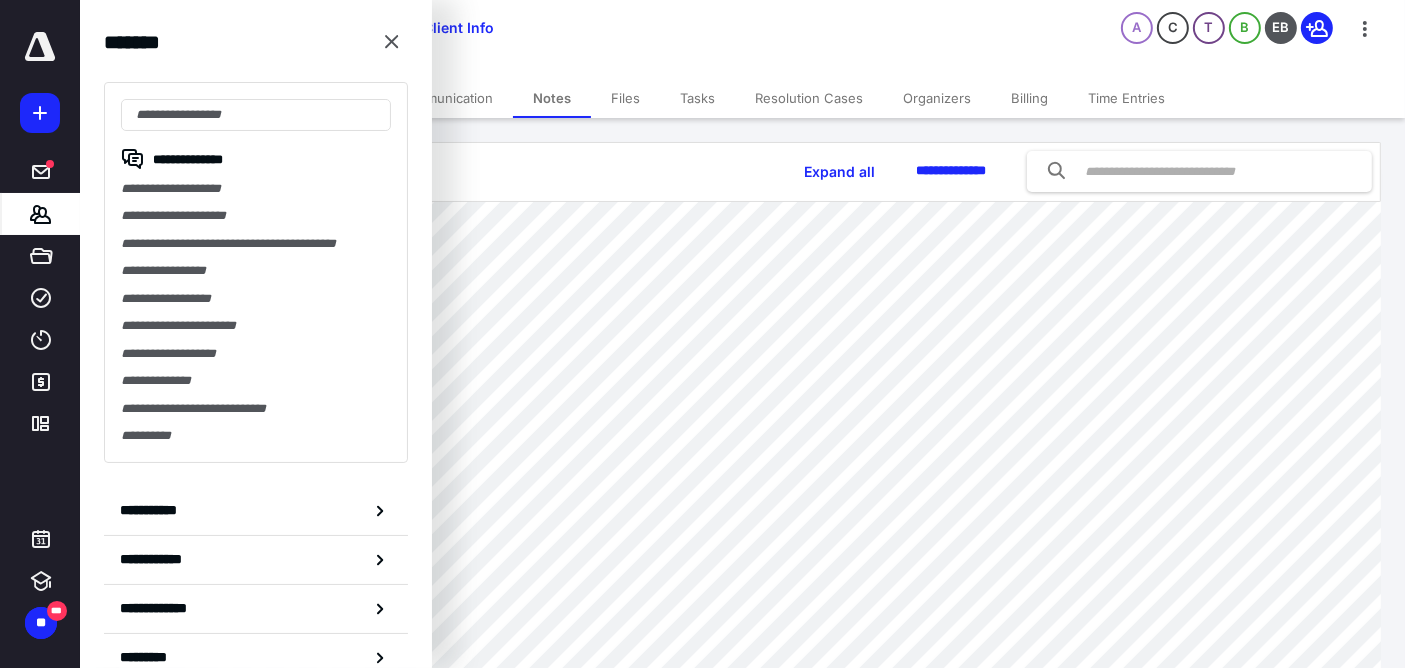 click at bounding box center [256, 115] 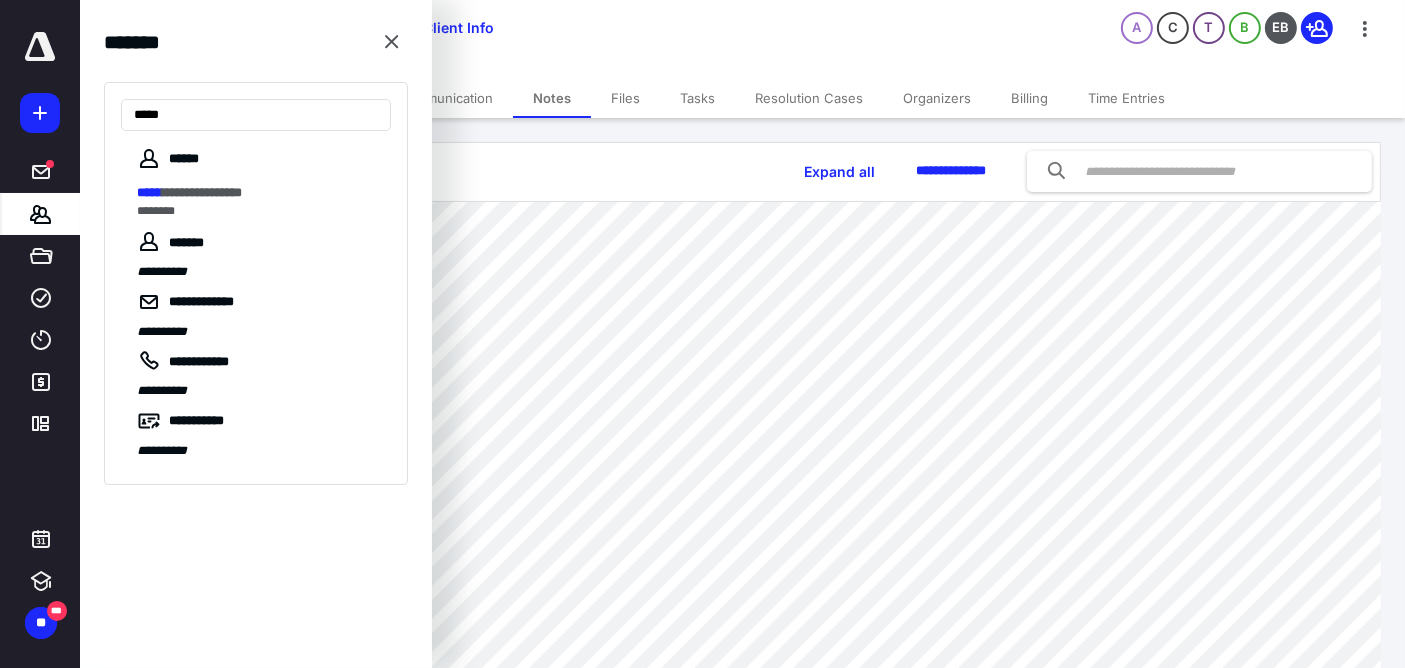 type on "*****" 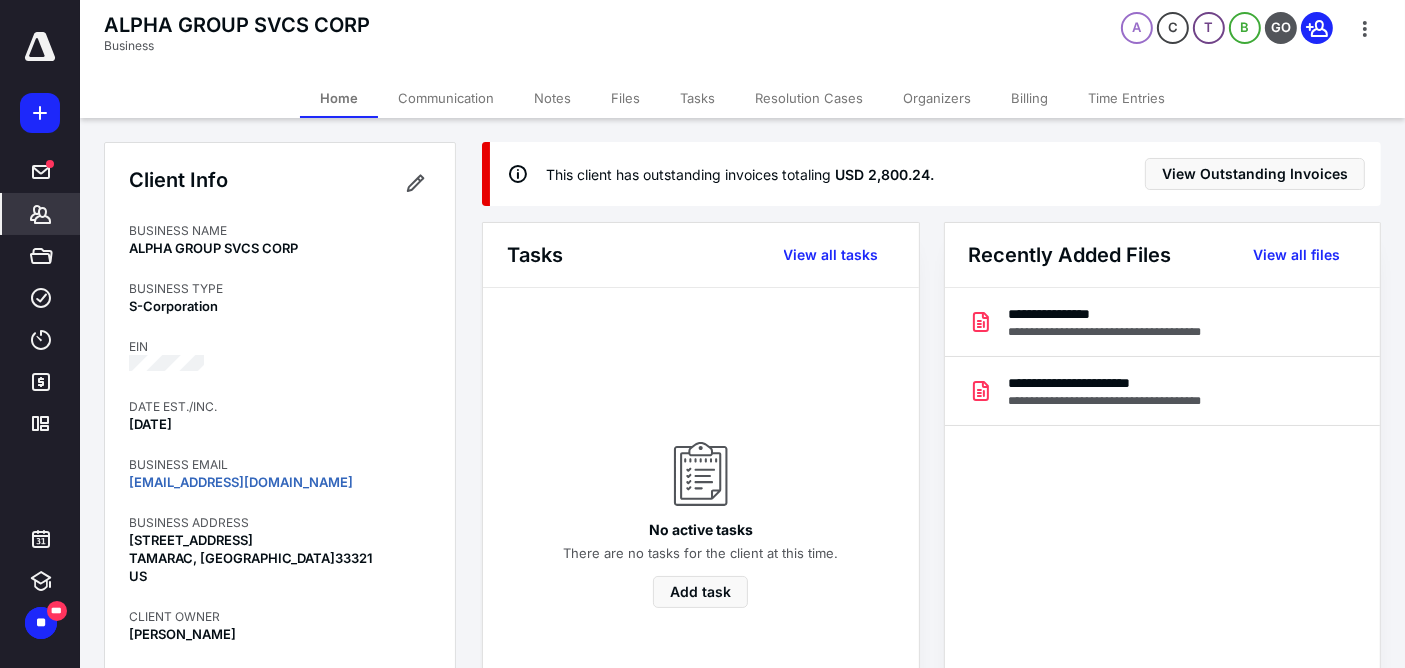 click on "Notes" at bounding box center [552, 98] 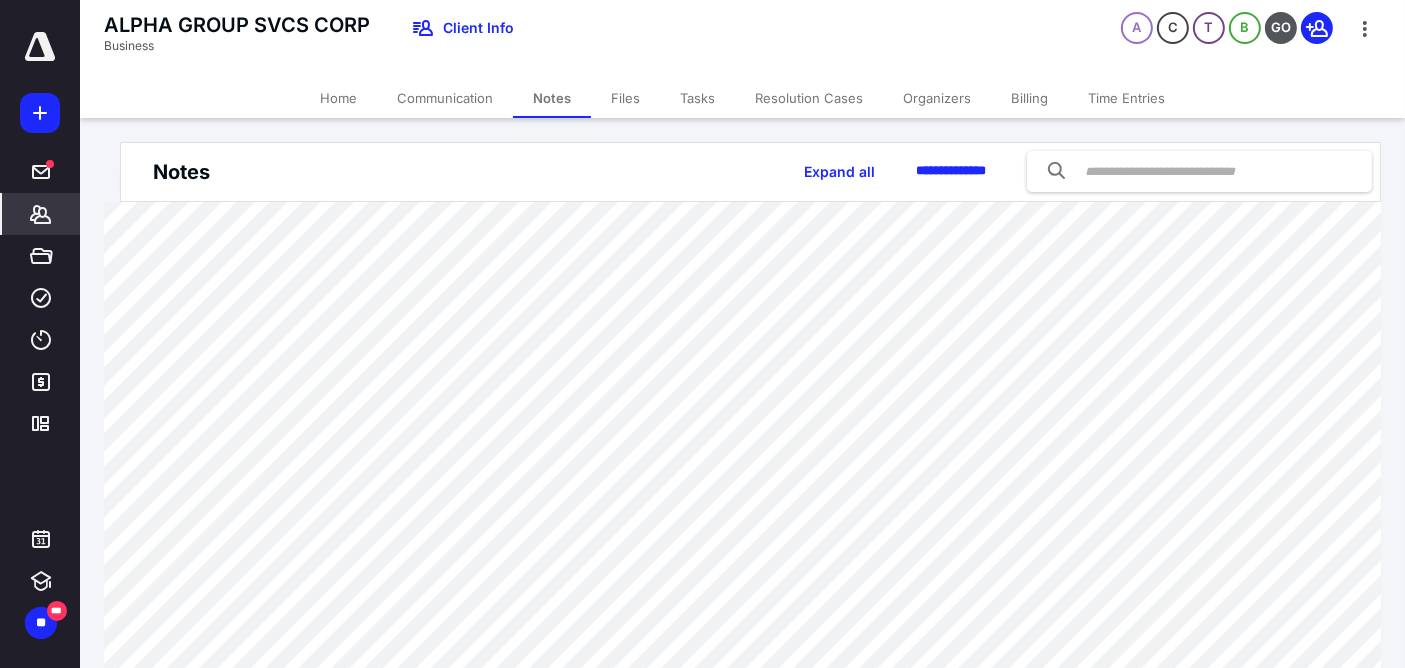 click on "Home" at bounding box center (338, 98) 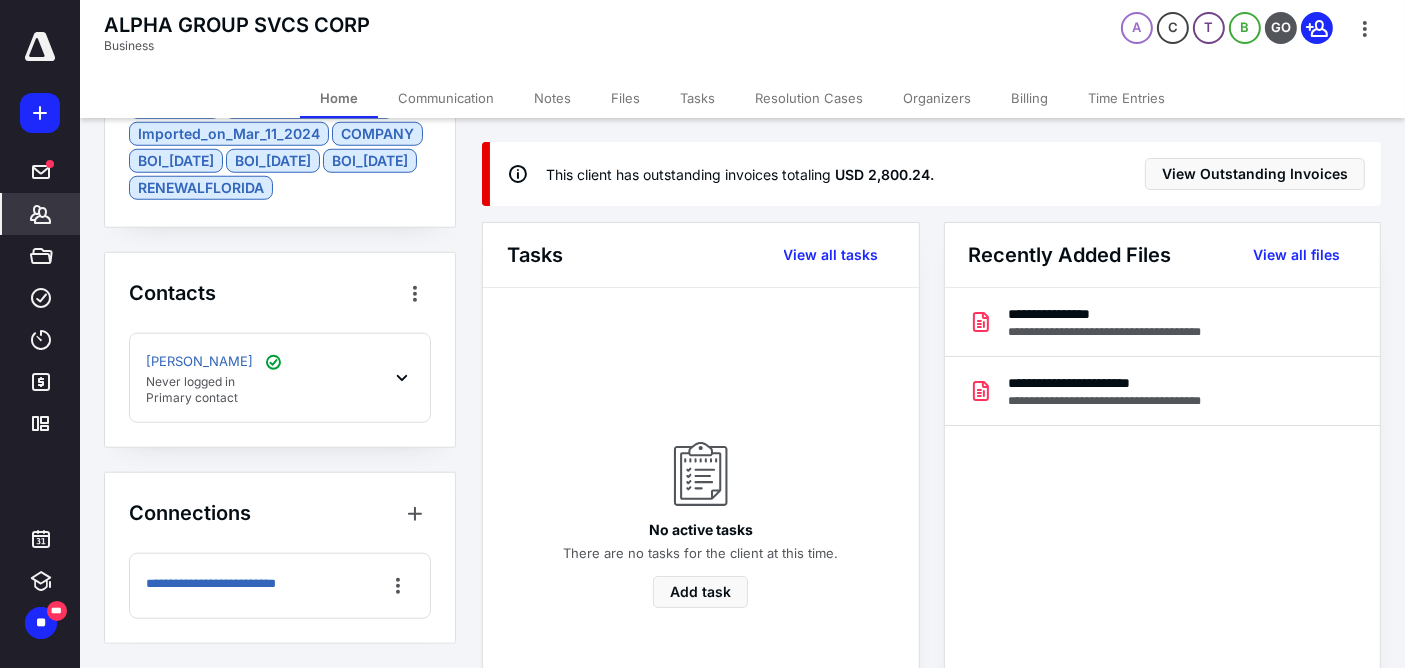 scroll, scrollTop: 1912, scrollLeft: 0, axis: vertical 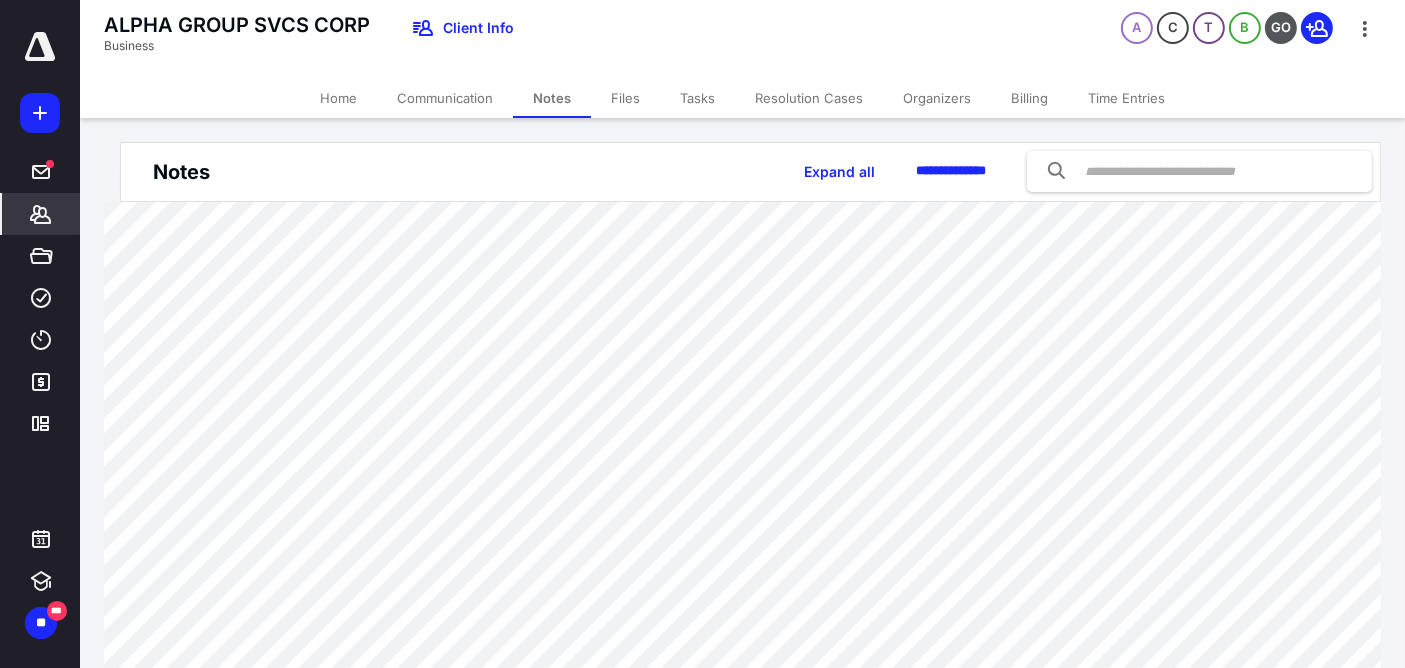 click on "Home" at bounding box center (338, 98) 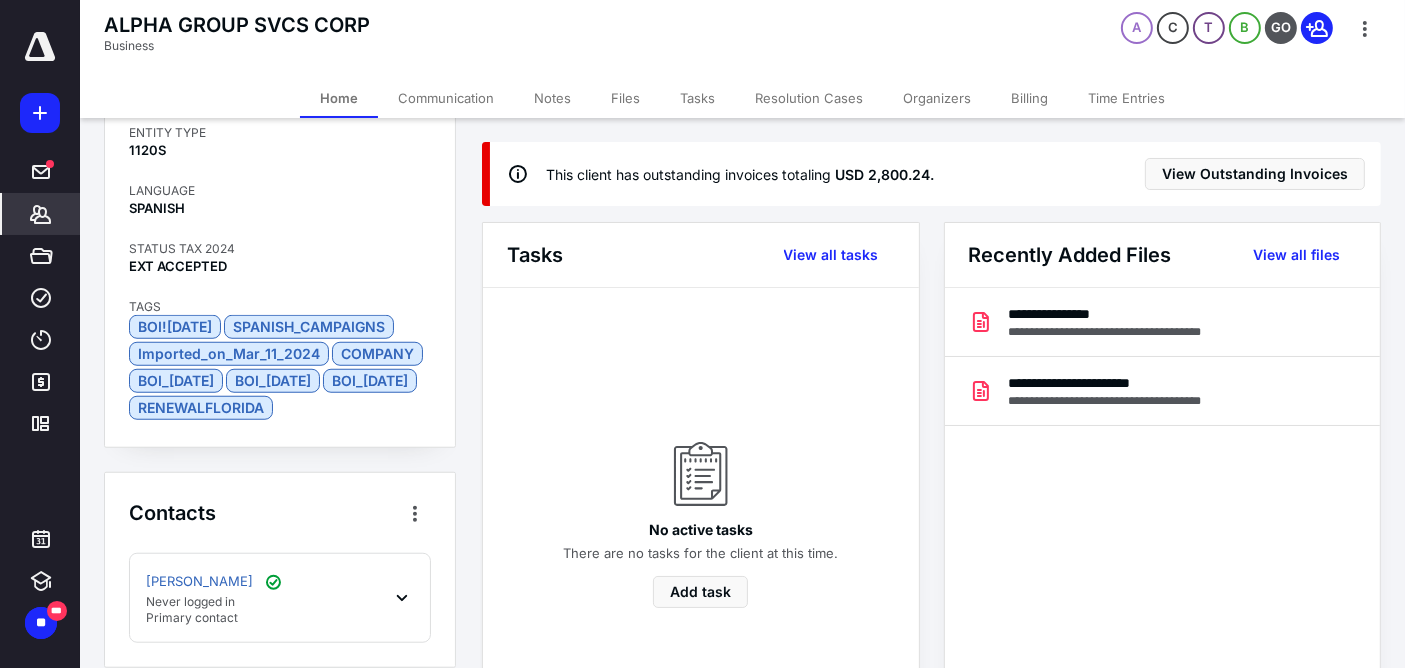scroll, scrollTop: 1912, scrollLeft: 0, axis: vertical 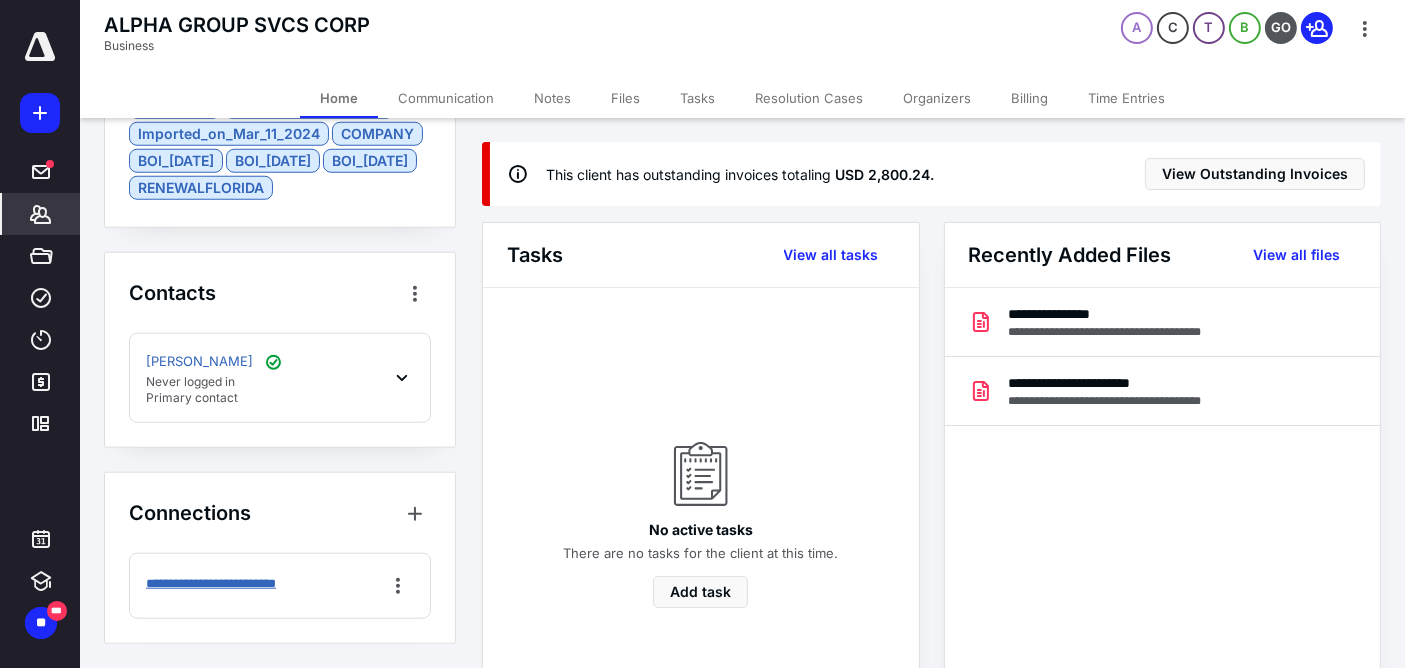 click on "**********" at bounding box center [246, 583] 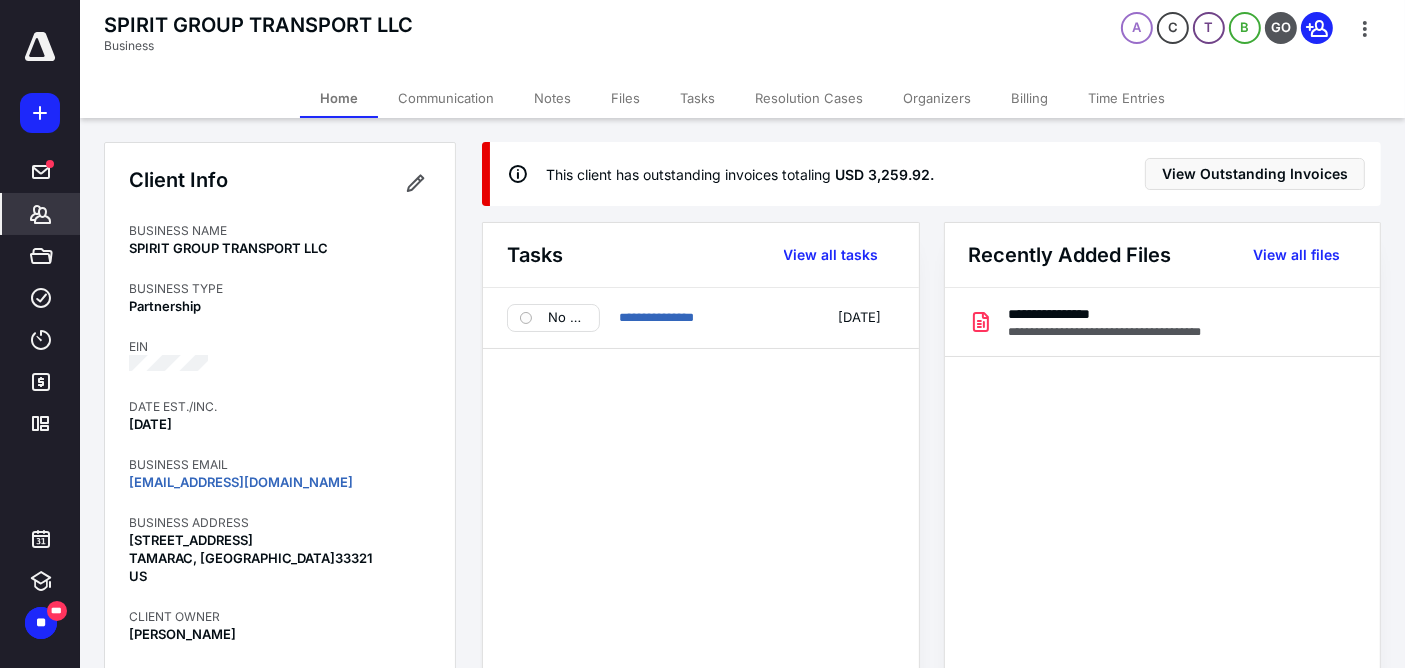click on "Notes" at bounding box center (552, 98) 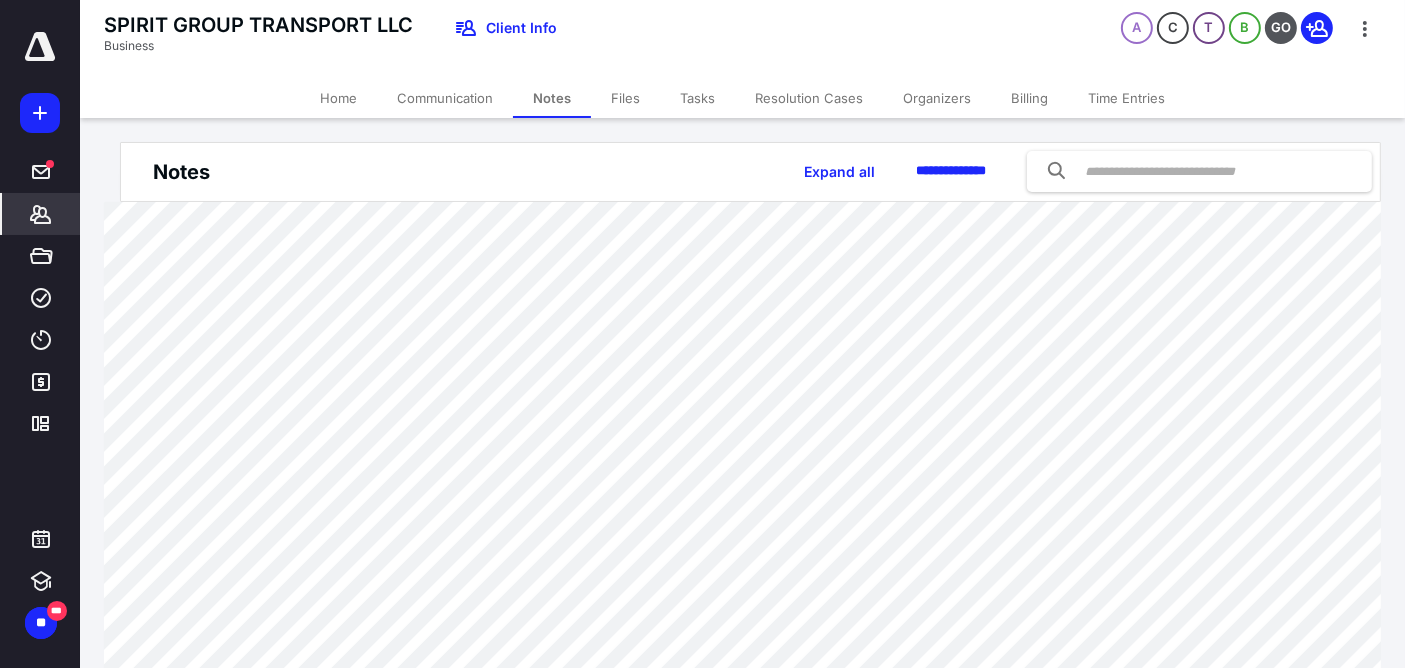 click on "Home" at bounding box center [338, 98] 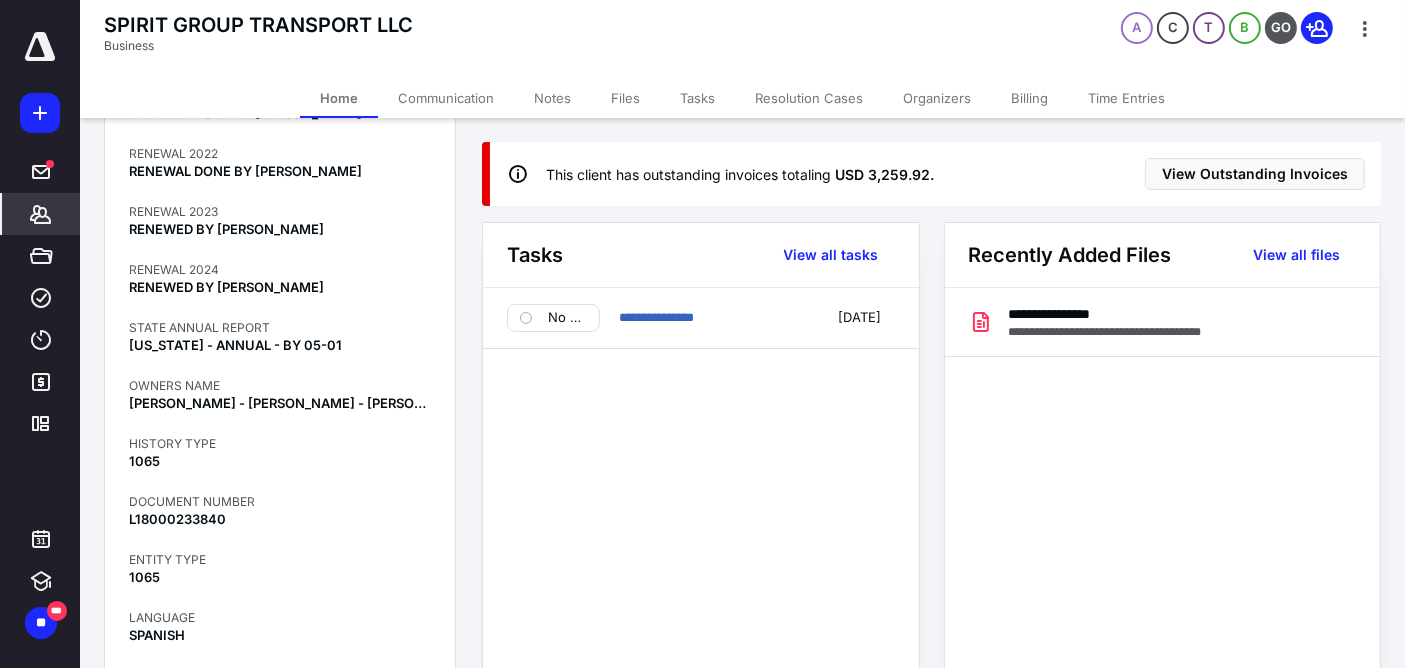 scroll, scrollTop: 1943, scrollLeft: 0, axis: vertical 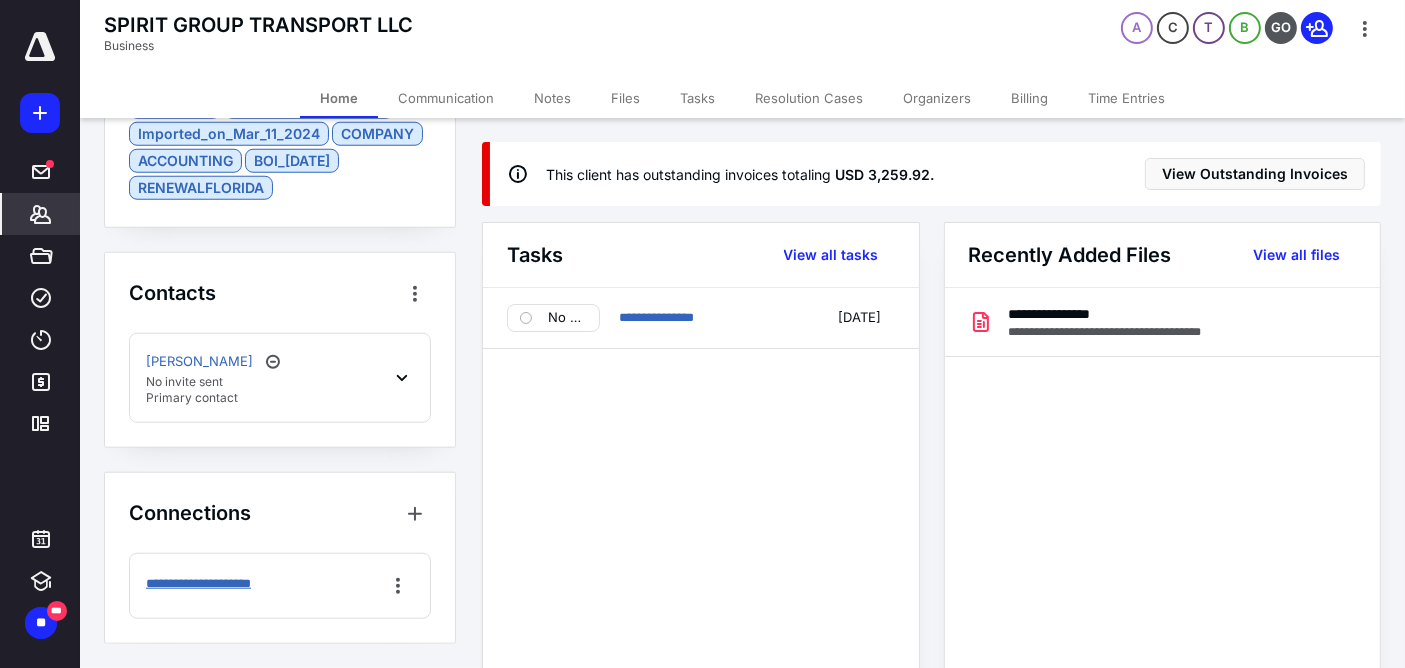 click on "**********" at bounding box center [231, 583] 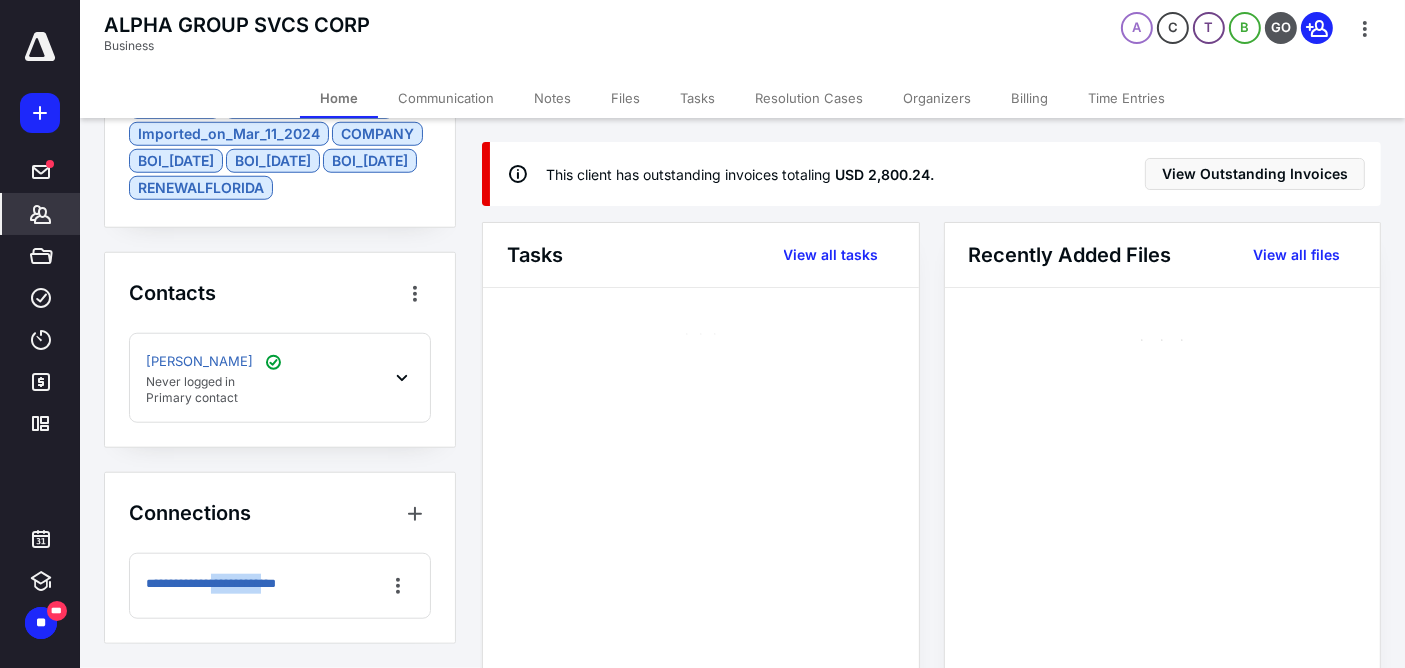 scroll, scrollTop: 1885, scrollLeft: 0, axis: vertical 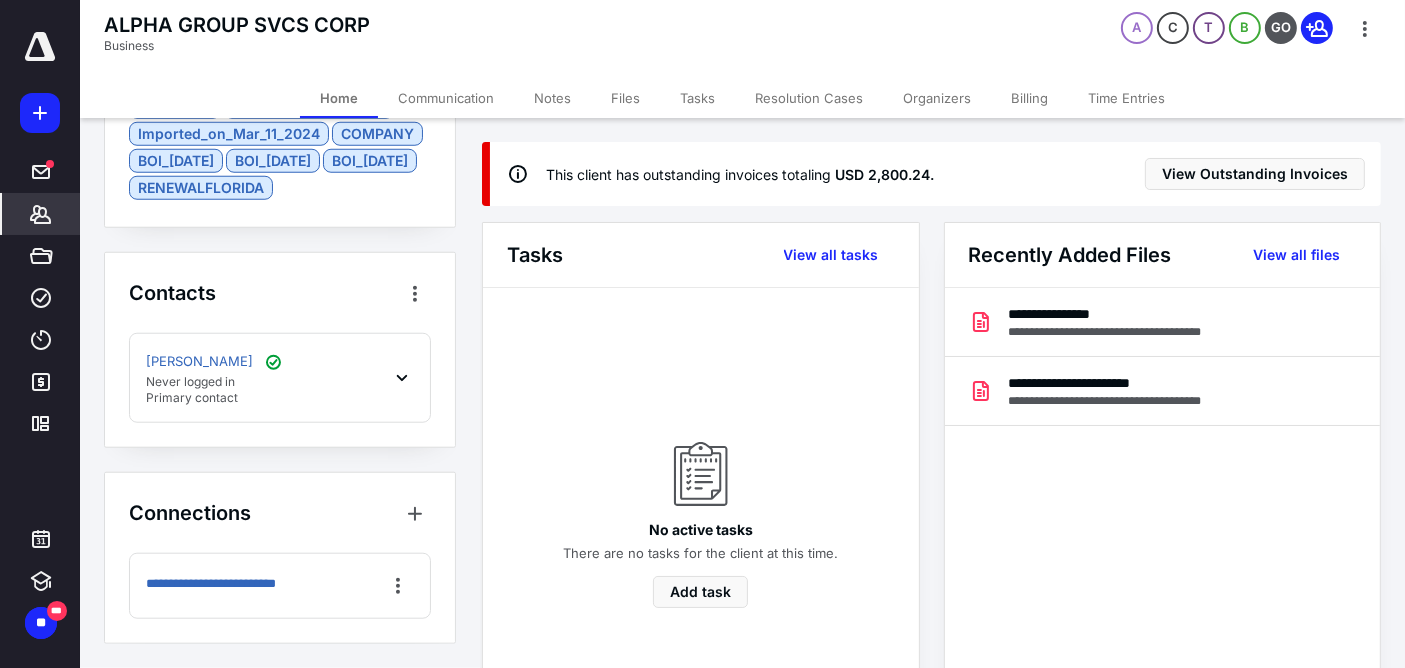click 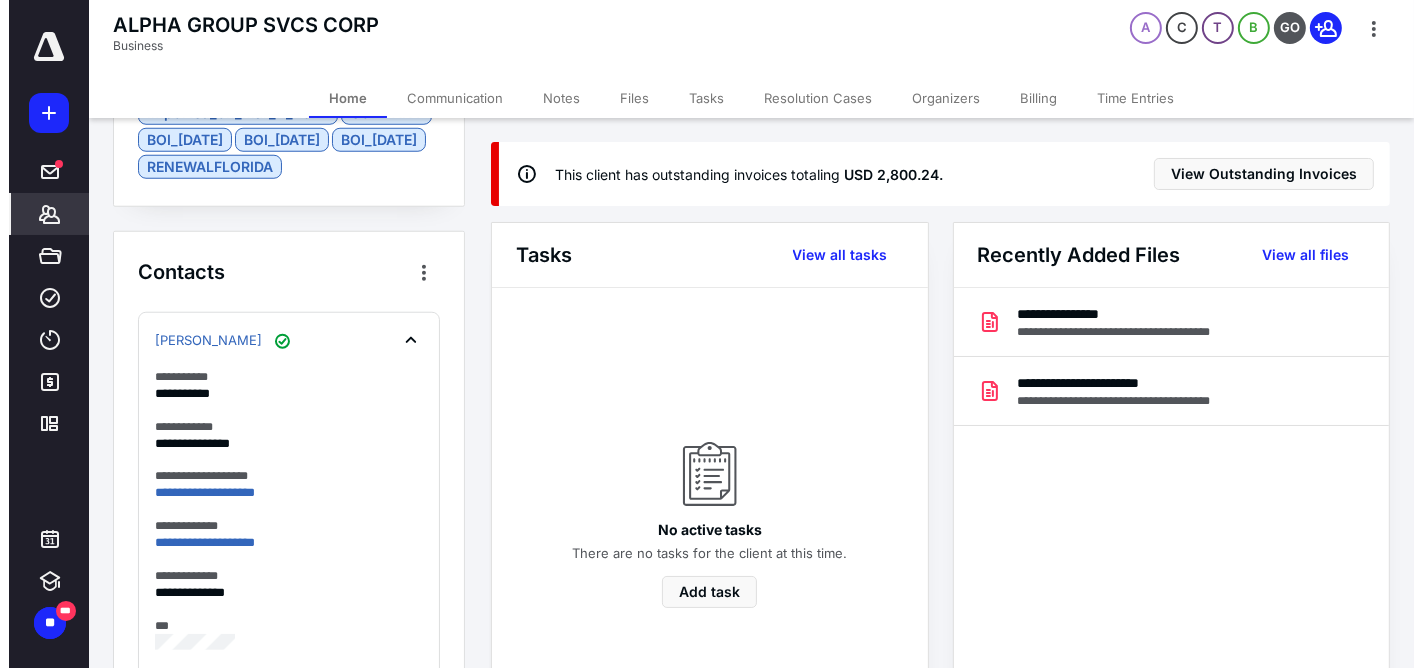 scroll, scrollTop: 2108, scrollLeft: 0, axis: vertical 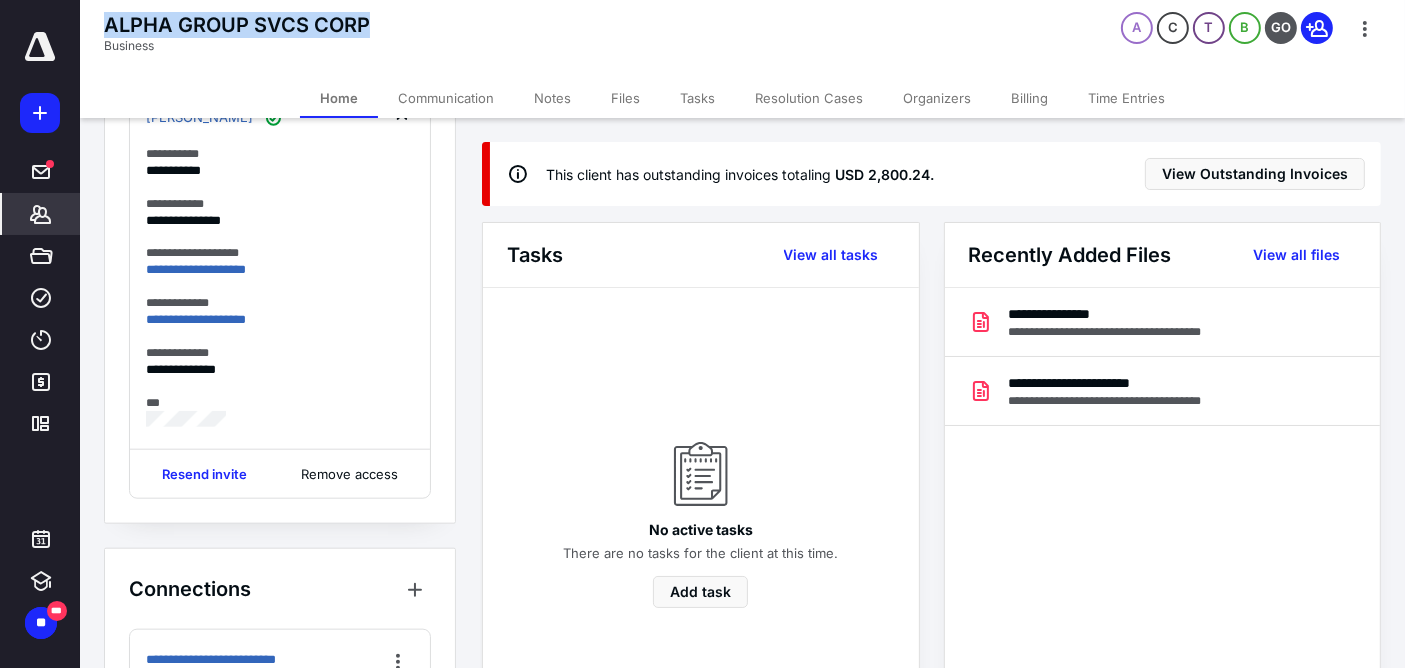 drag, startPoint x: 106, startPoint y: 24, endPoint x: 365, endPoint y: 27, distance: 259.01736 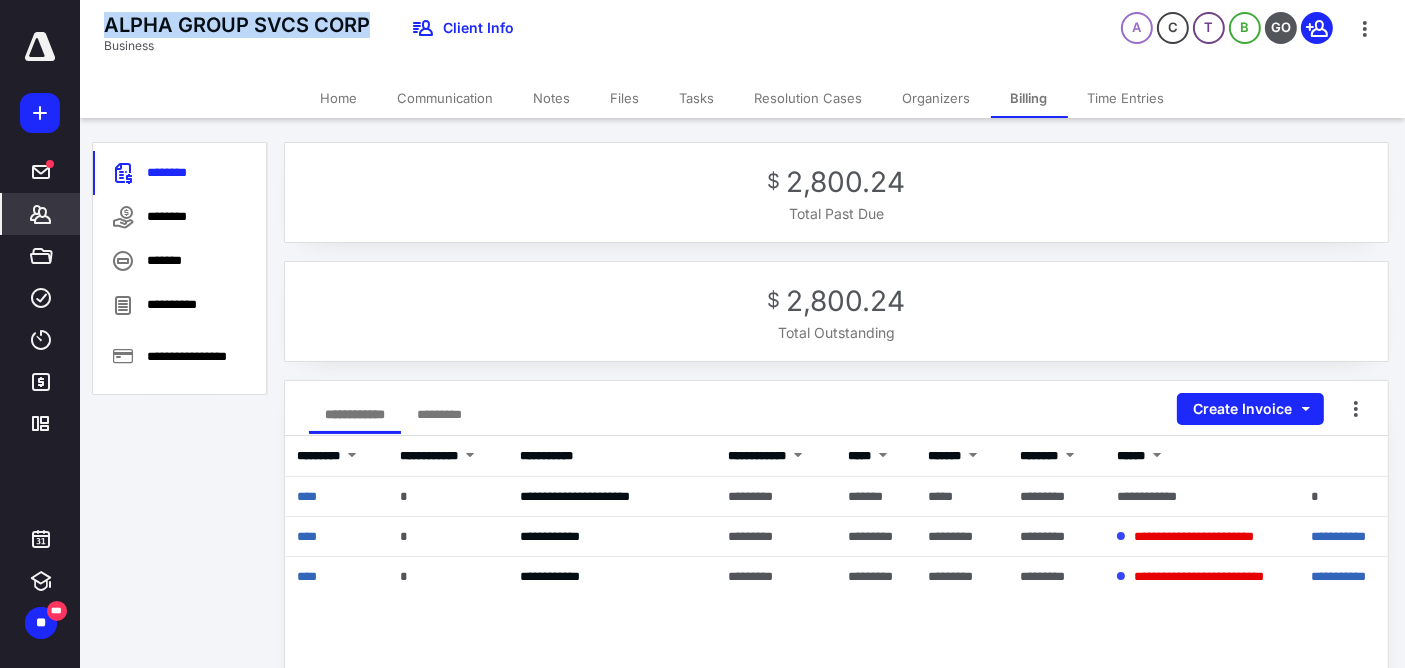 click on "****" at bounding box center (307, 536) 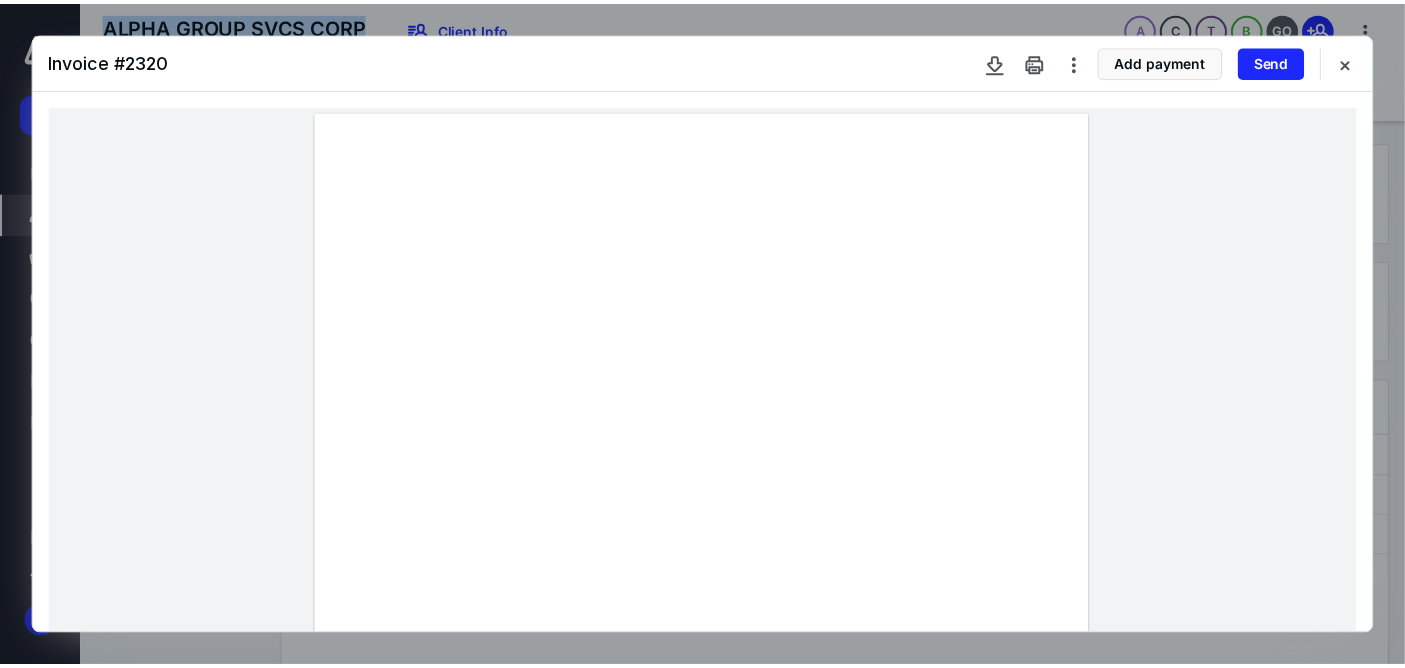 scroll, scrollTop: 222, scrollLeft: 0, axis: vertical 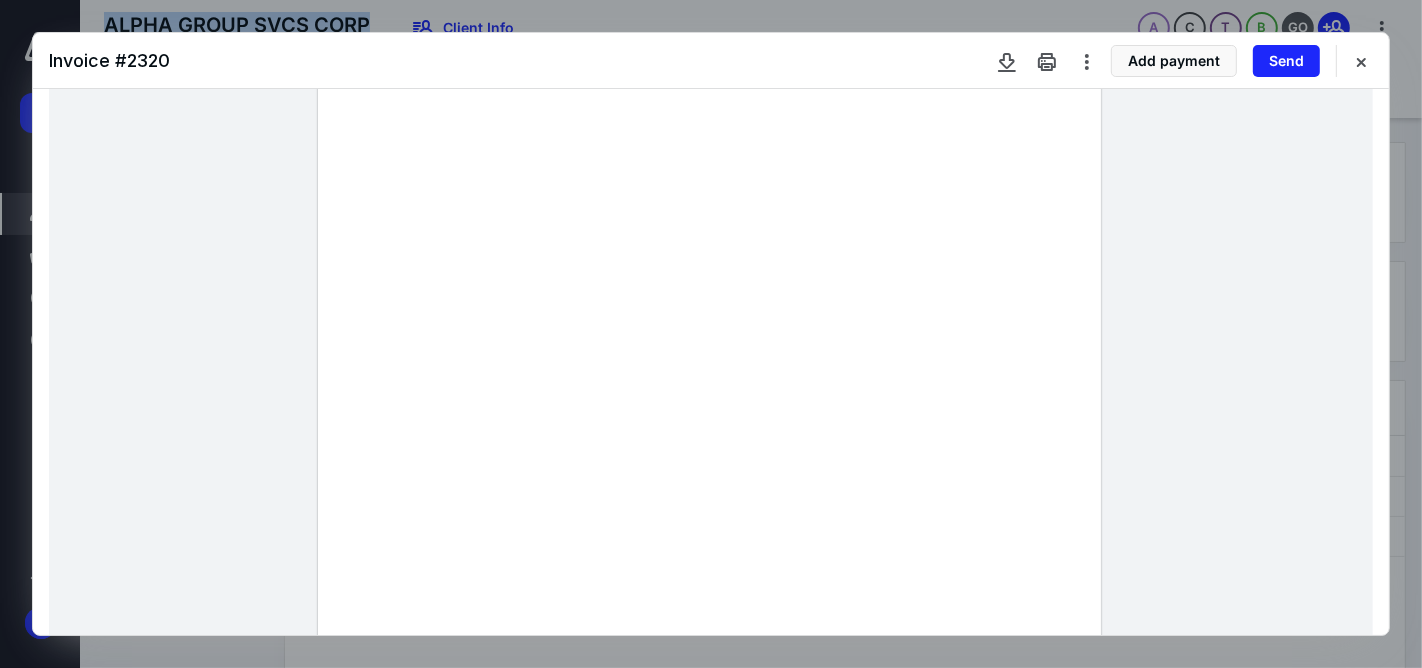 click at bounding box center (1361, 61) 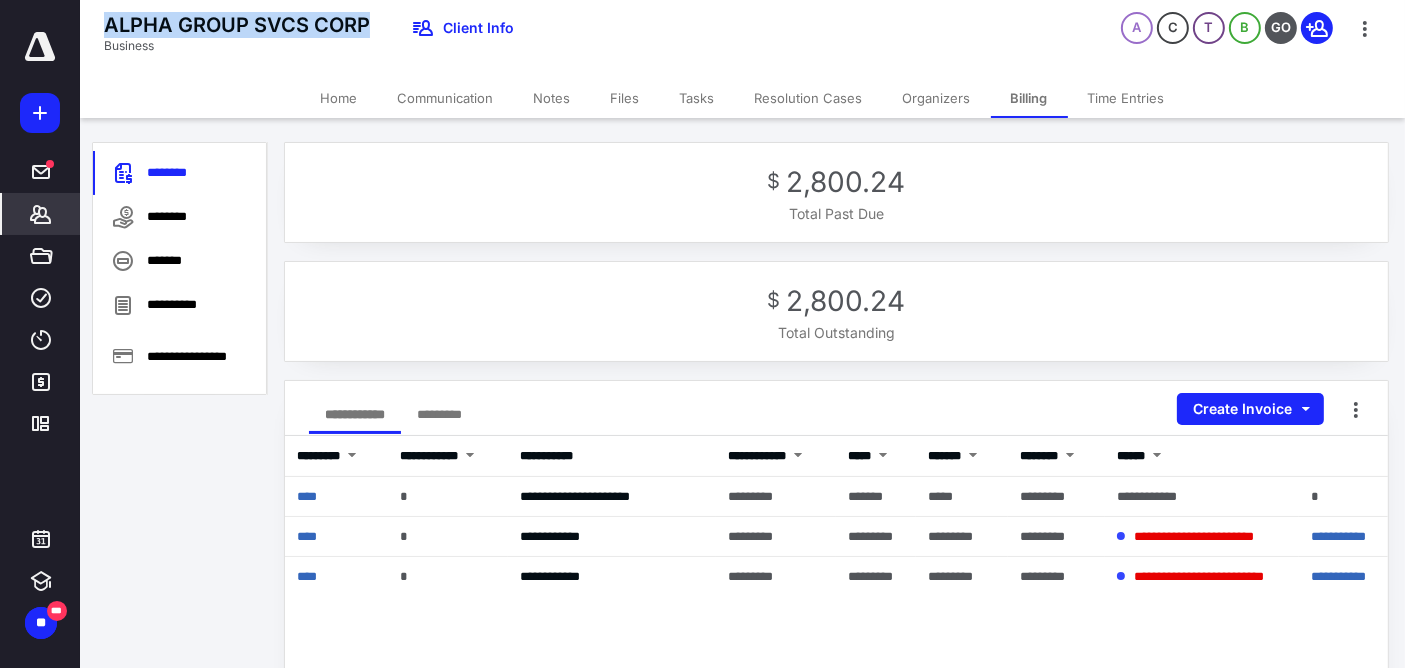 click on "Notes" at bounding box center [552, 98] 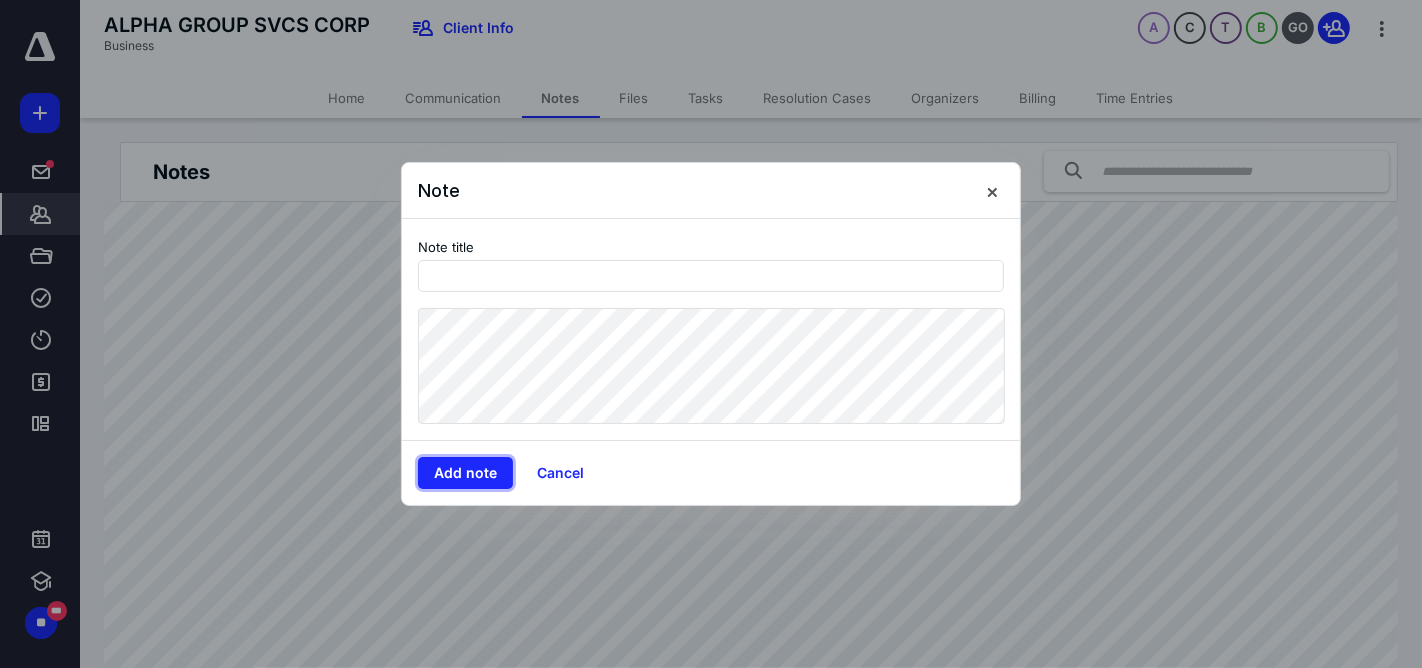 click on "Add note" at bounding box center (465, 473) 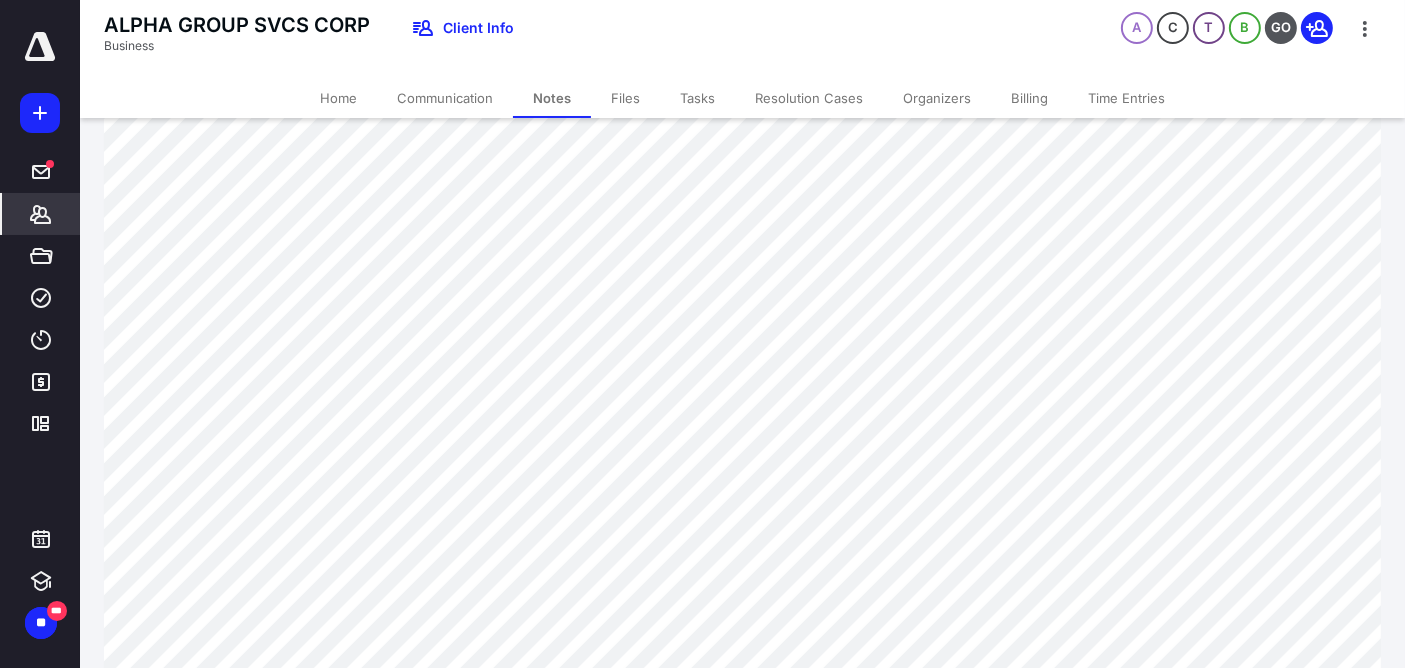 scroll, scrollTop: 444, scrollLeft: 0, axis: vertical 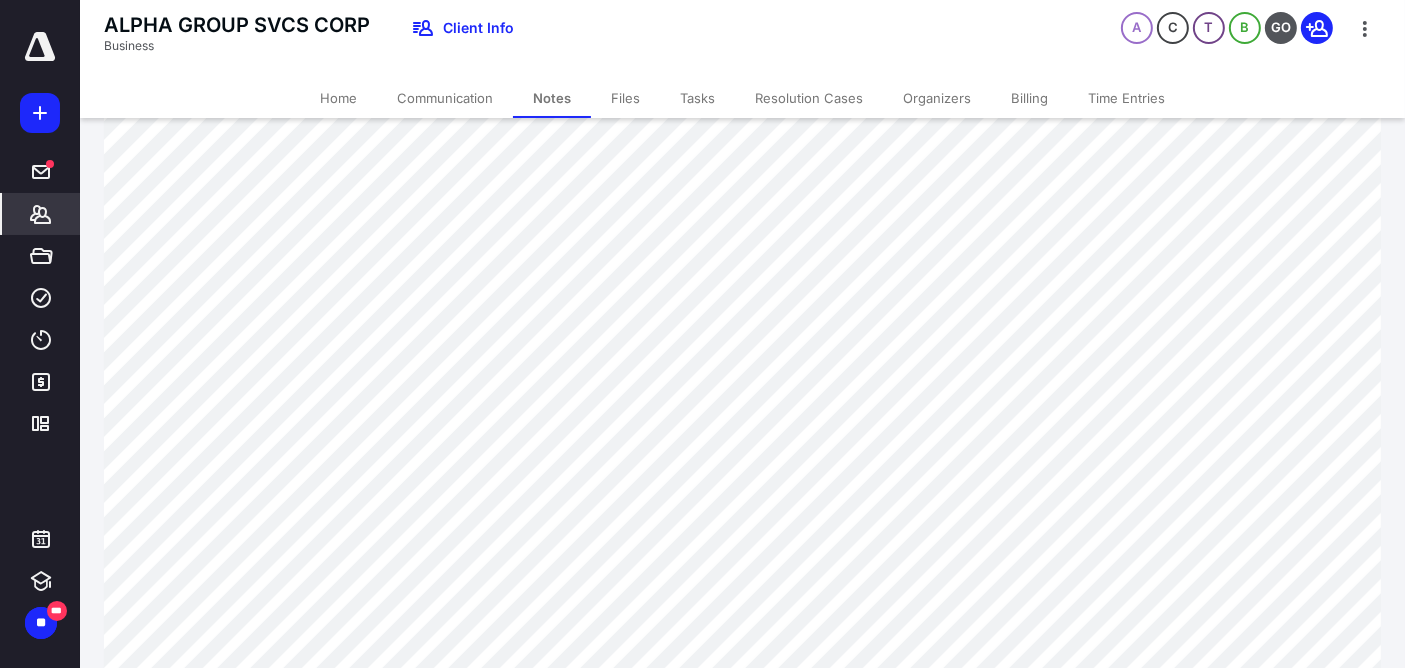 click on "Home" at bounding box center [338, 98] 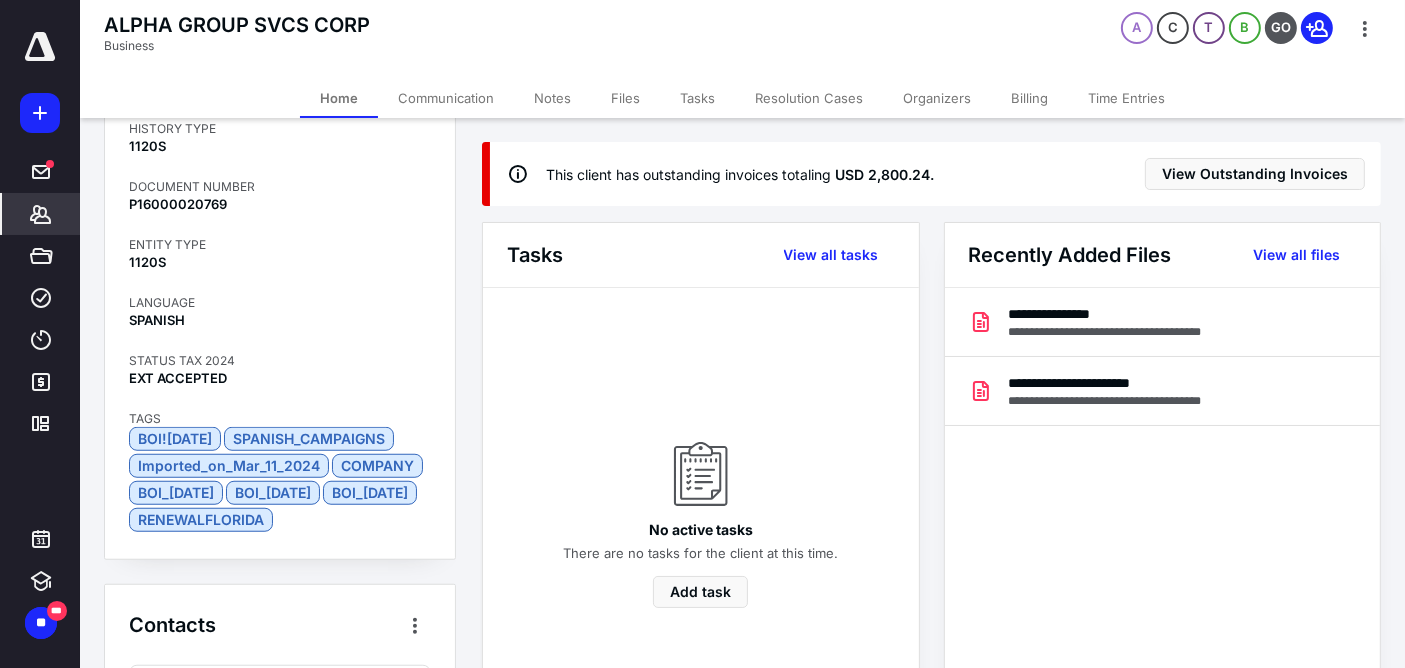 scroll, scrollTop: 1912, scrollLeft: 0, axis: vertical 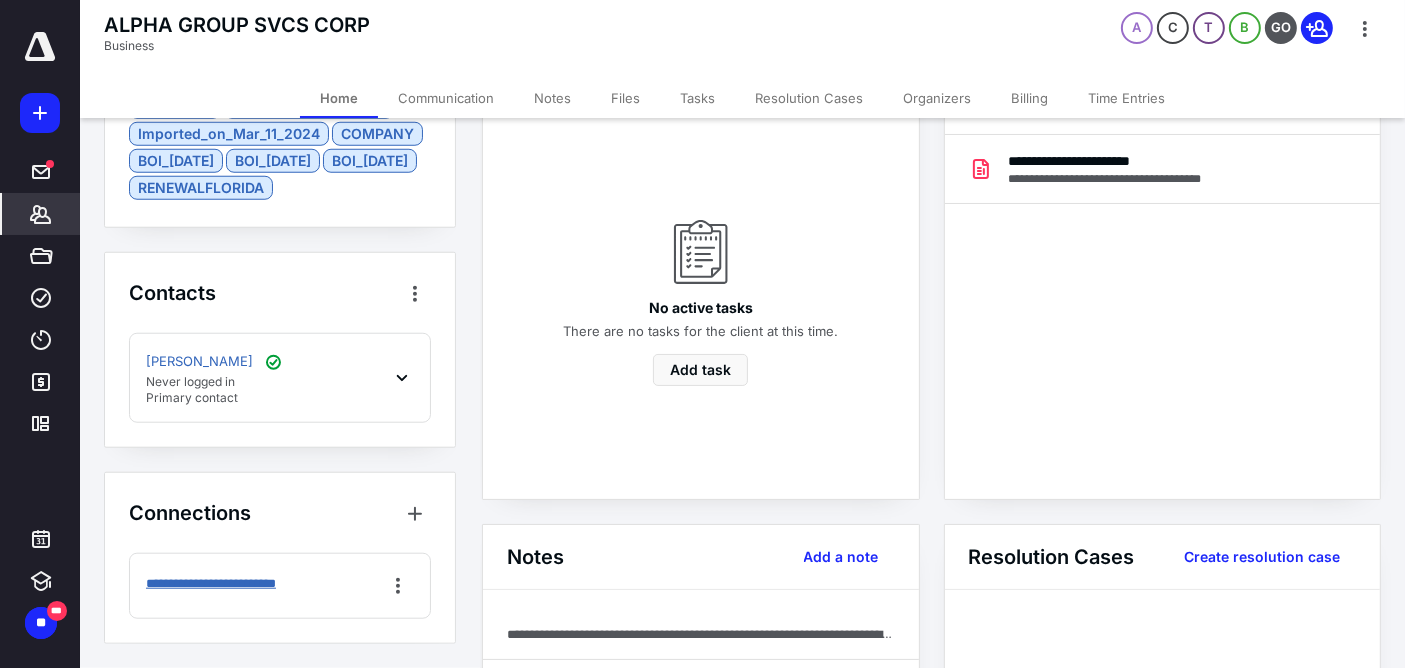 click on "**********" at bounding box center [246, 583] 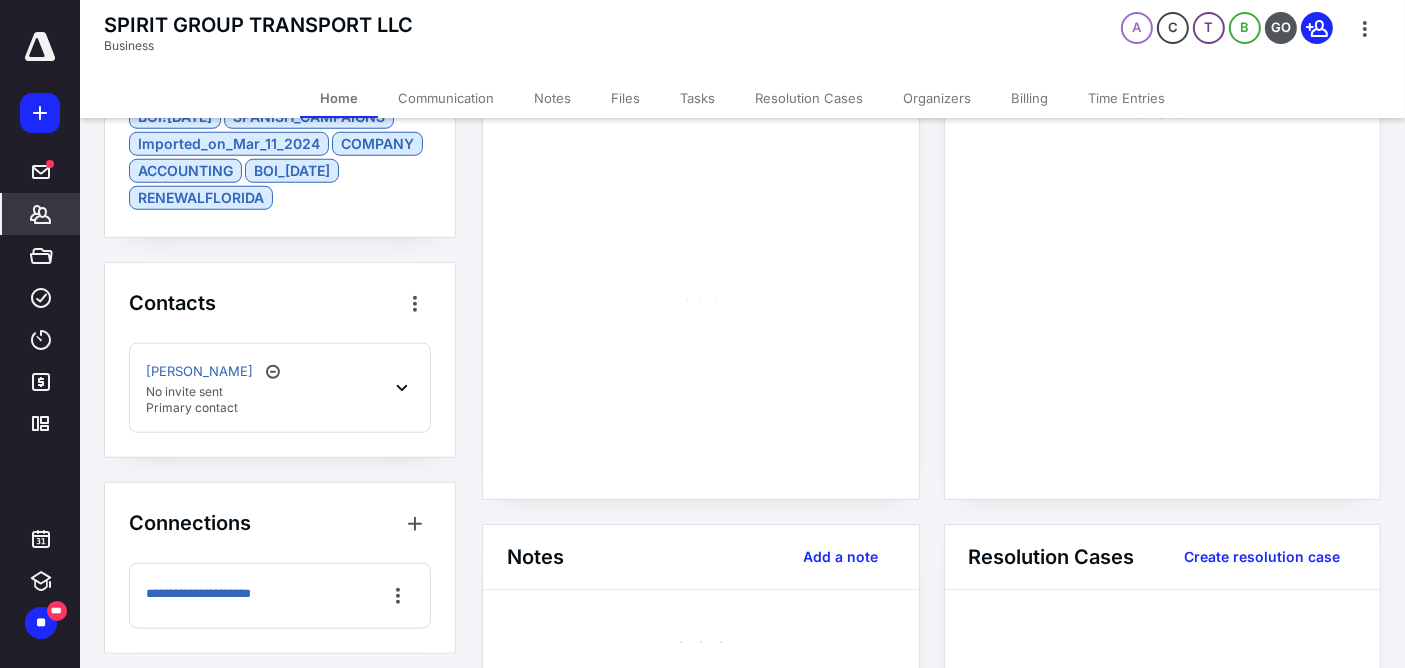 scroll, scrollTop: 1943, scrollLeft: 0, axis: vertical 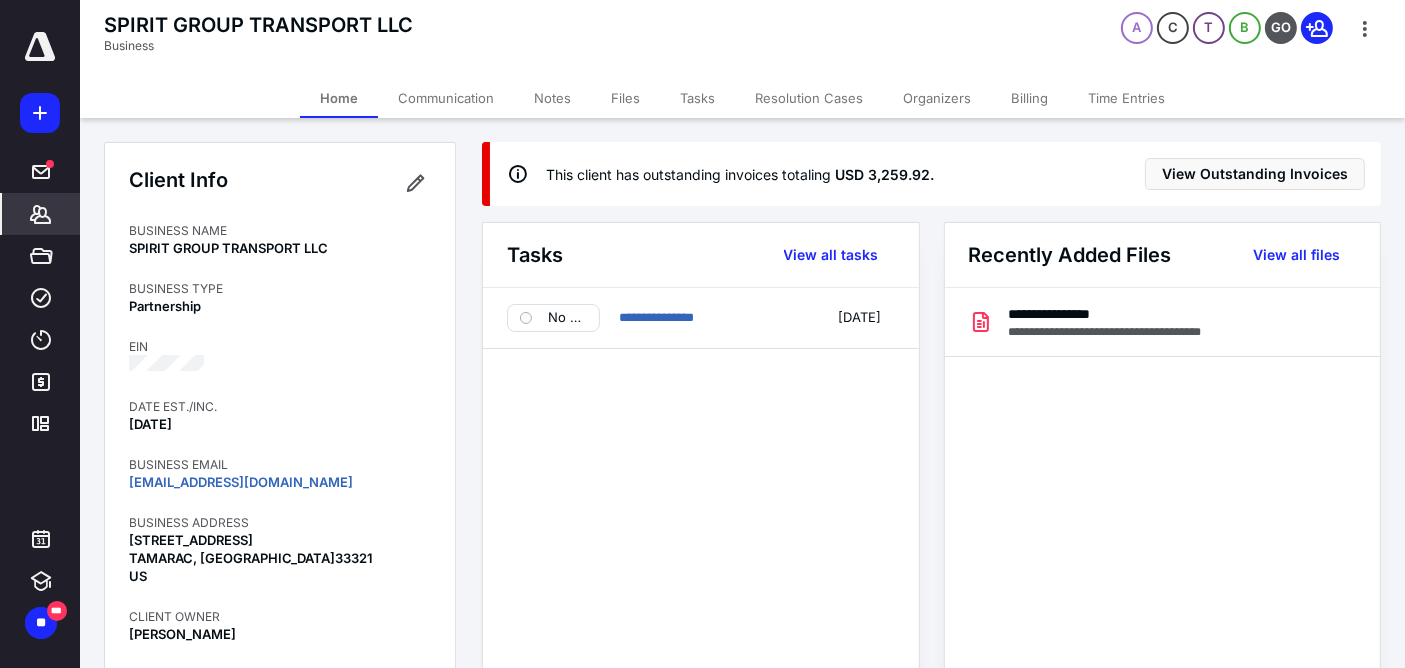 click on "Notes" at bounding box center (552, 98) 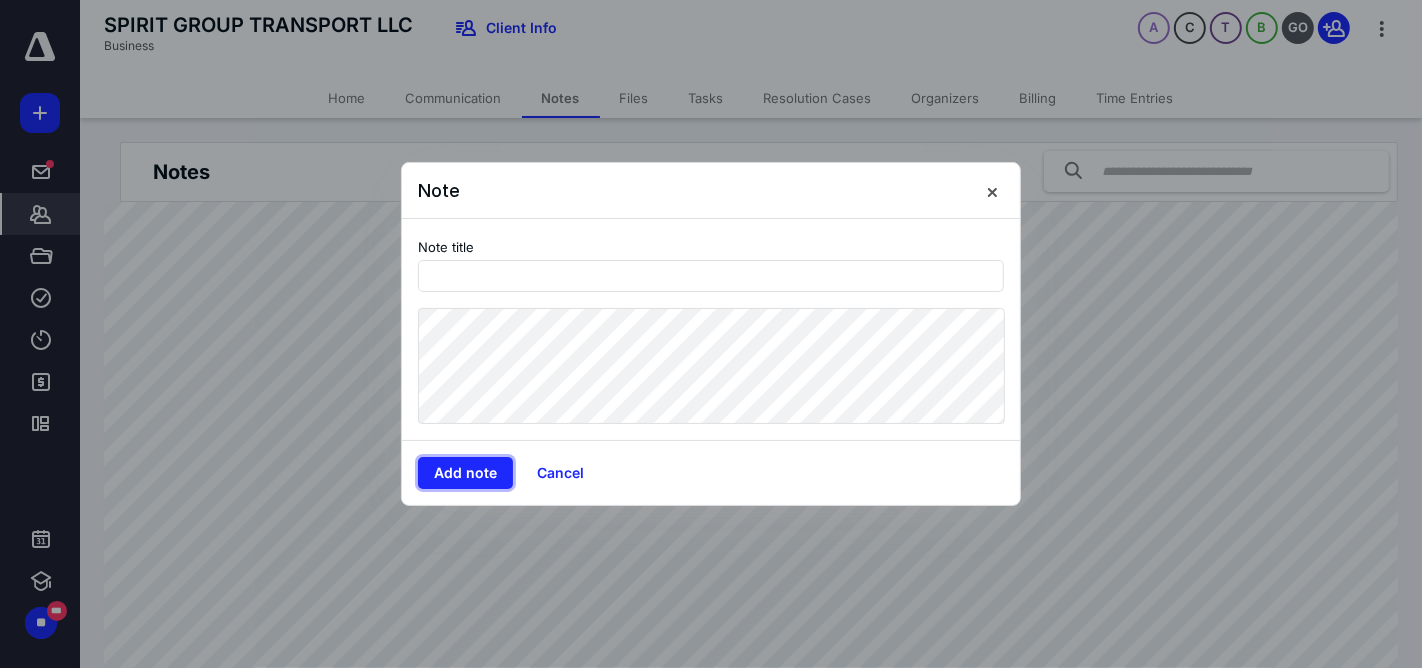 click on "Add note" at bounding box center [465, 473] 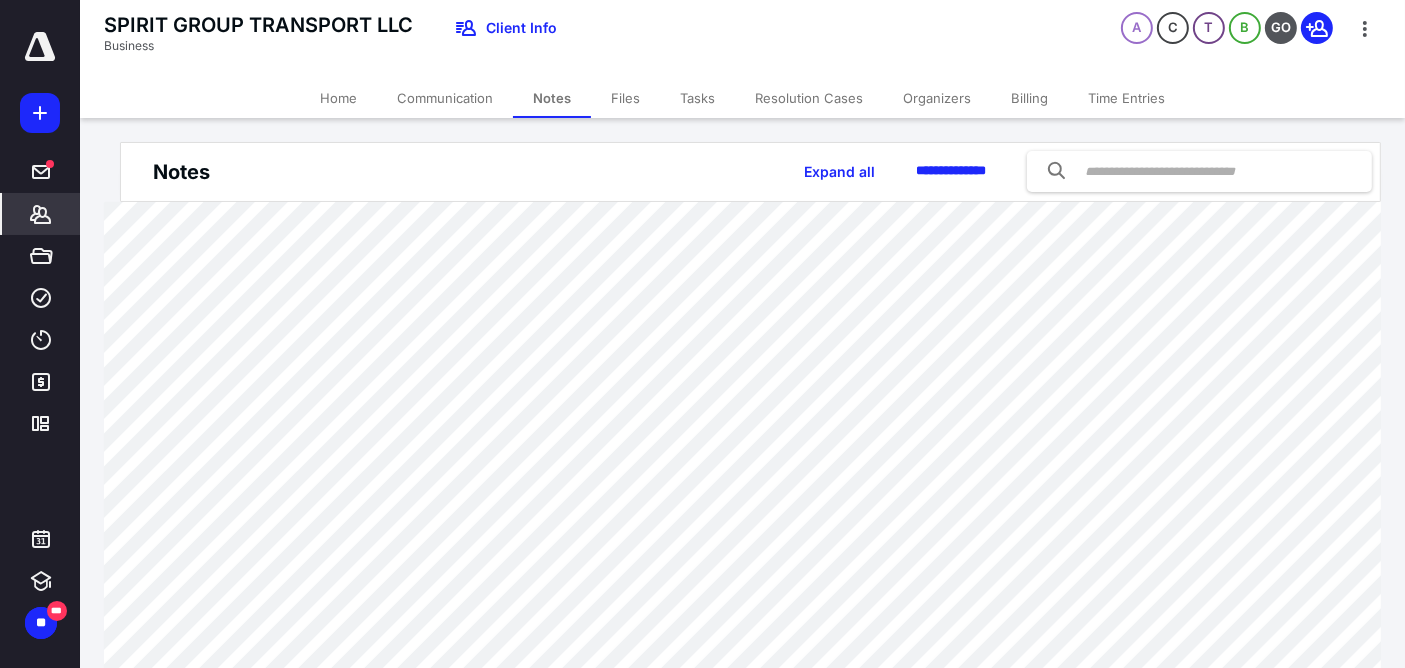click on "Home" at bounding box center [338, 98] 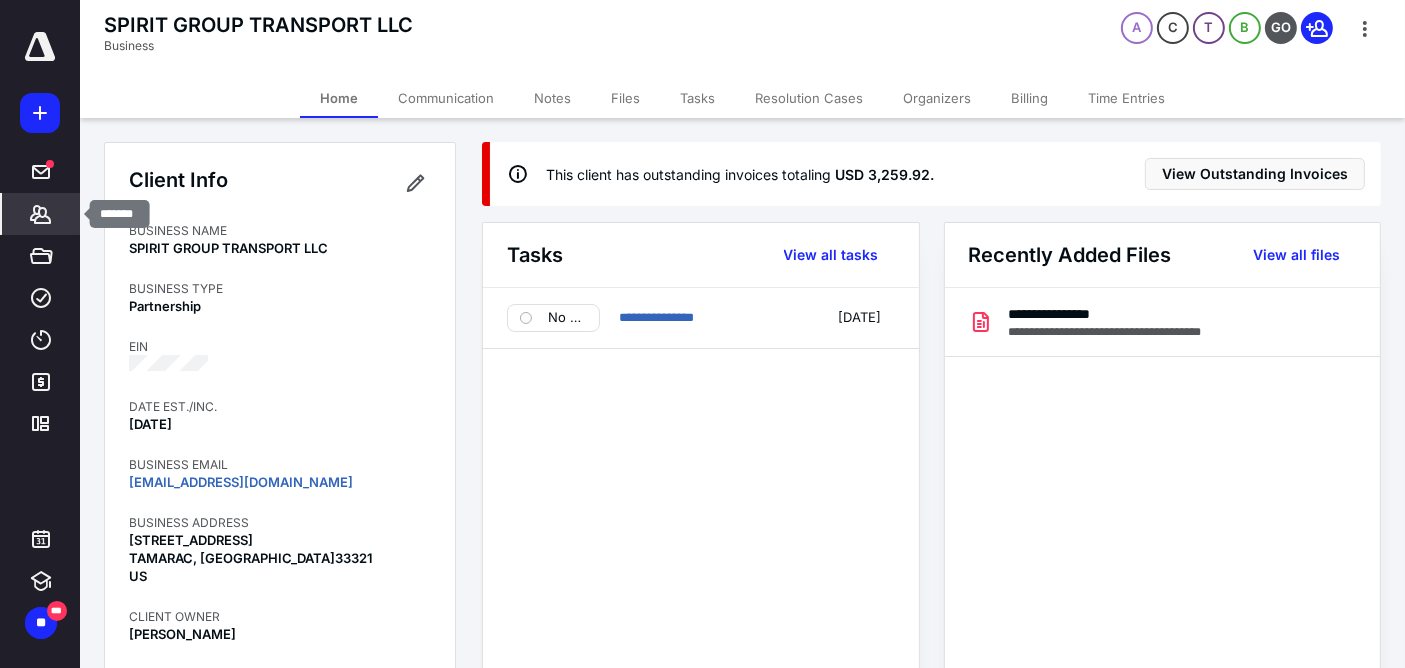 click 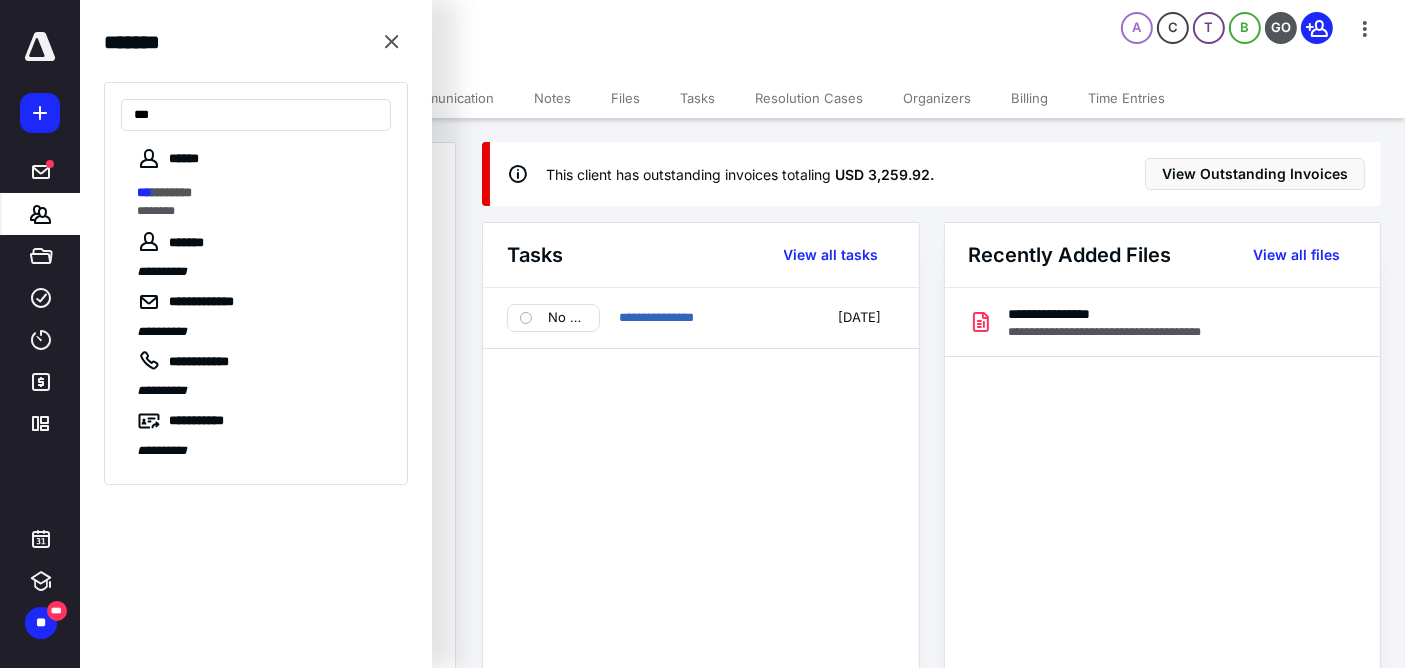 type on "***" 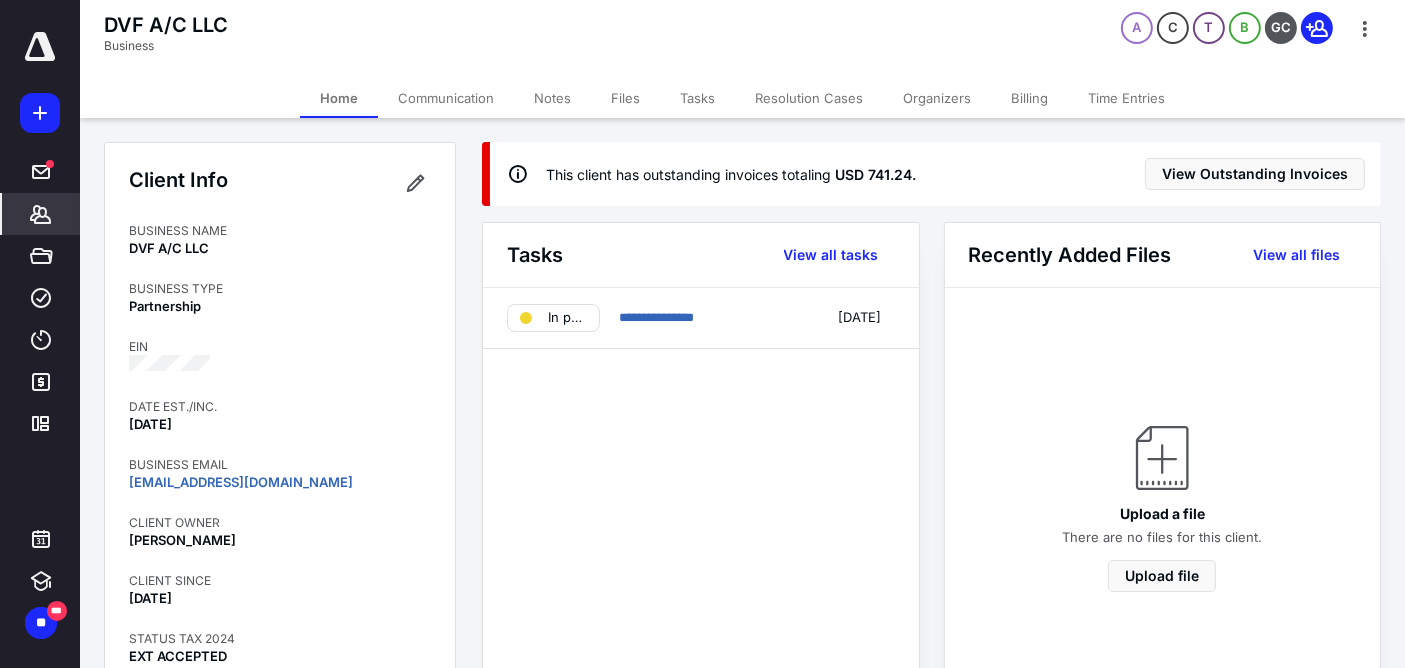 click on "Notes" at bounding box center [552, 98] 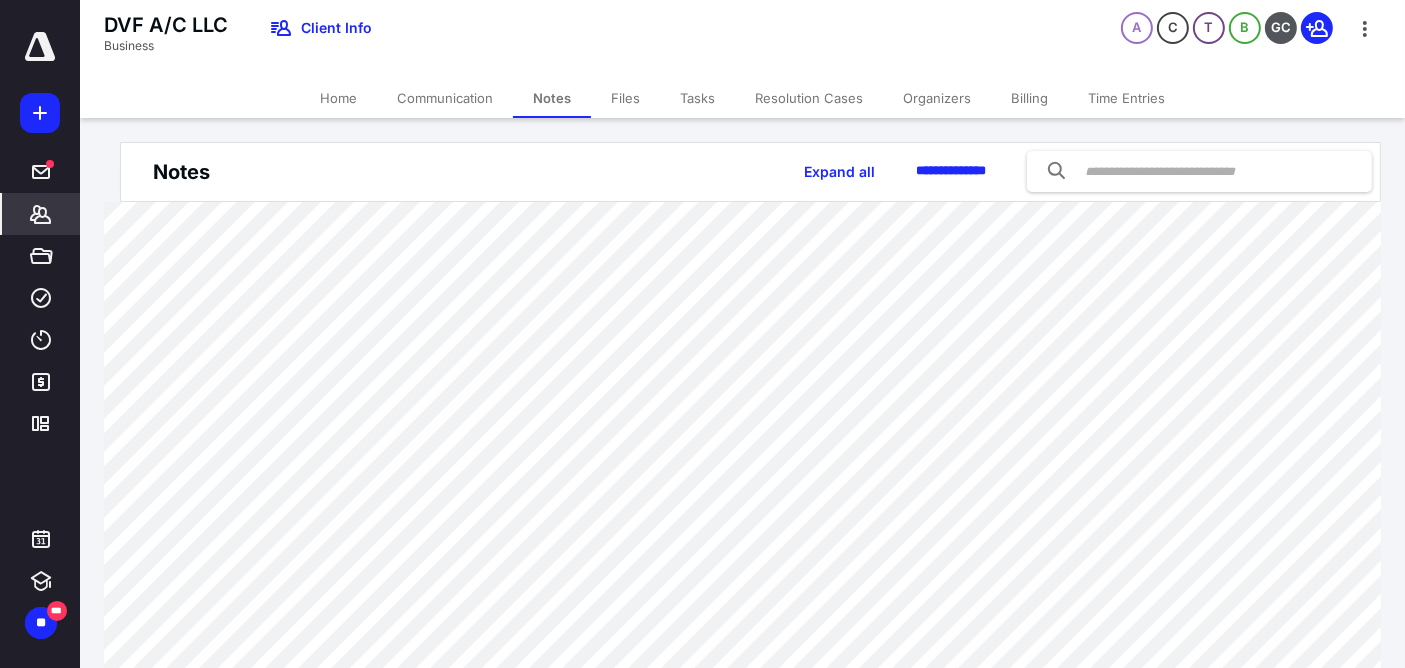 click on "Communication" at bounding box center (445, 98) 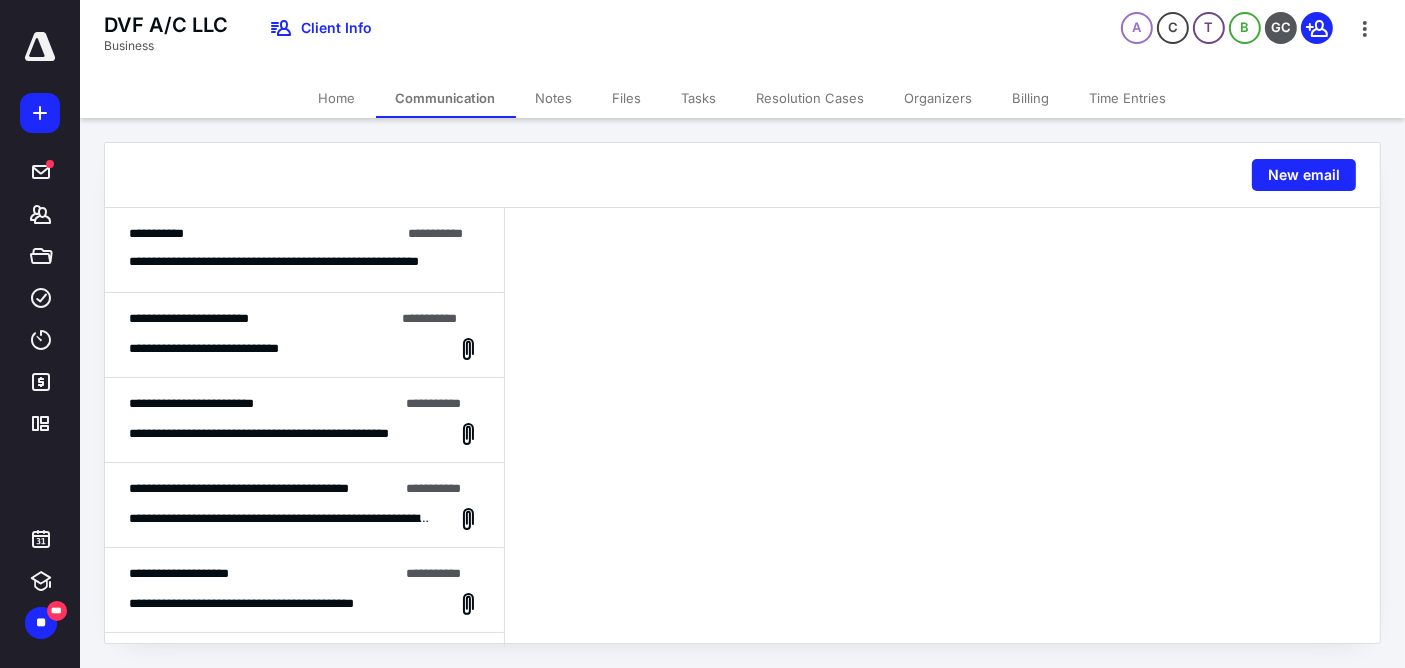 click on "New email" at bounding box center (1304, 175) 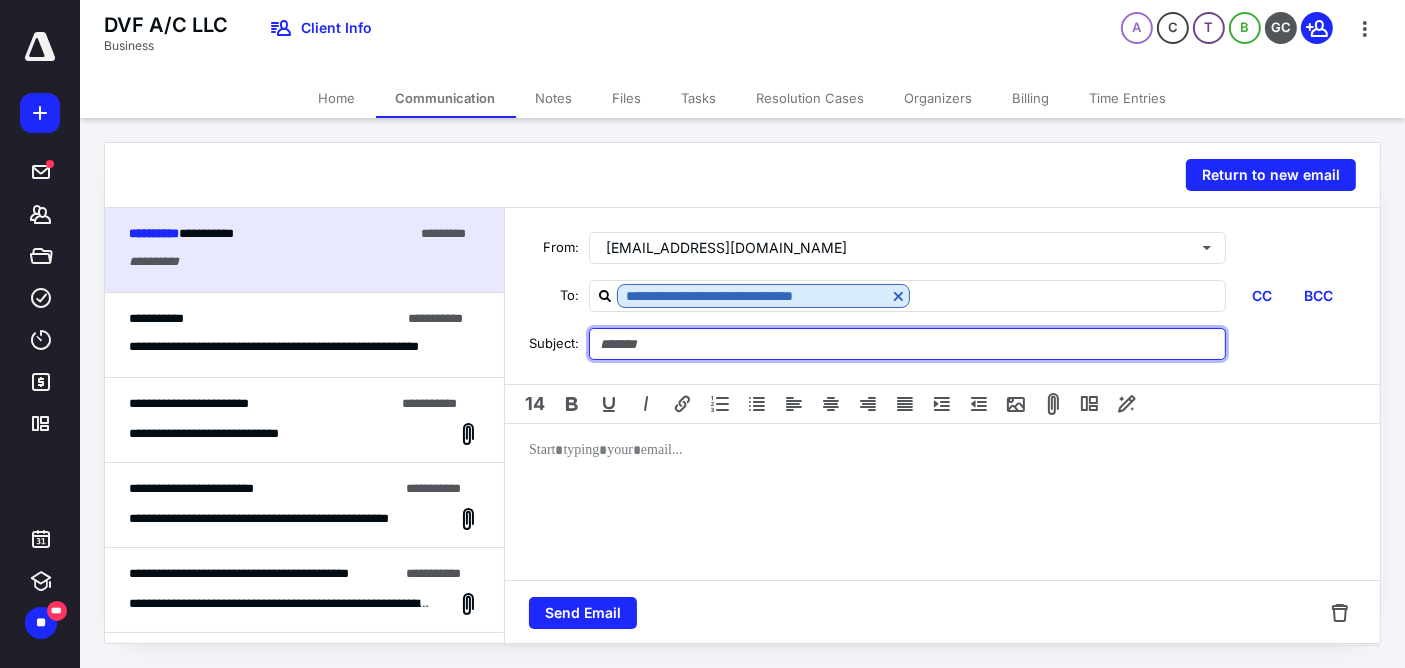 click at bounding box center (907, 344) 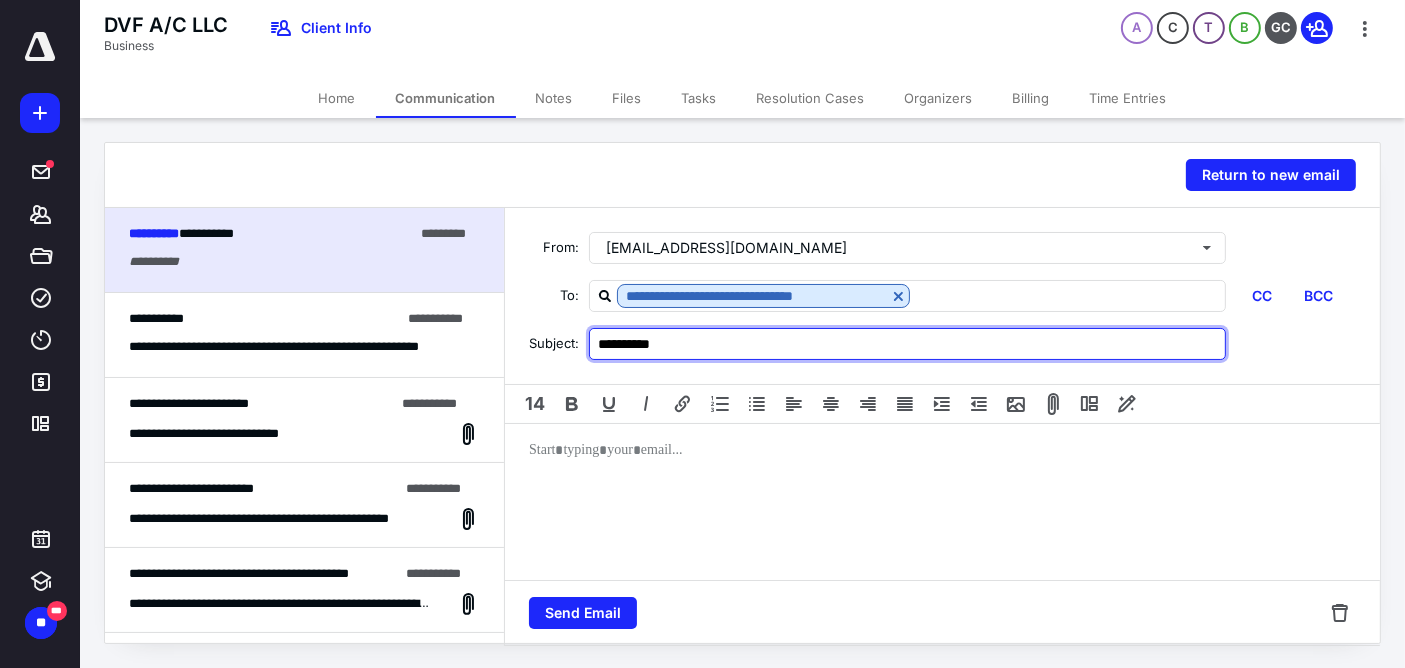 type on "**********" 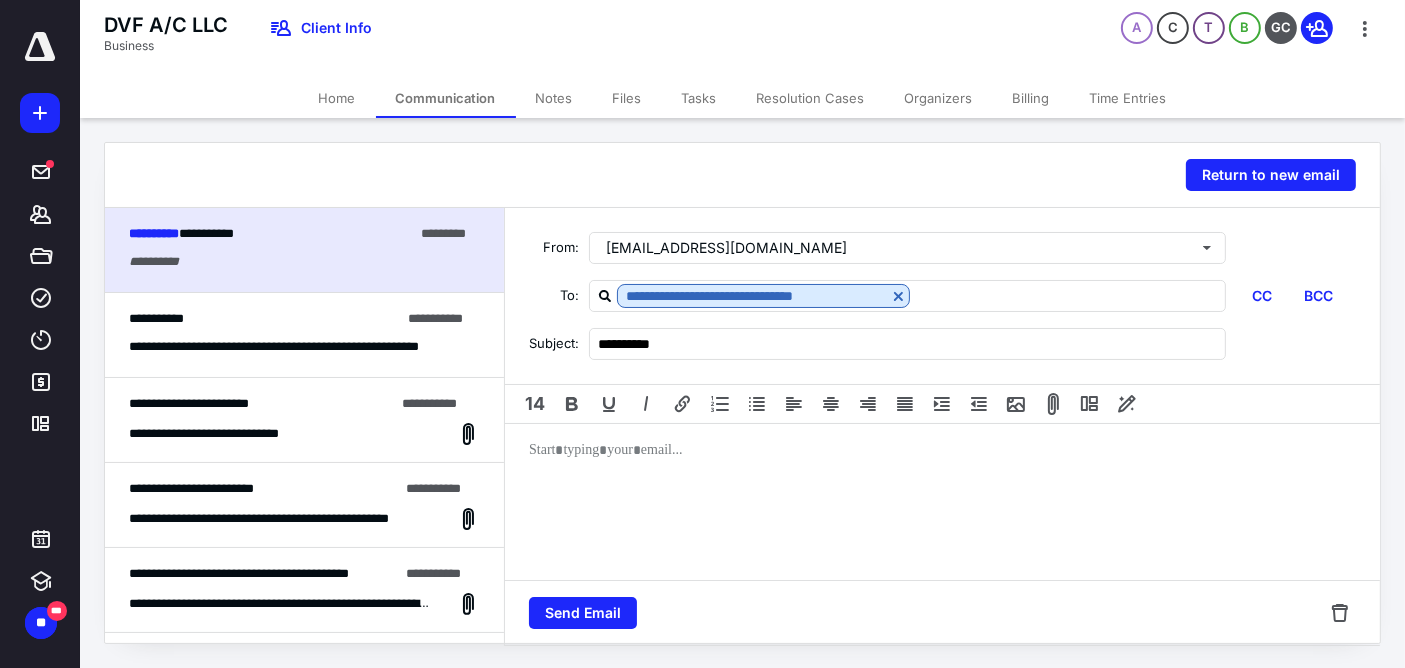 click at bounding box center [942, 504] 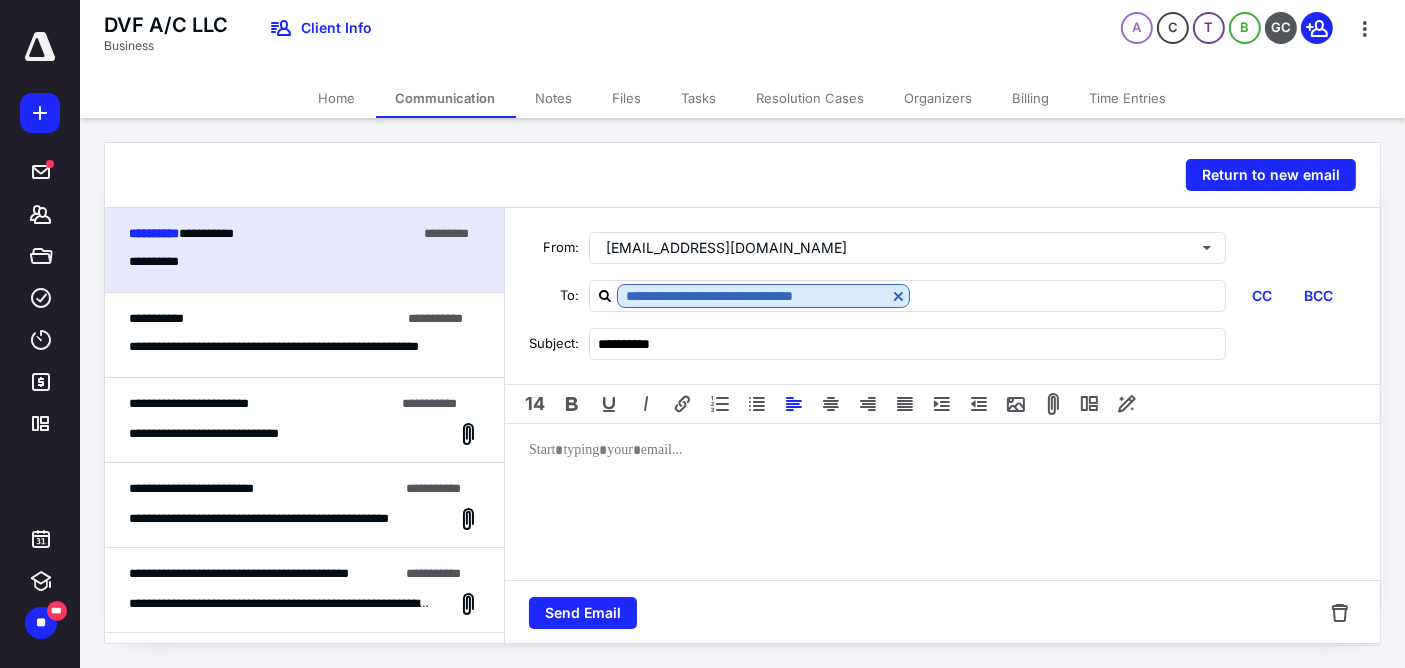 type 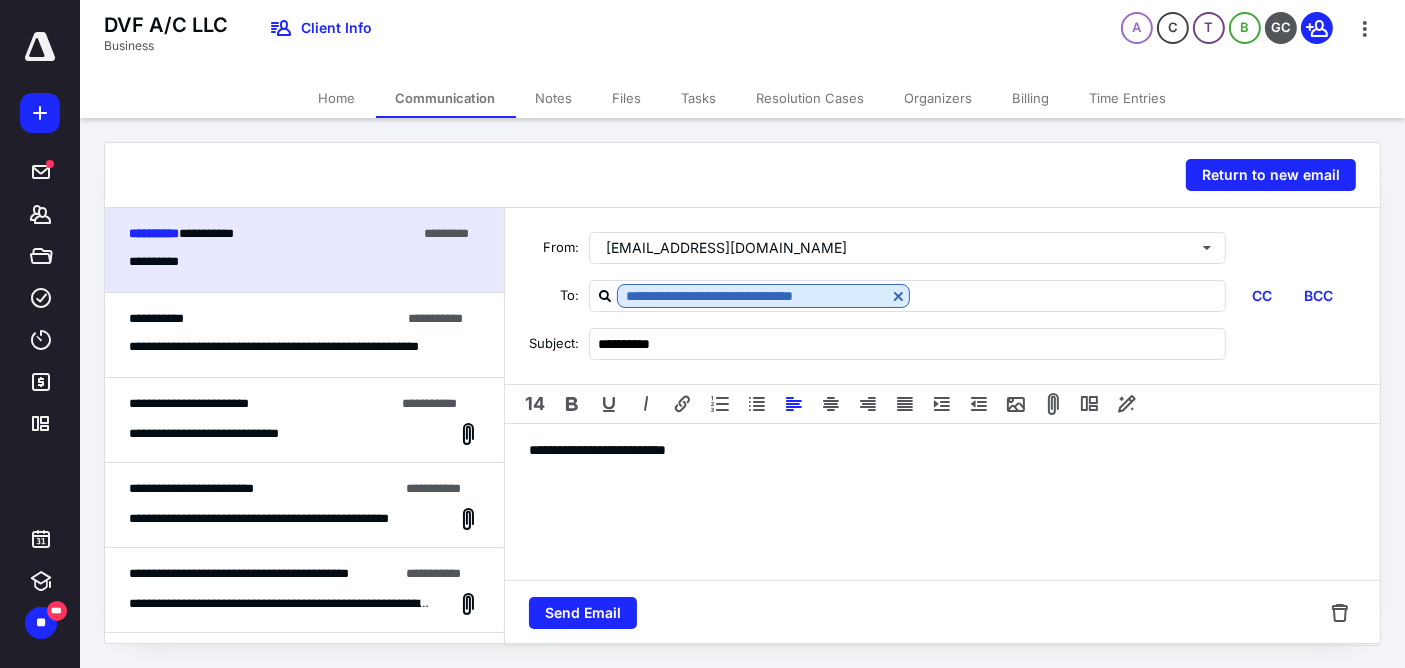 click on "Home" at bounding box center (337, 98) 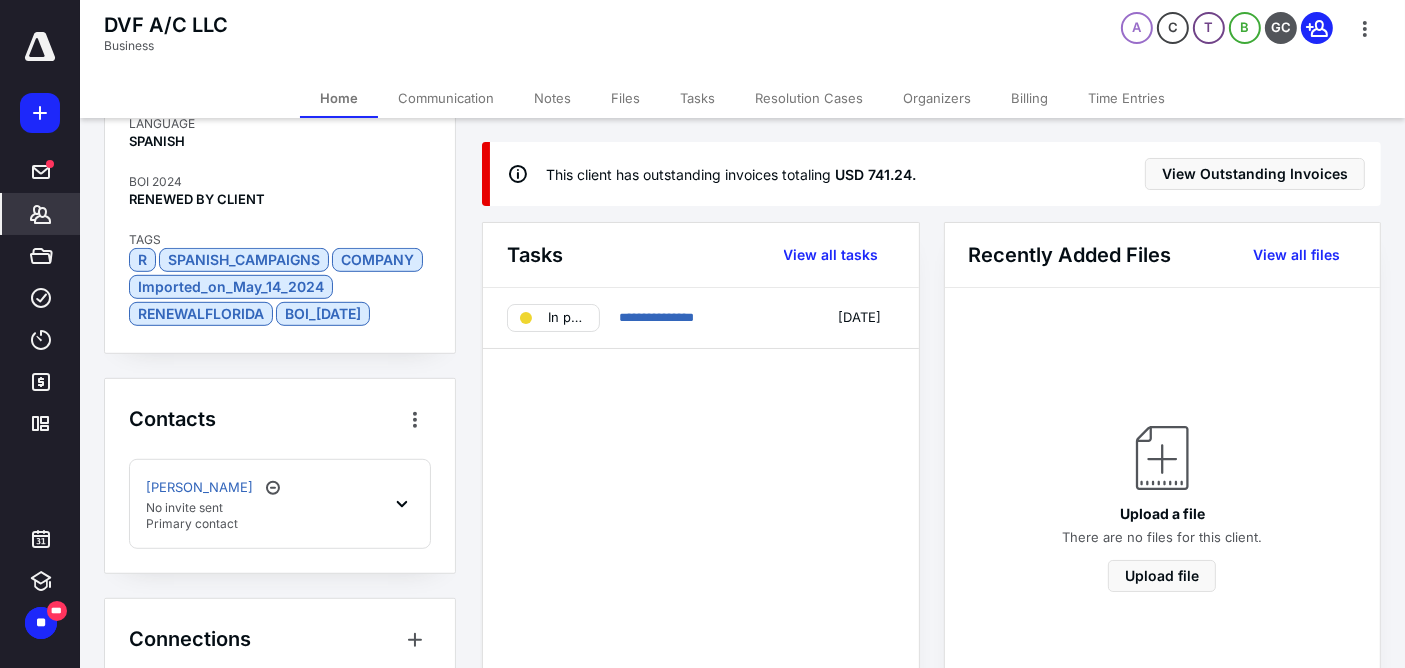 scroll, scrollTop: 1268, scrollLeft: 0, axis: vertical 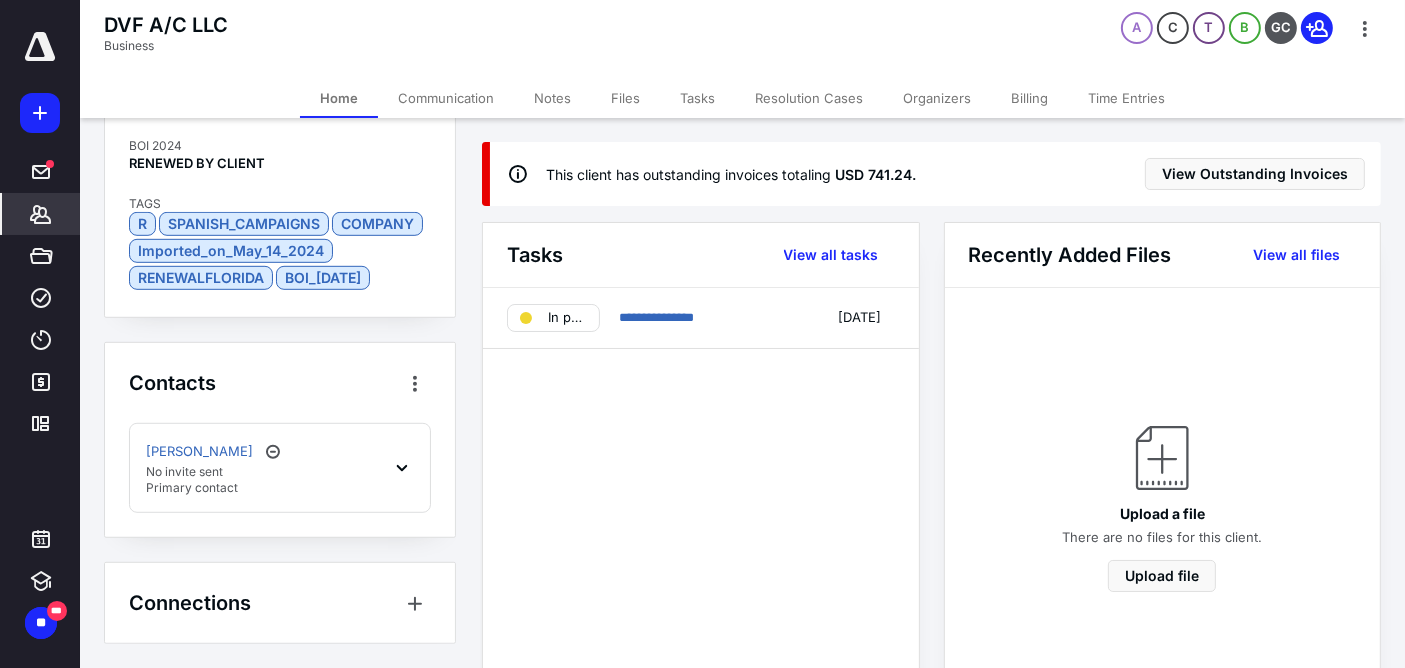 click 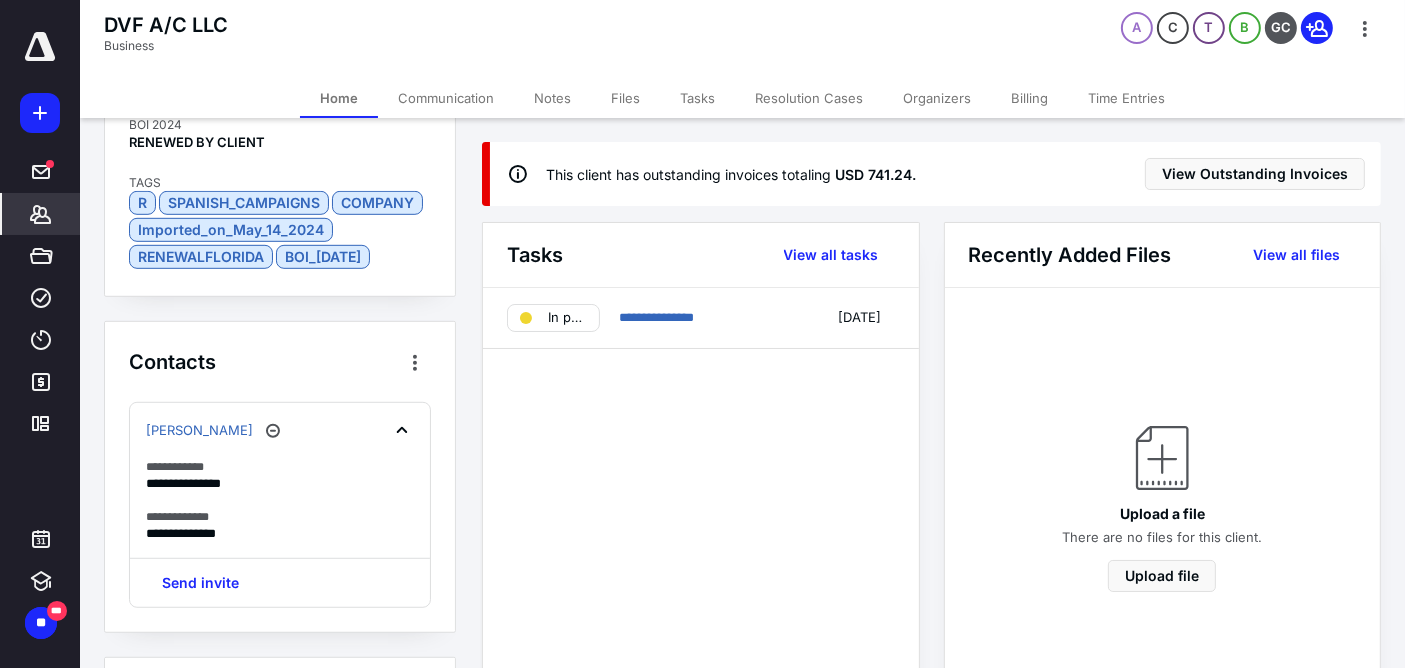 click on "Communication" at bounding box center [446, 98] 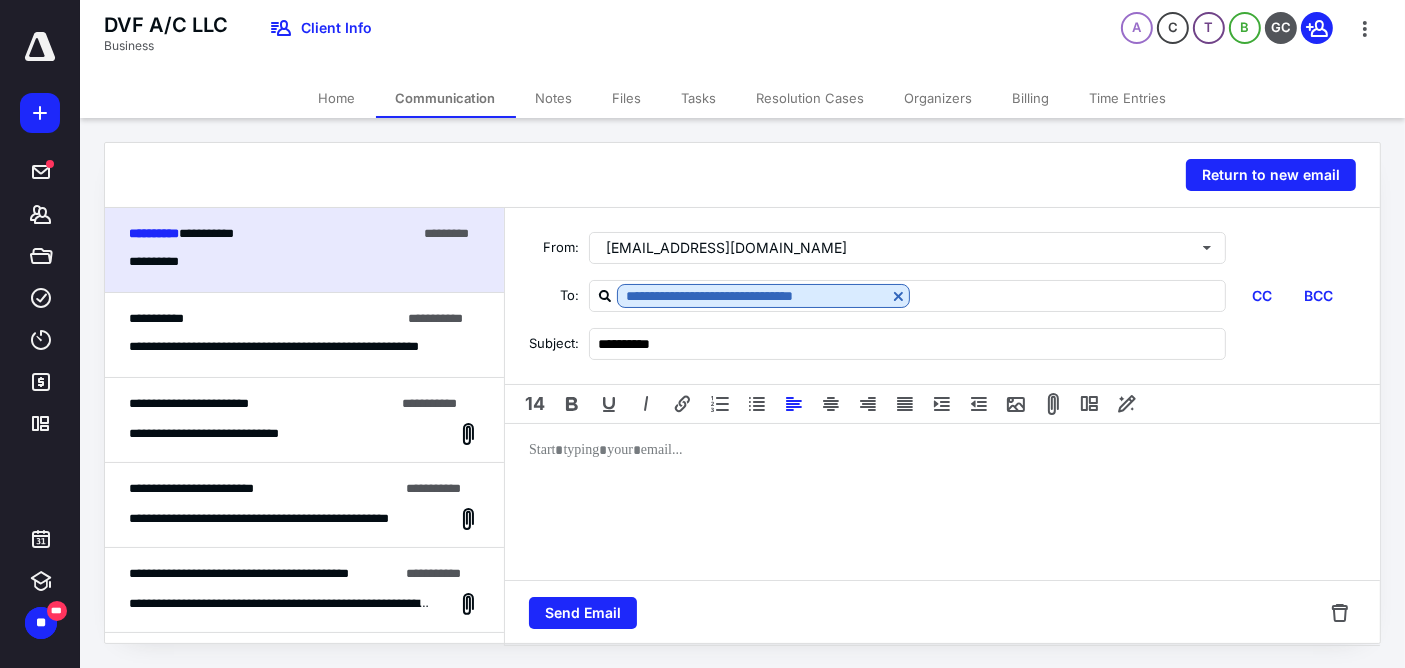 click at bounding box center [942, 504] 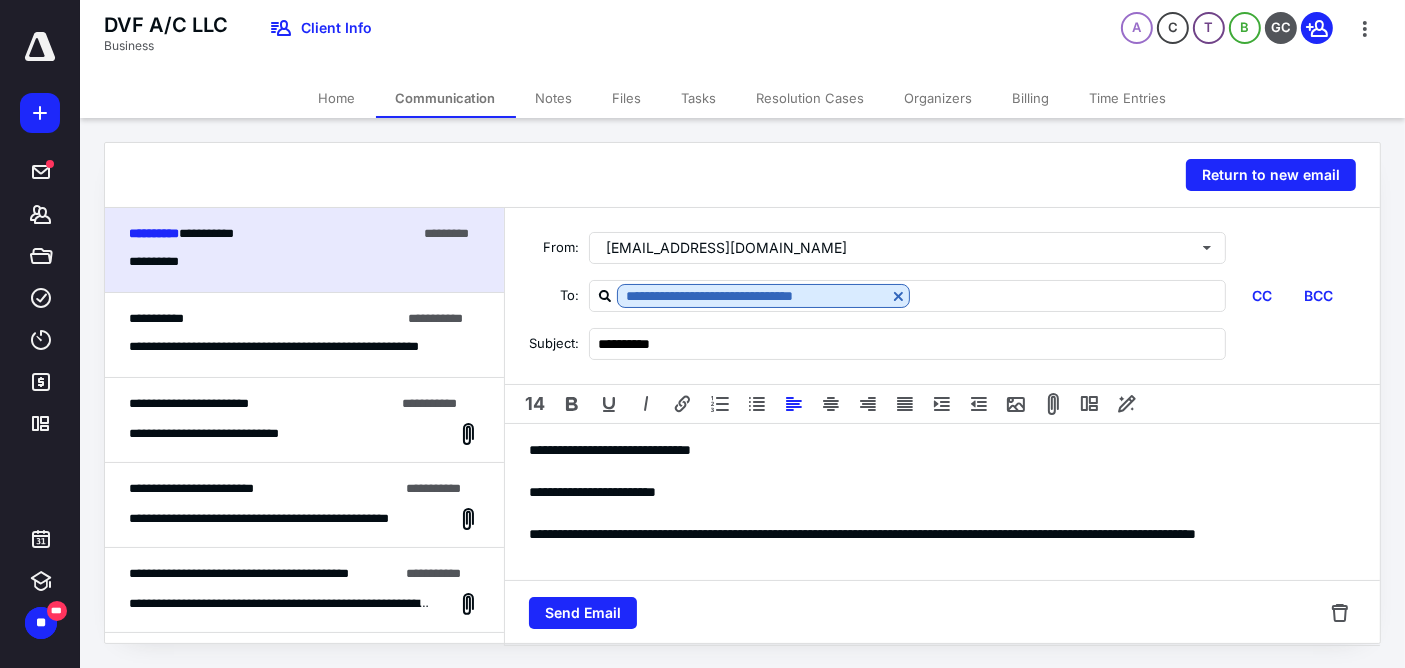 click on "**********" at bounding box center (934, 545) 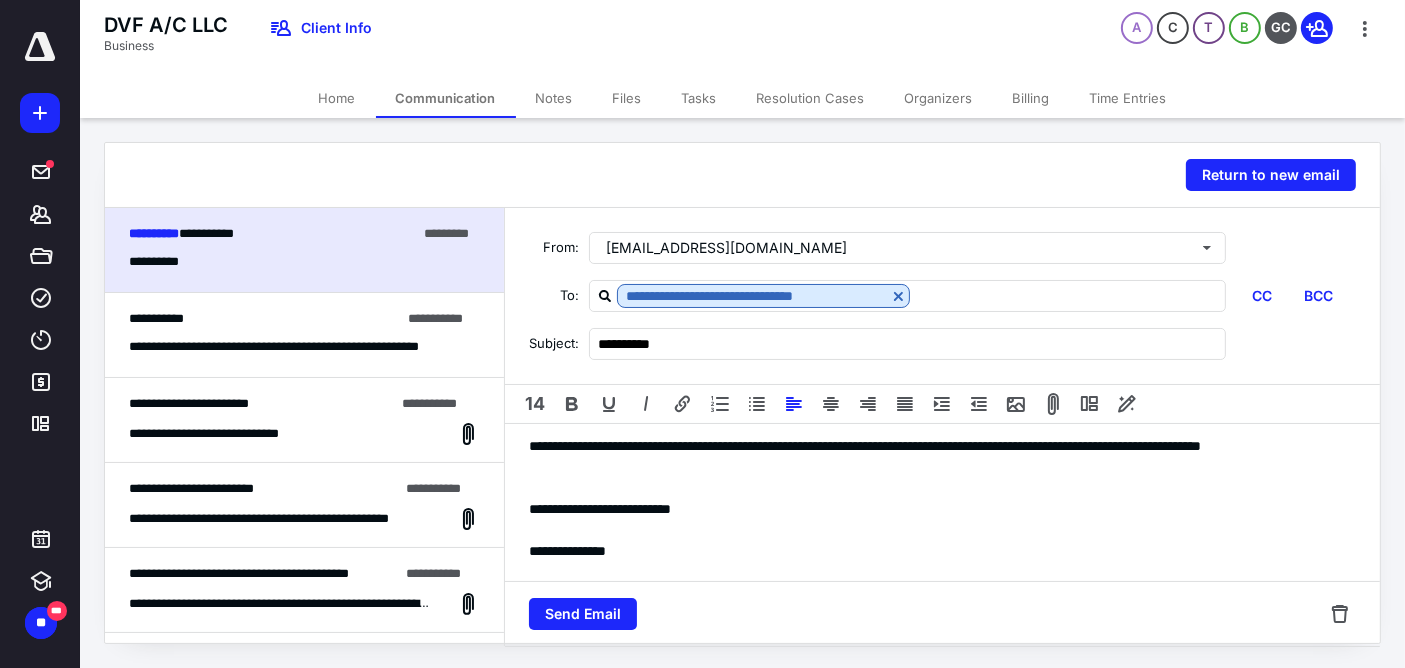 scroll, scrollTop: 108, scrollLeft: 0, axis: vertical 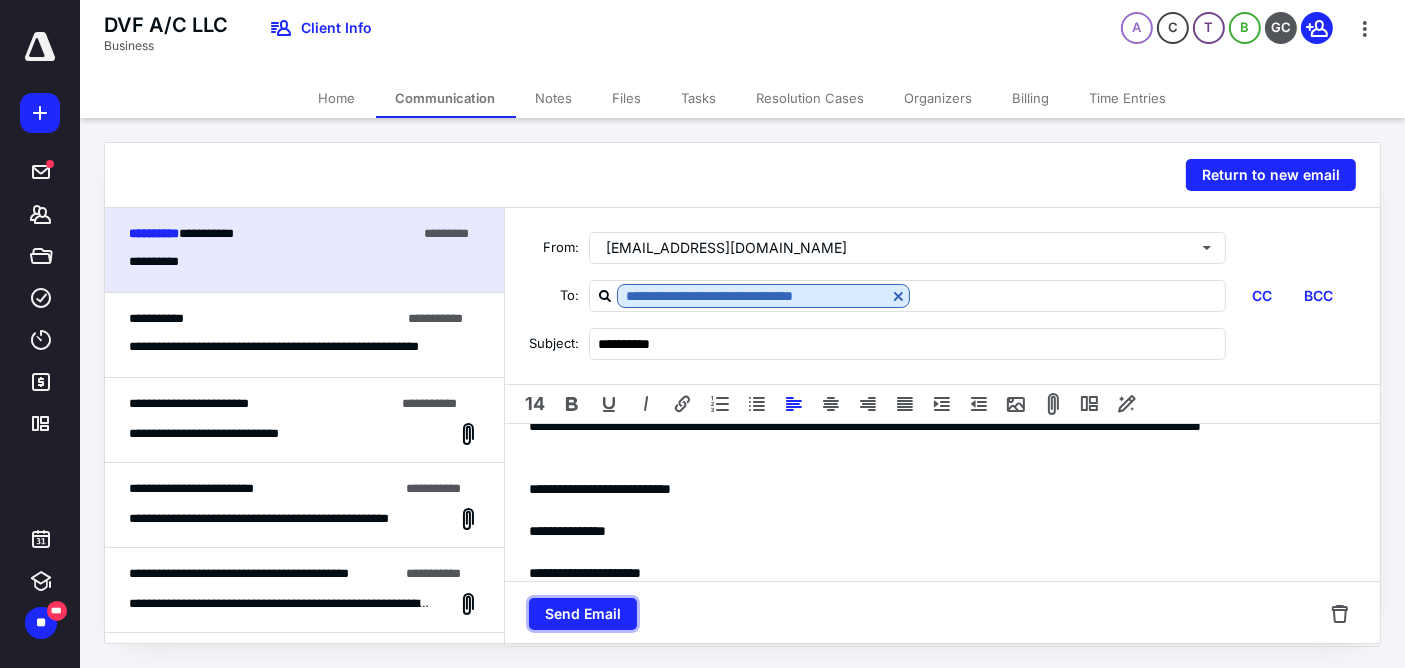 click on "Send Email" at bounding box center (583, 614) 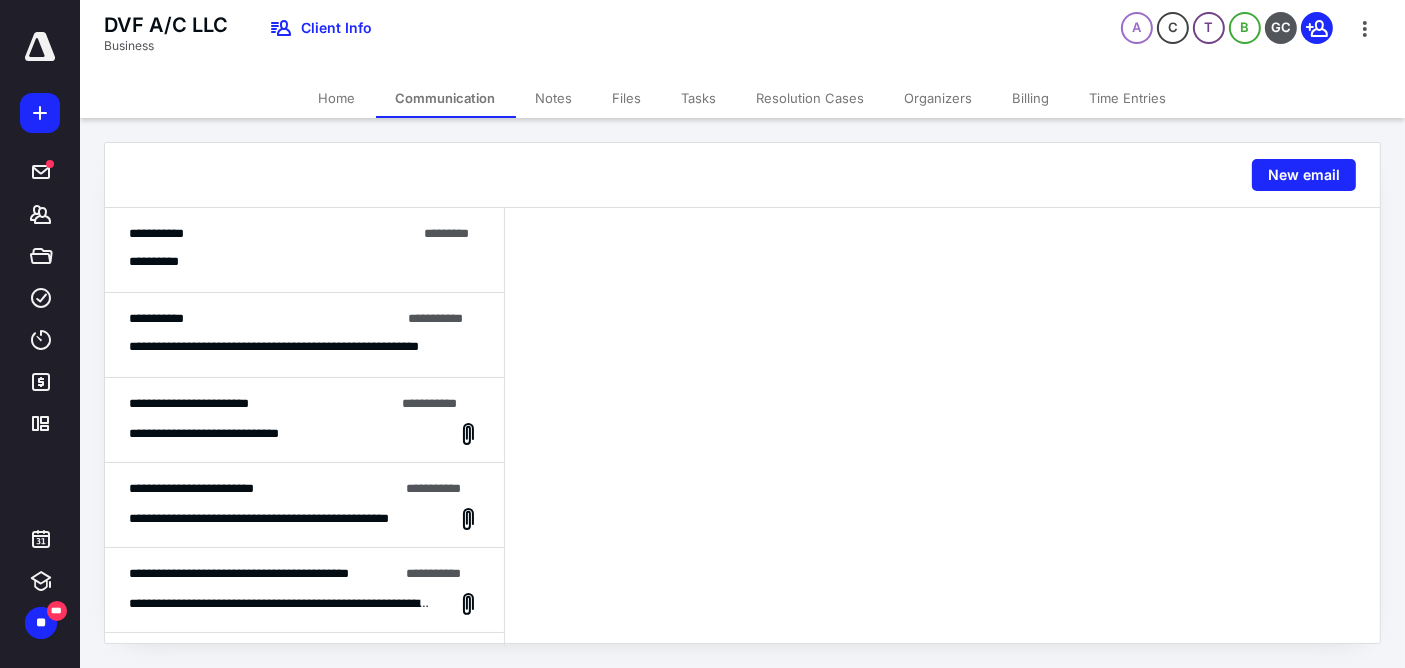 click on "Notes" at bounding box center (554, 98) 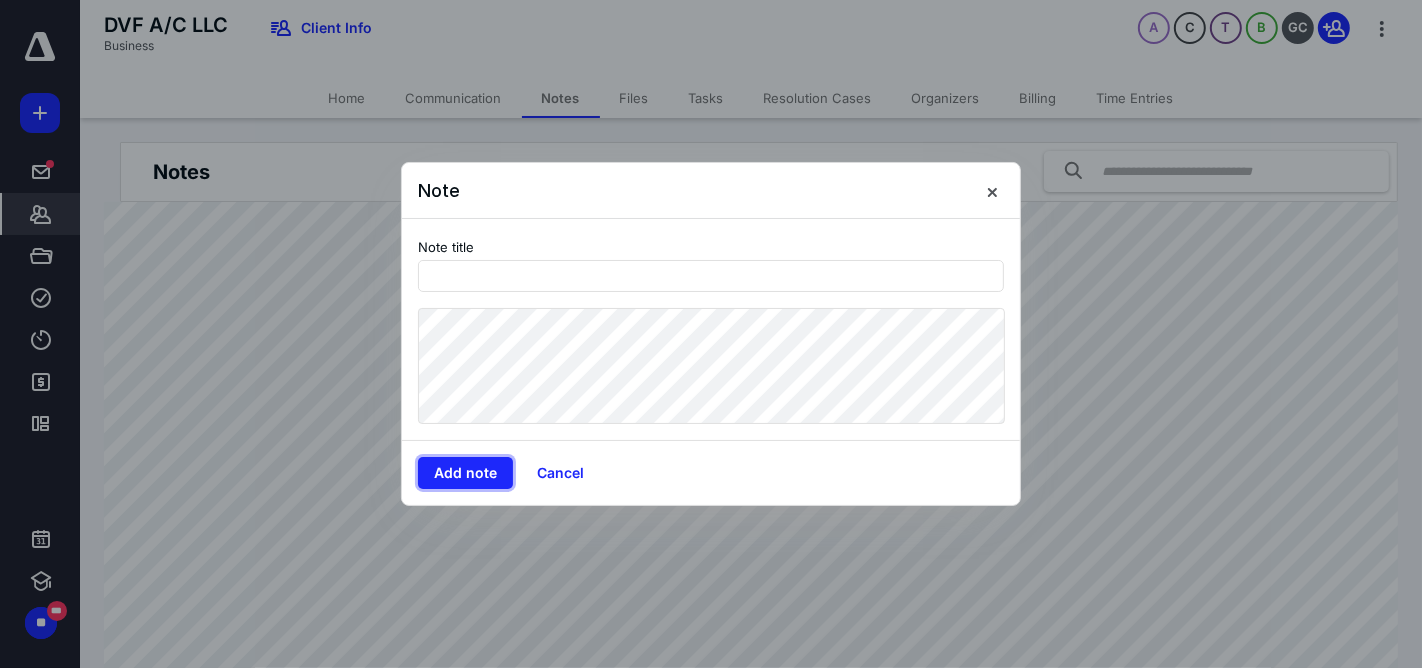 click on "Add note" at bounding box center (465, 473) 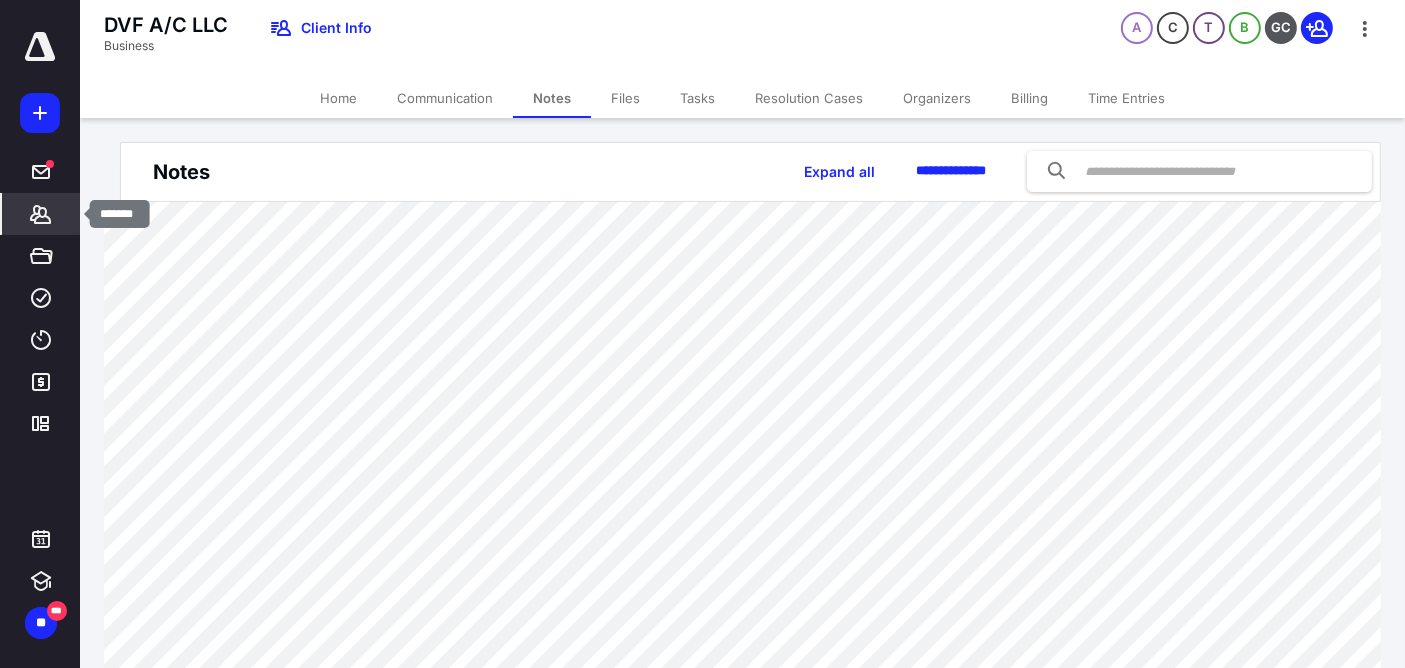 click 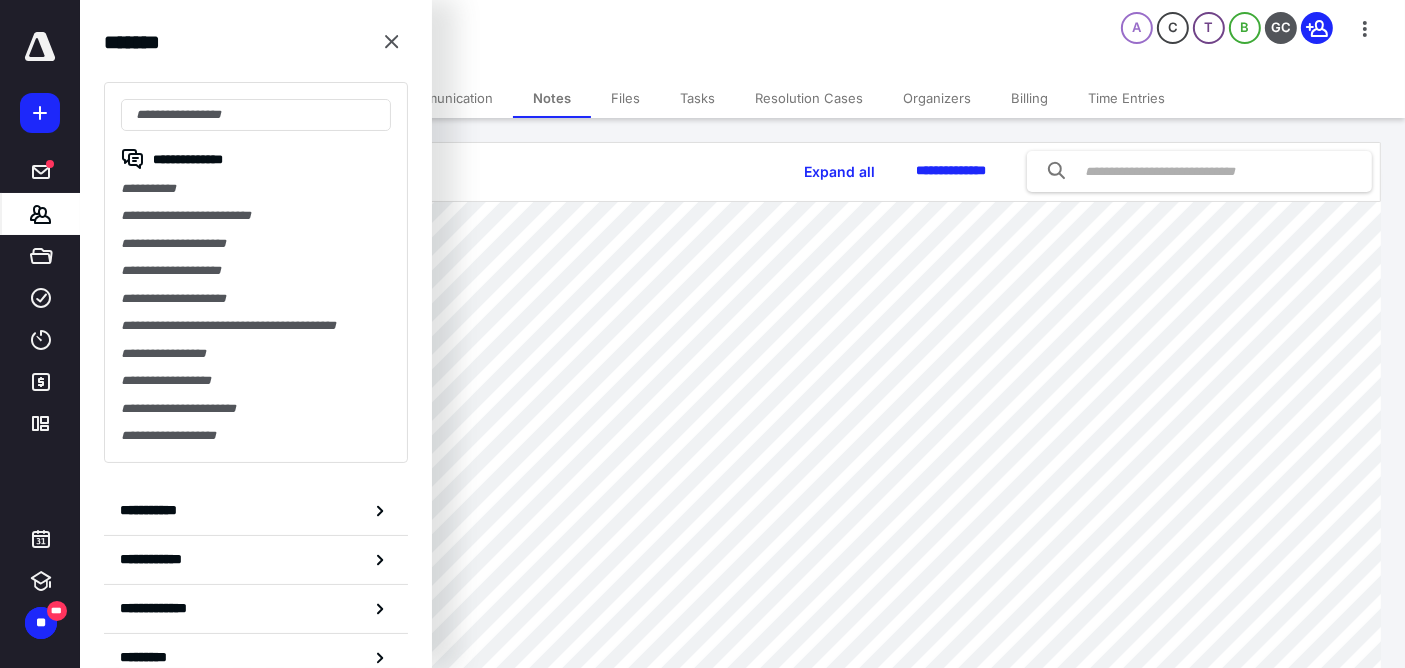 click at bounding box center (256, 115) 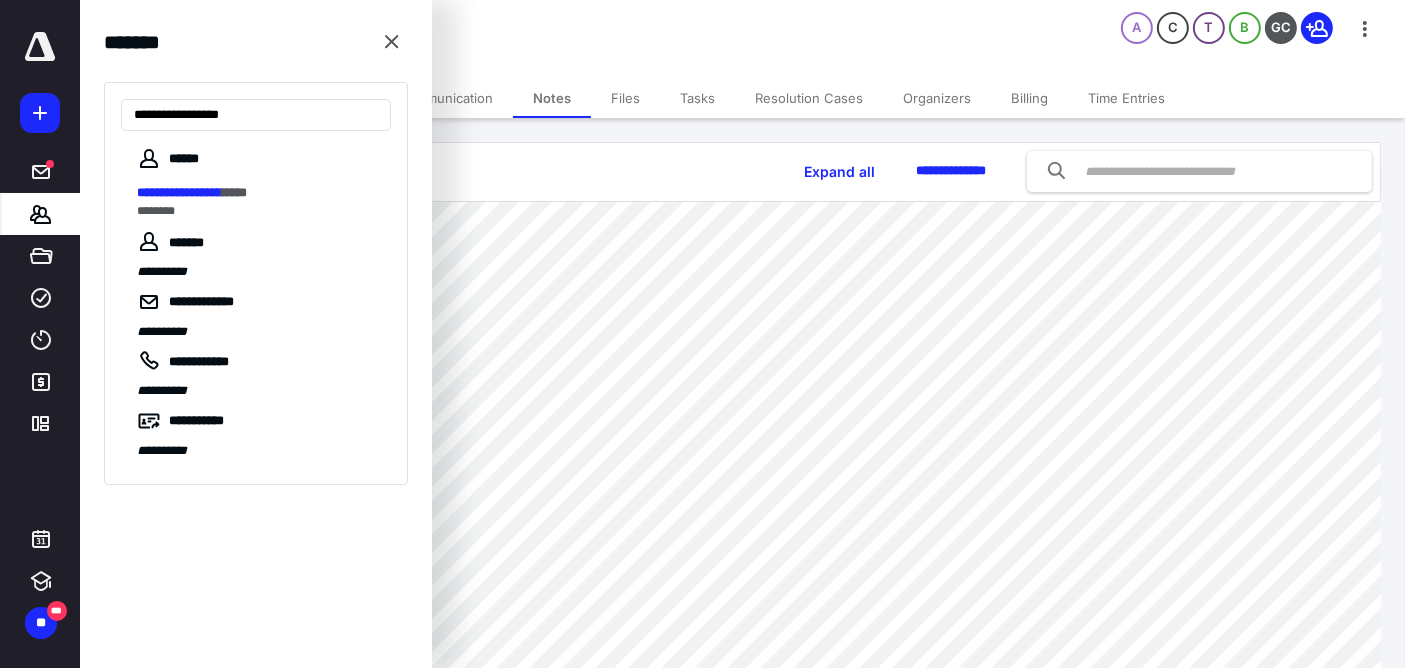 type on "**********" 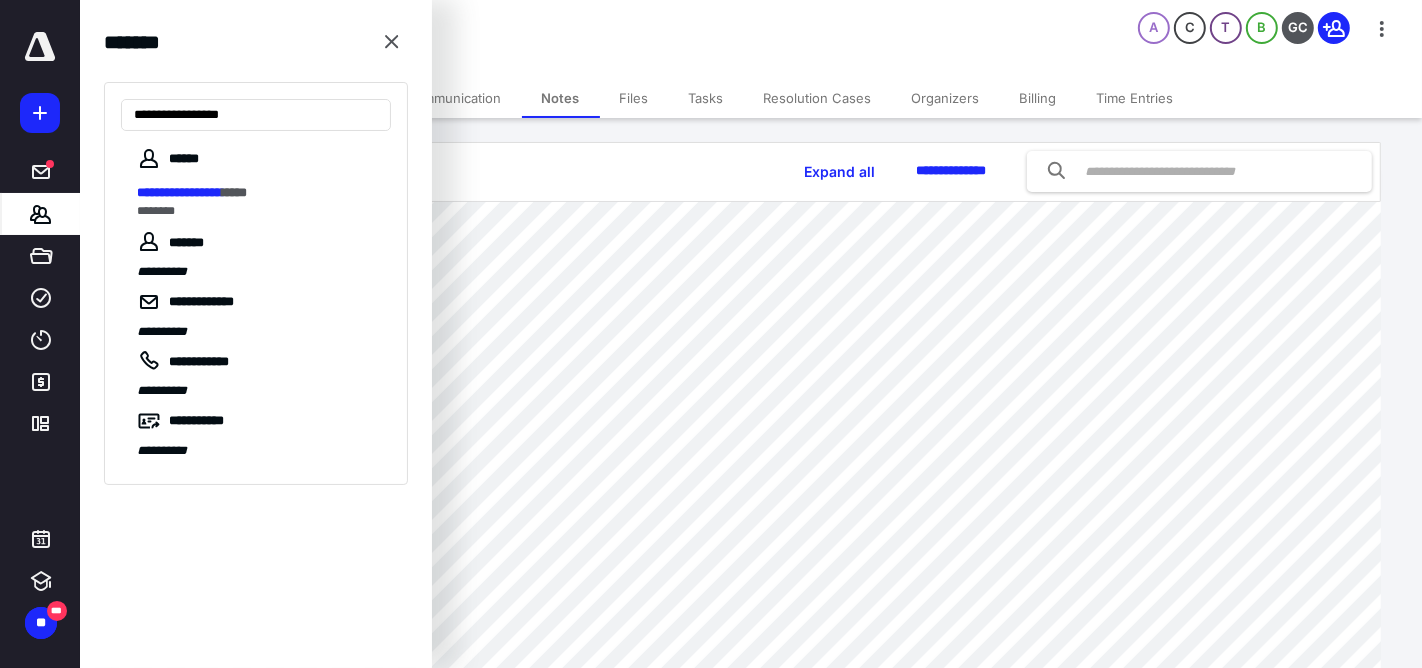 click on "**********" at bounding box center (702, 0) 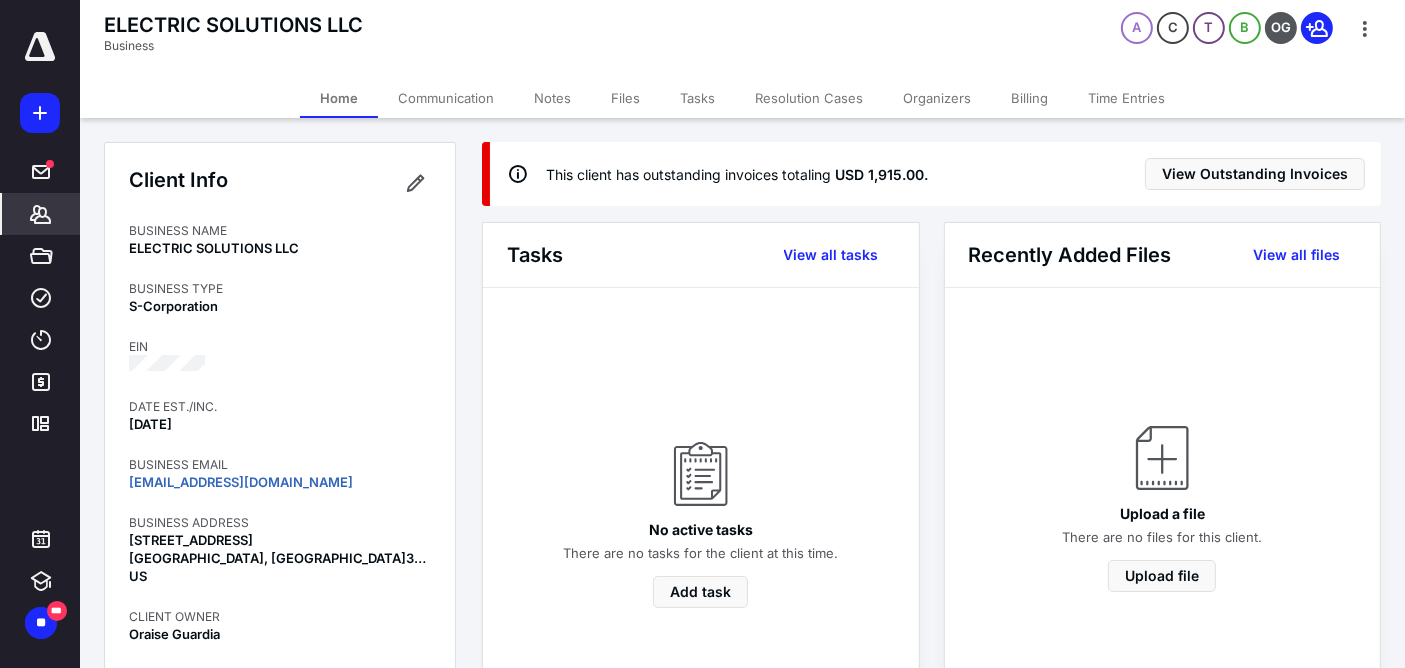 click on "Notes" at bounding box center [552, 98] 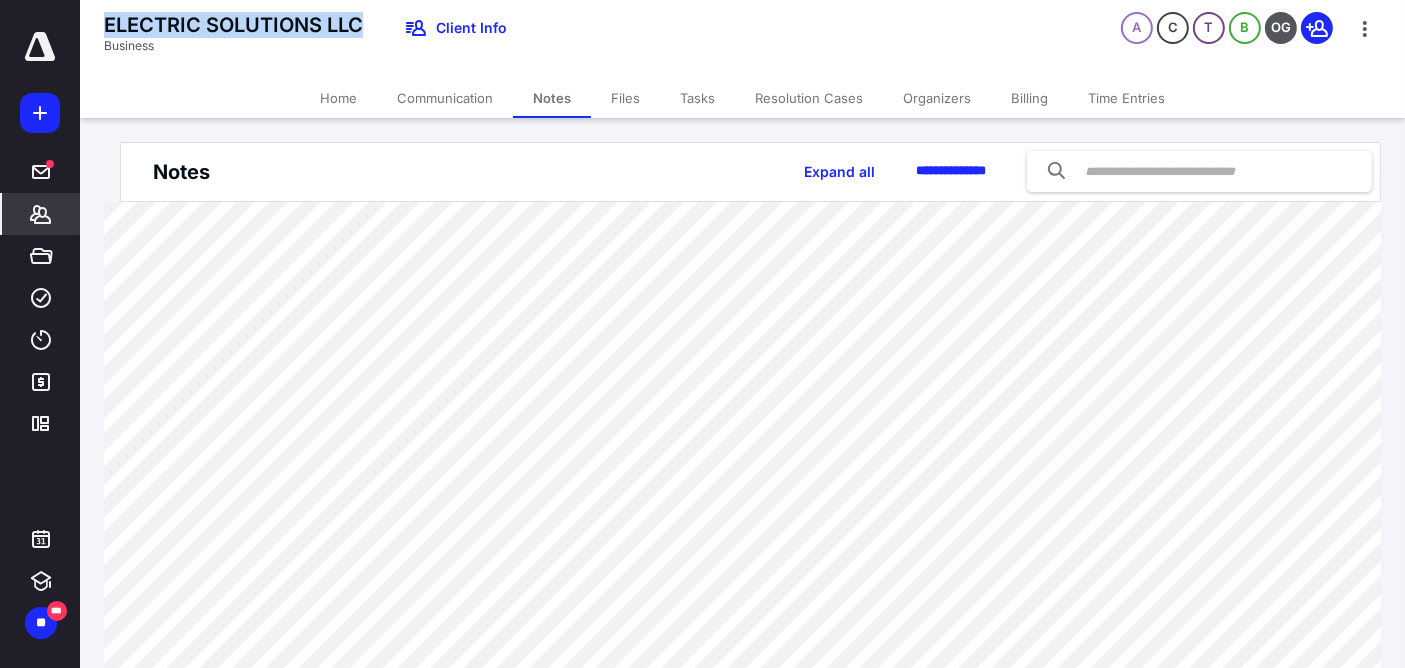 drag, startPoint x: 101, startPoint y: 21, endPoint x: 364, endPoint y: 28, distance: 263.09314 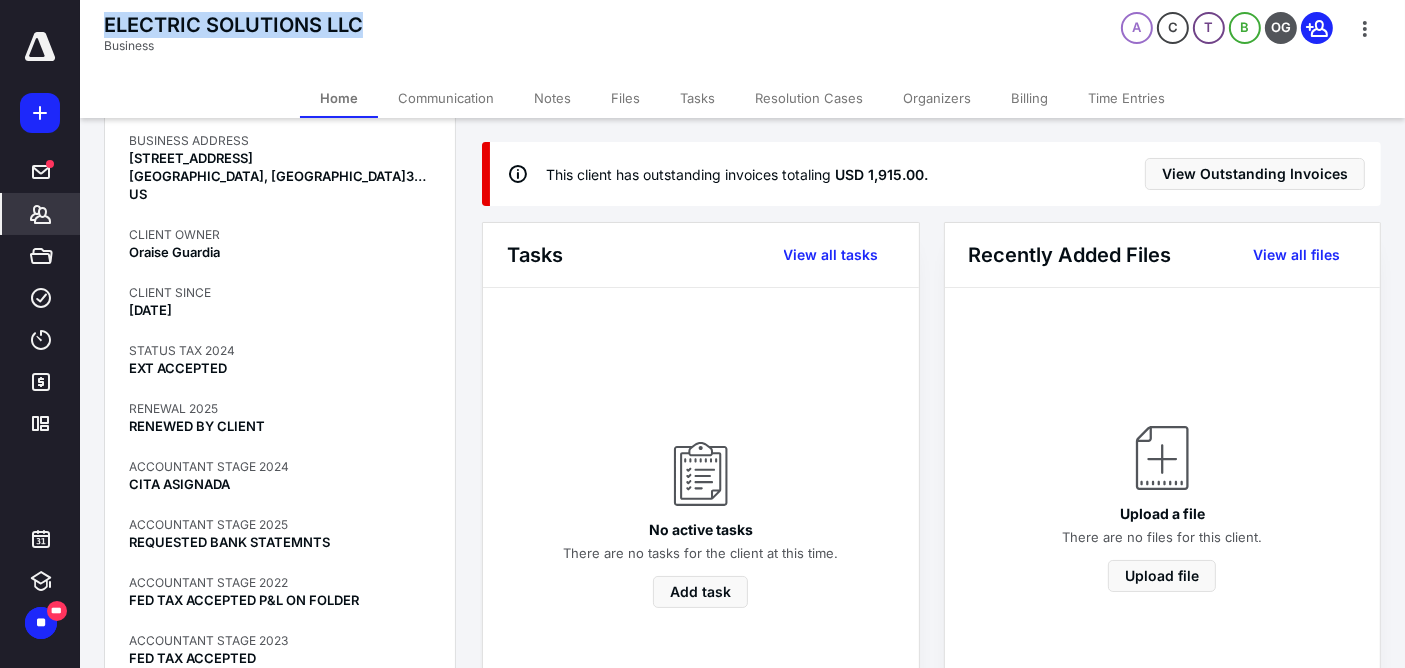 scroll, scrollTop: 444, scrollLeft: 0, axis: vertical 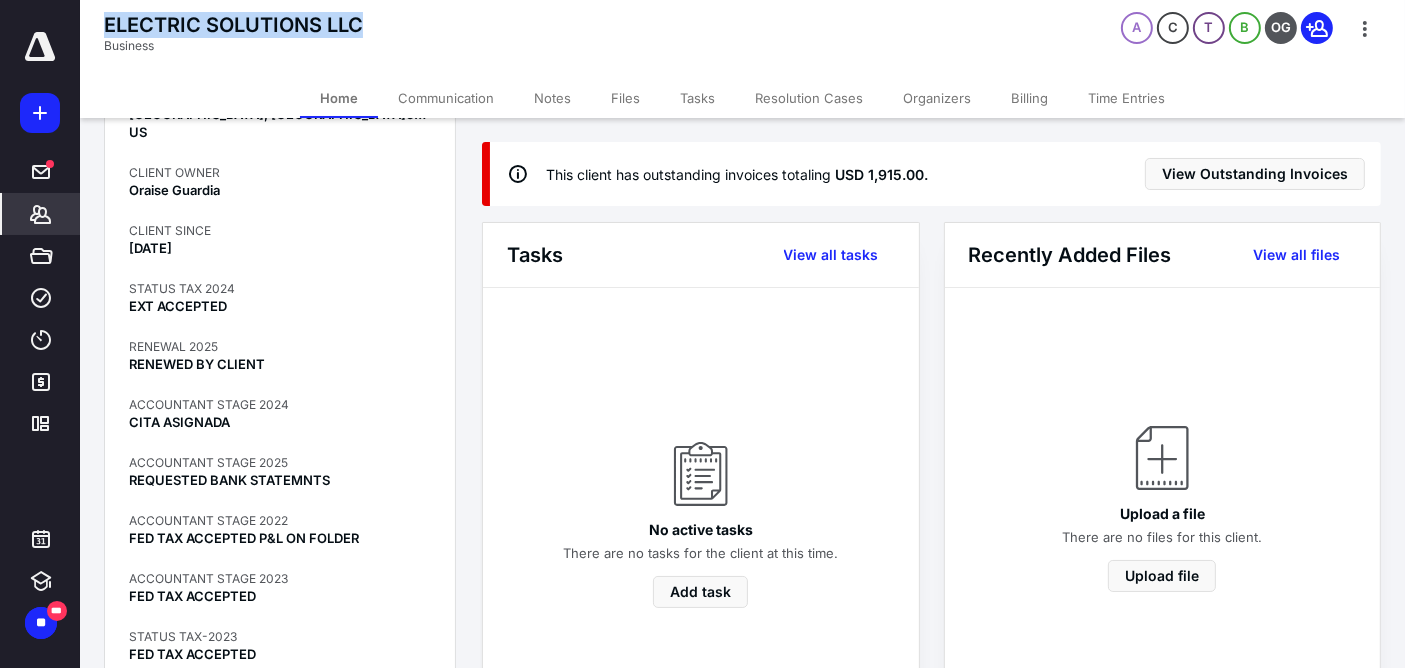 click on "Notes" at bounding box center (552, 98) 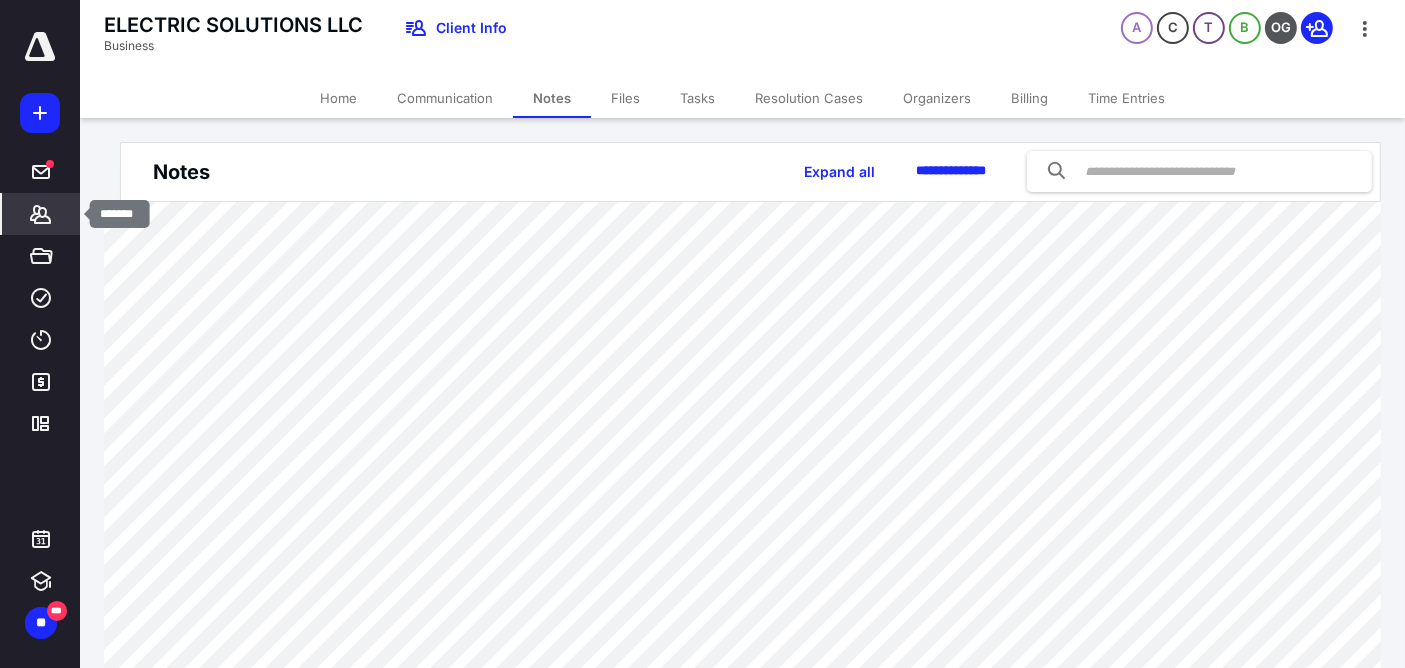 click 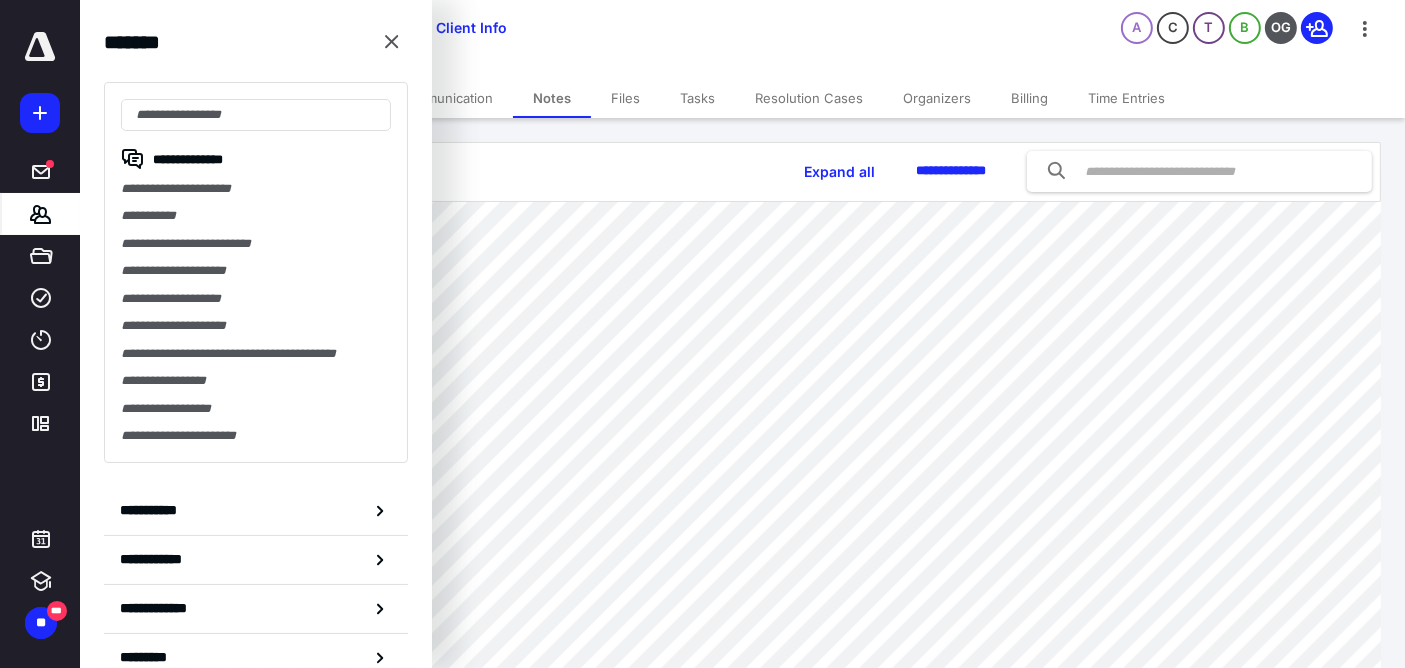 click at bounding box center [256, 115] 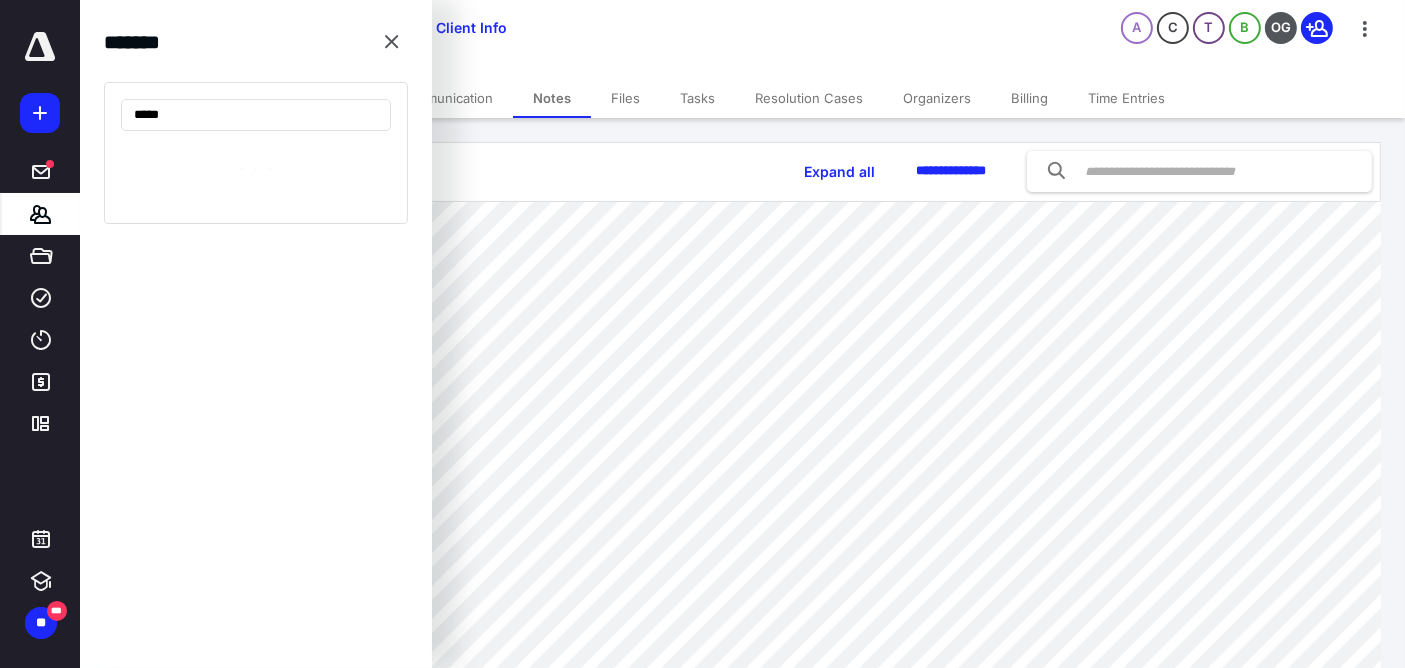type on "******" 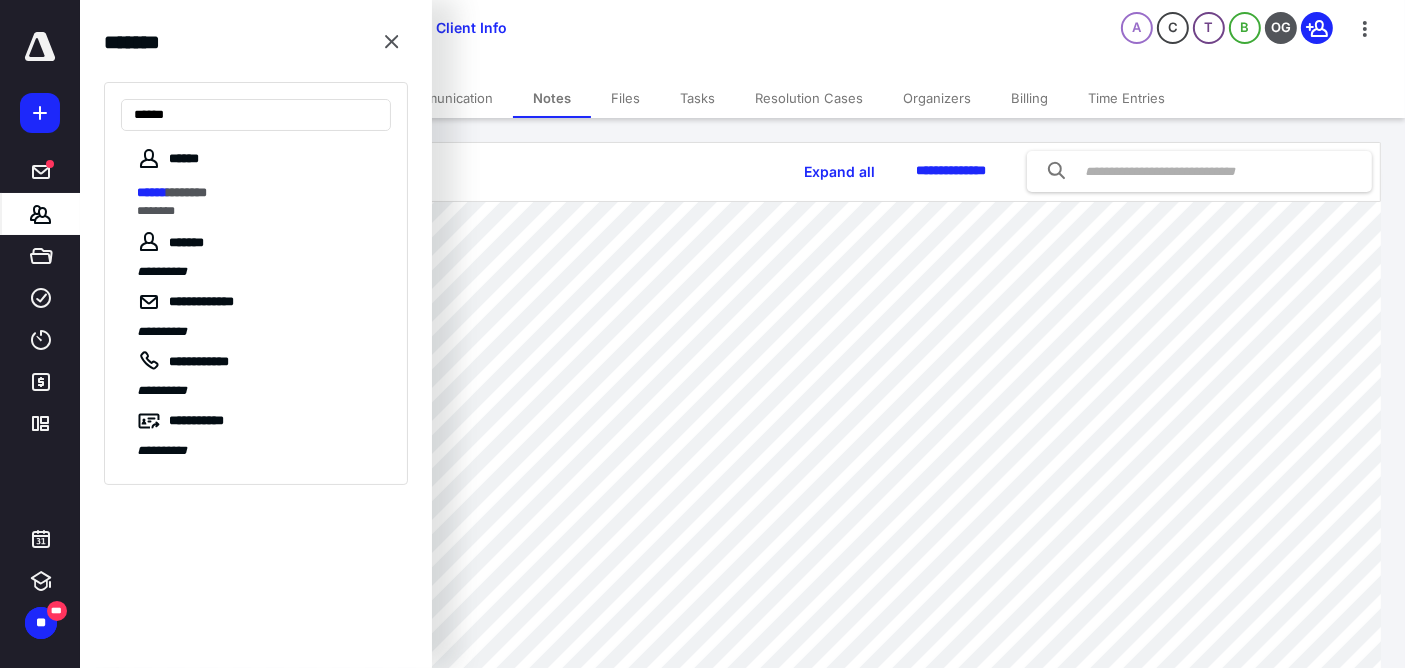 click on "****** ********" at bounding box center (258, 193) 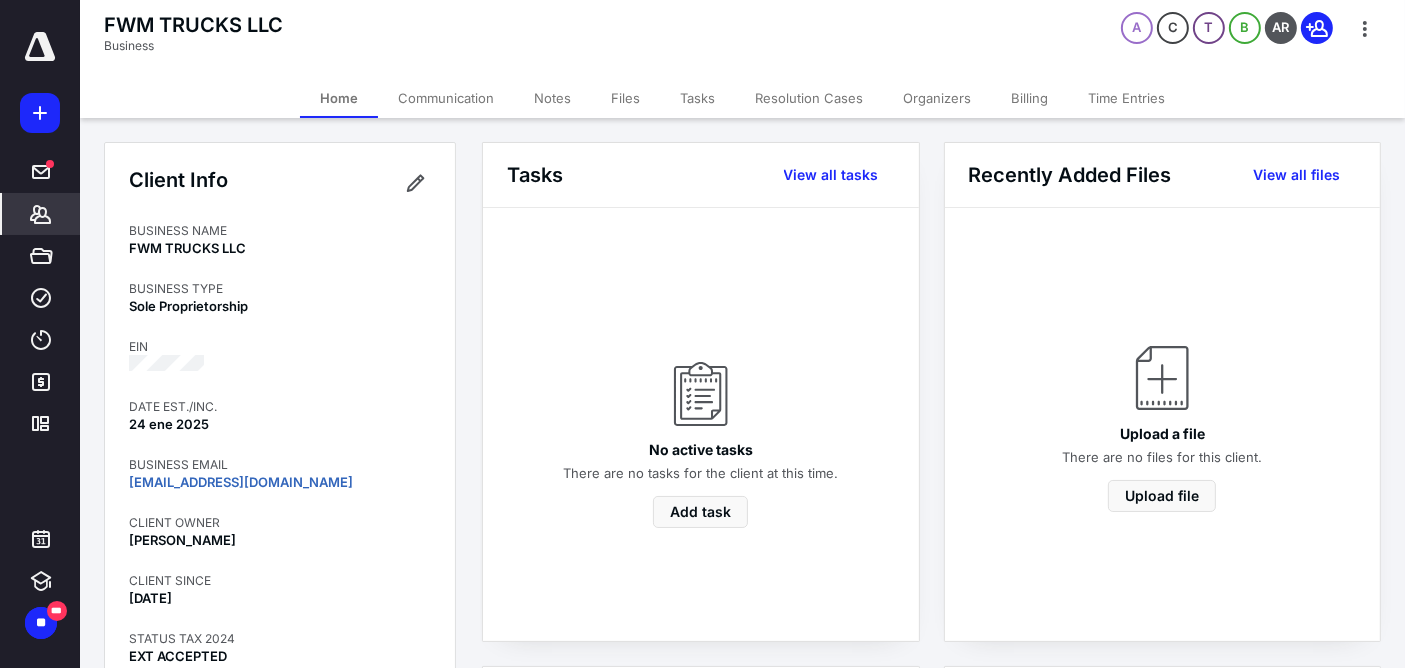 click on "Notes" at bounding box center [552, 98] 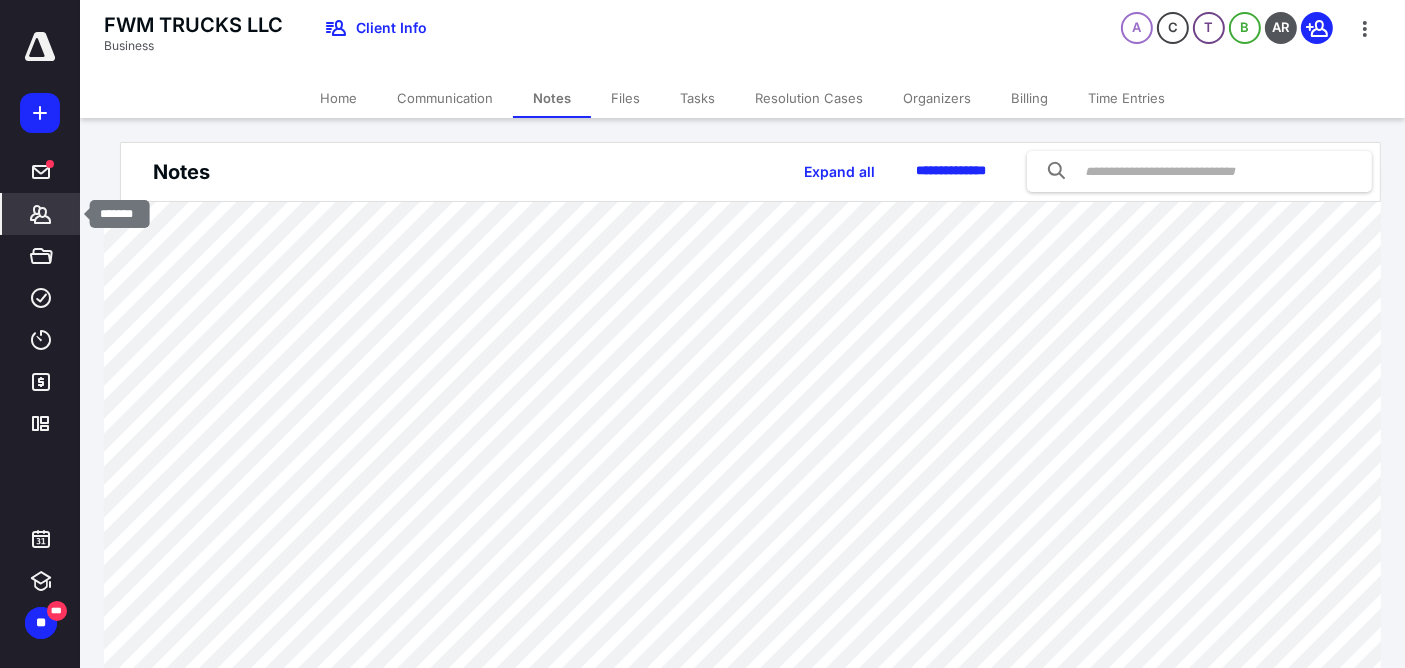 click 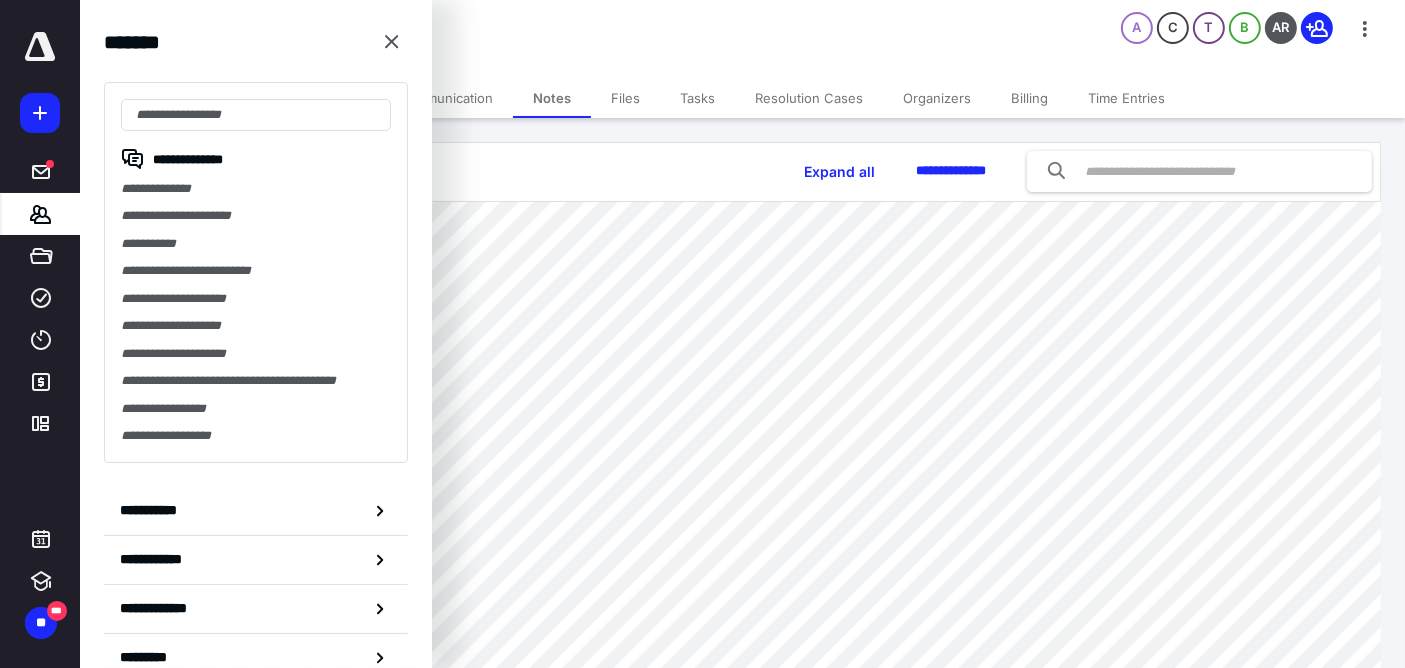 click at bounding box center [256, 115] 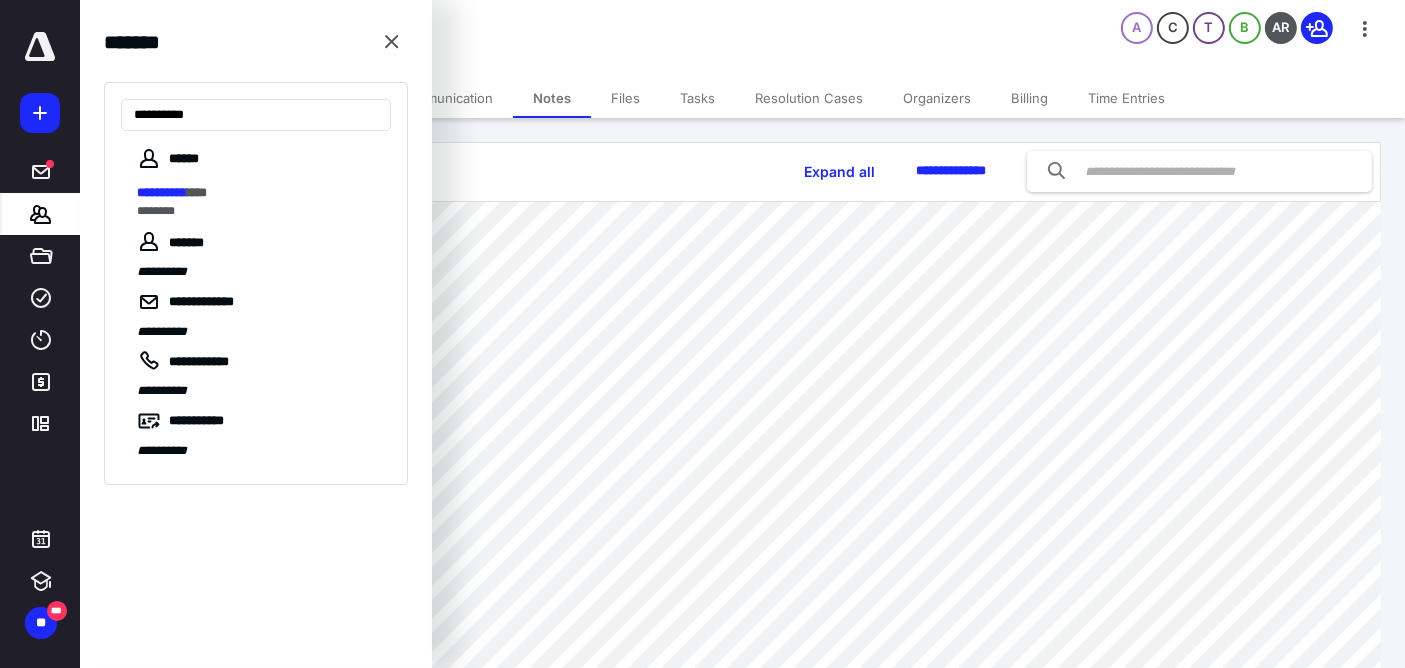 type on "**********" 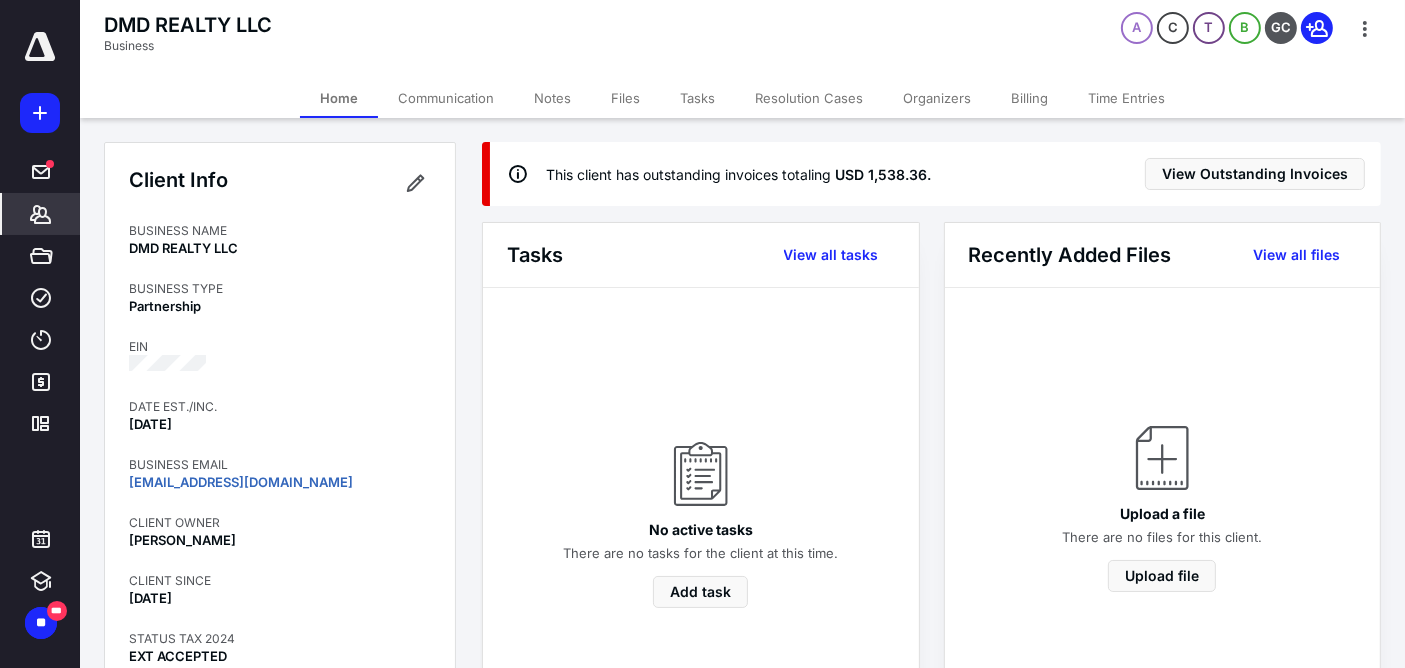 click on "Notes" at bounding box center [552, 98] 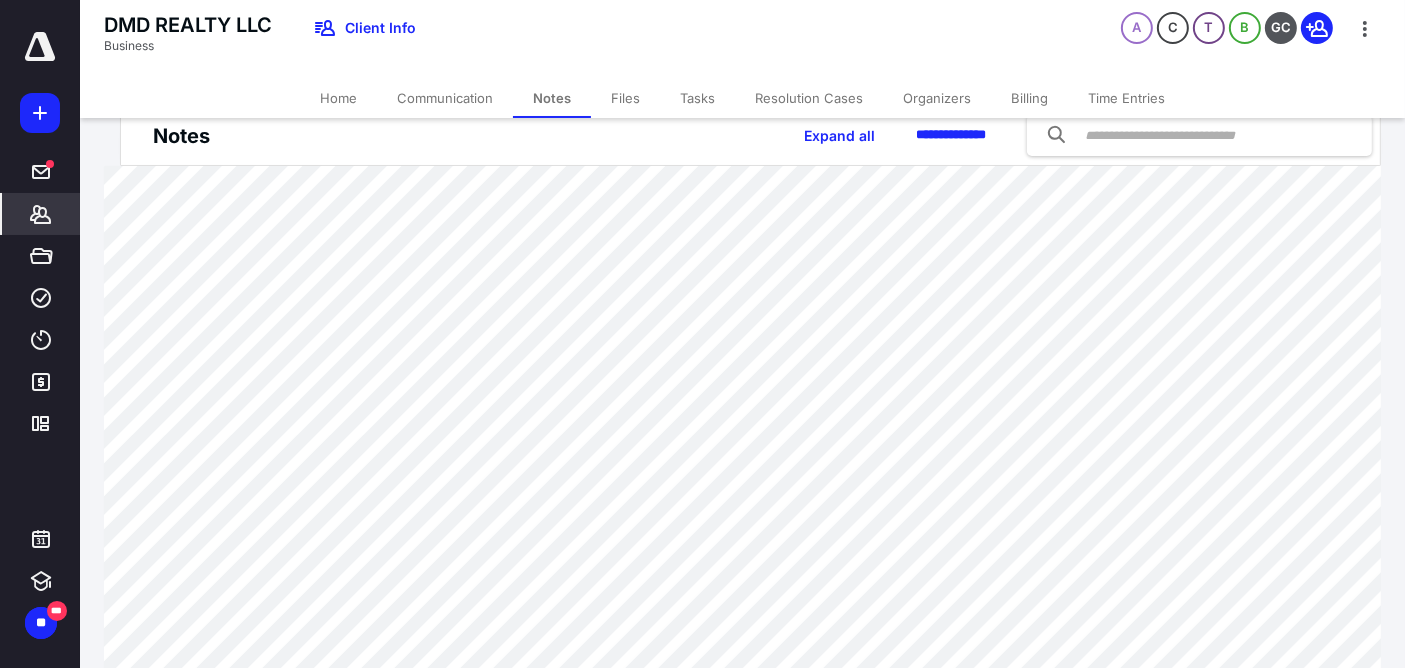 scroll, scrollTop: 0, scrollLeft: 0, axis: both 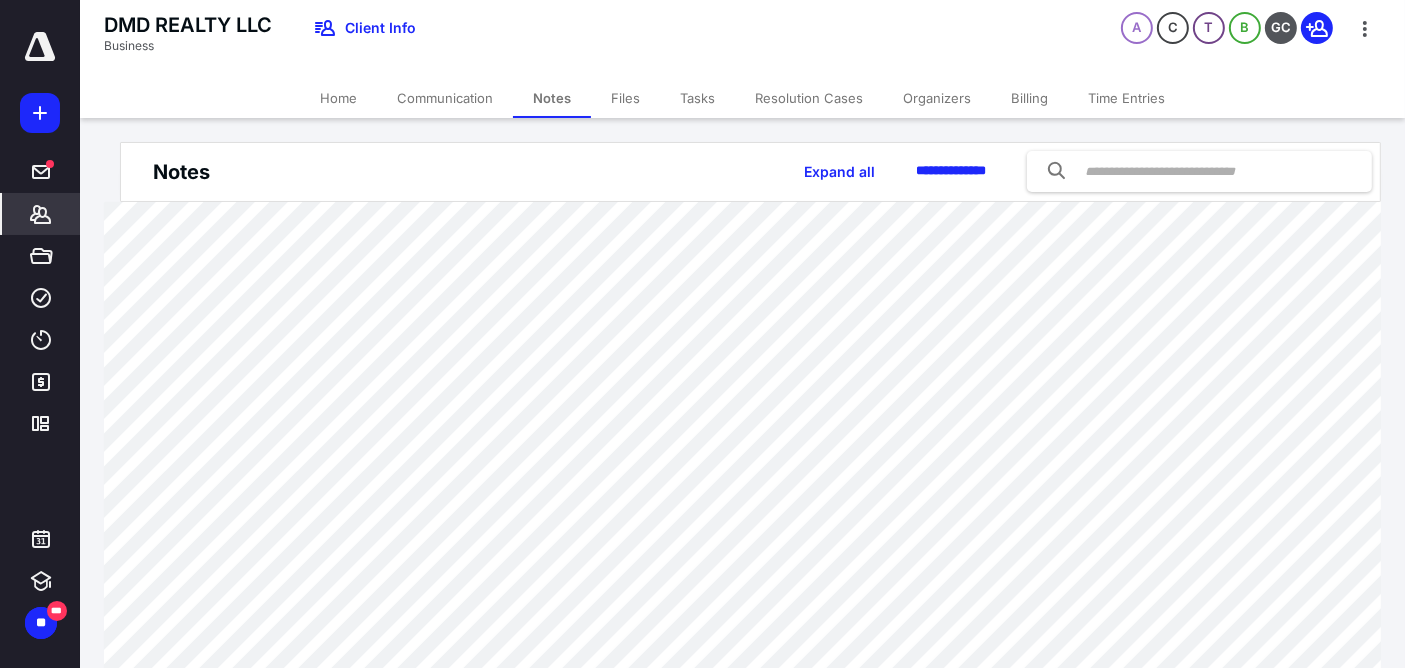 click on "Home" at bounding box center [338, 98] 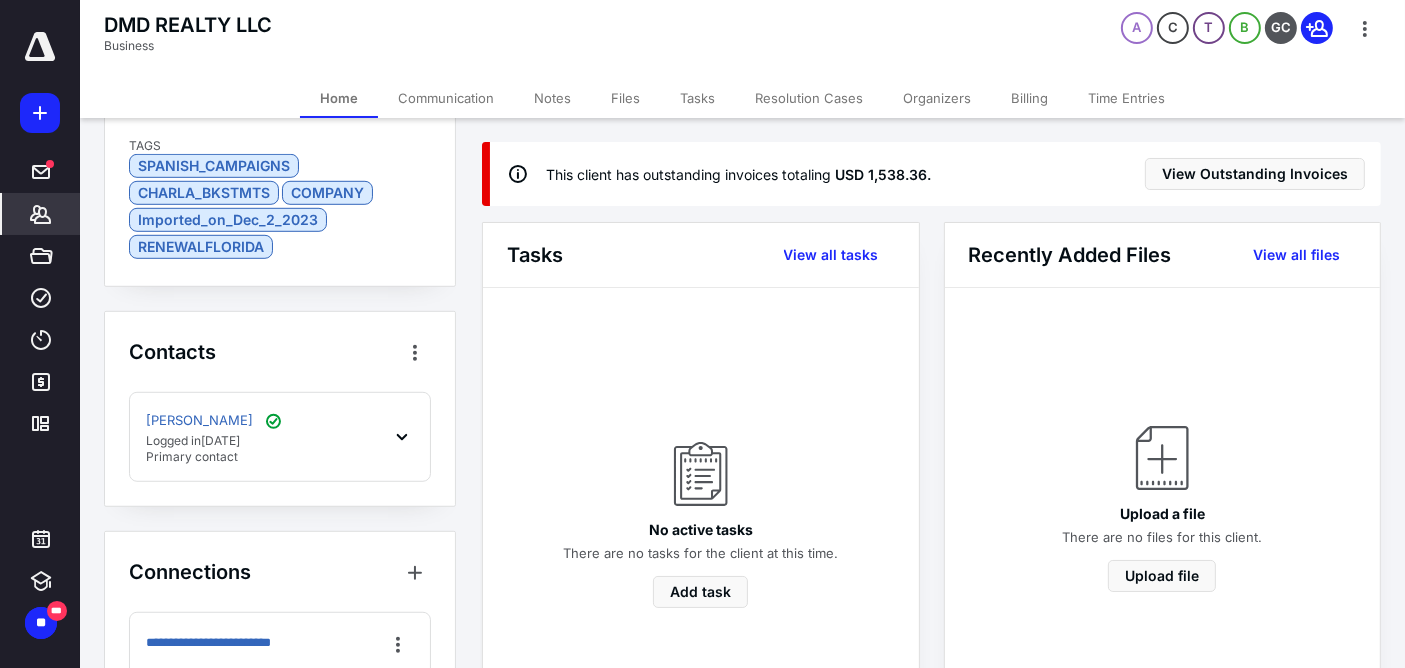 scroll, scrollTop: 1416, scrollLeft: 0, axis: vertical 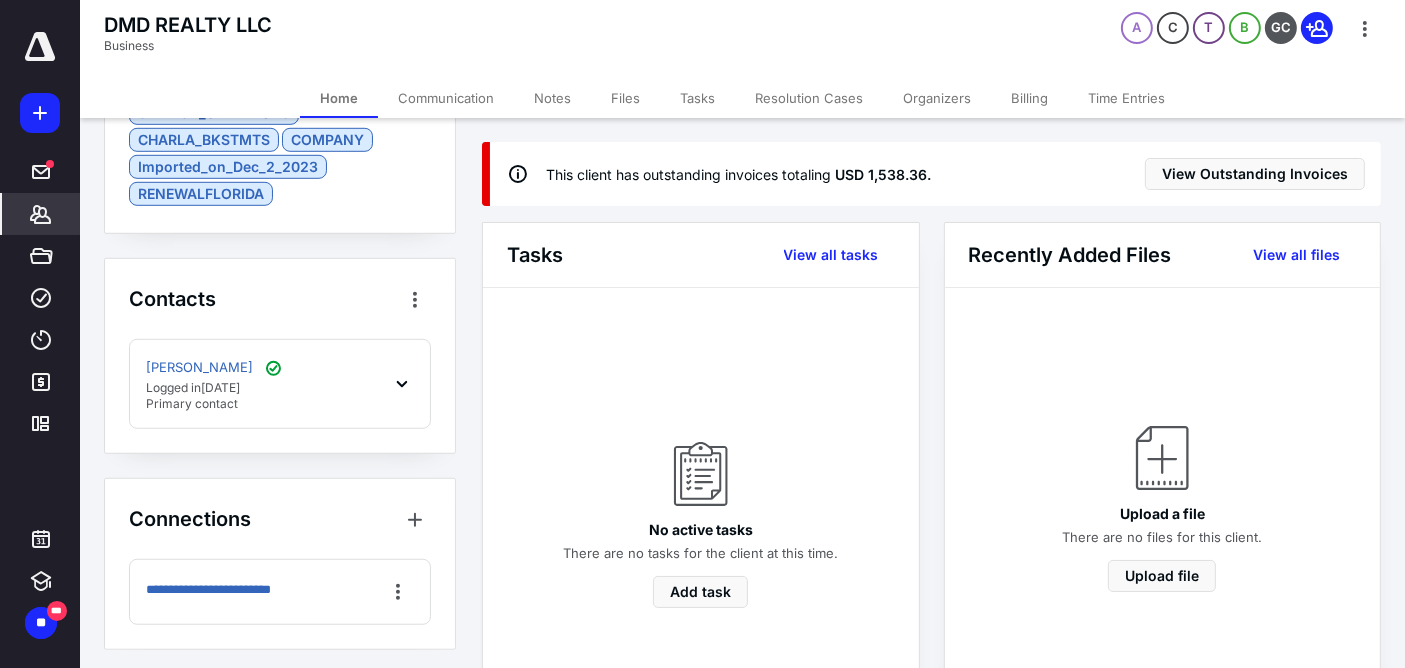 click on "Notes" at bounding box center [552, 98] 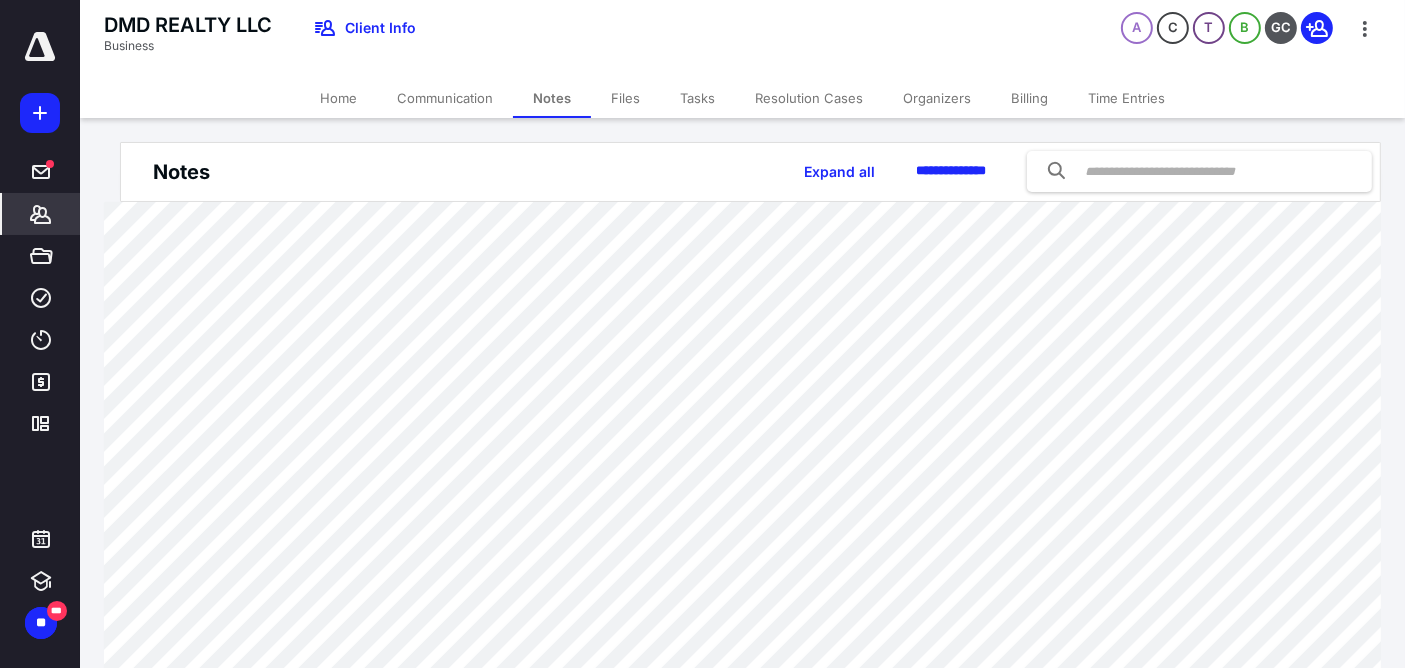 click on "Home" at bounding box center (338, 98) 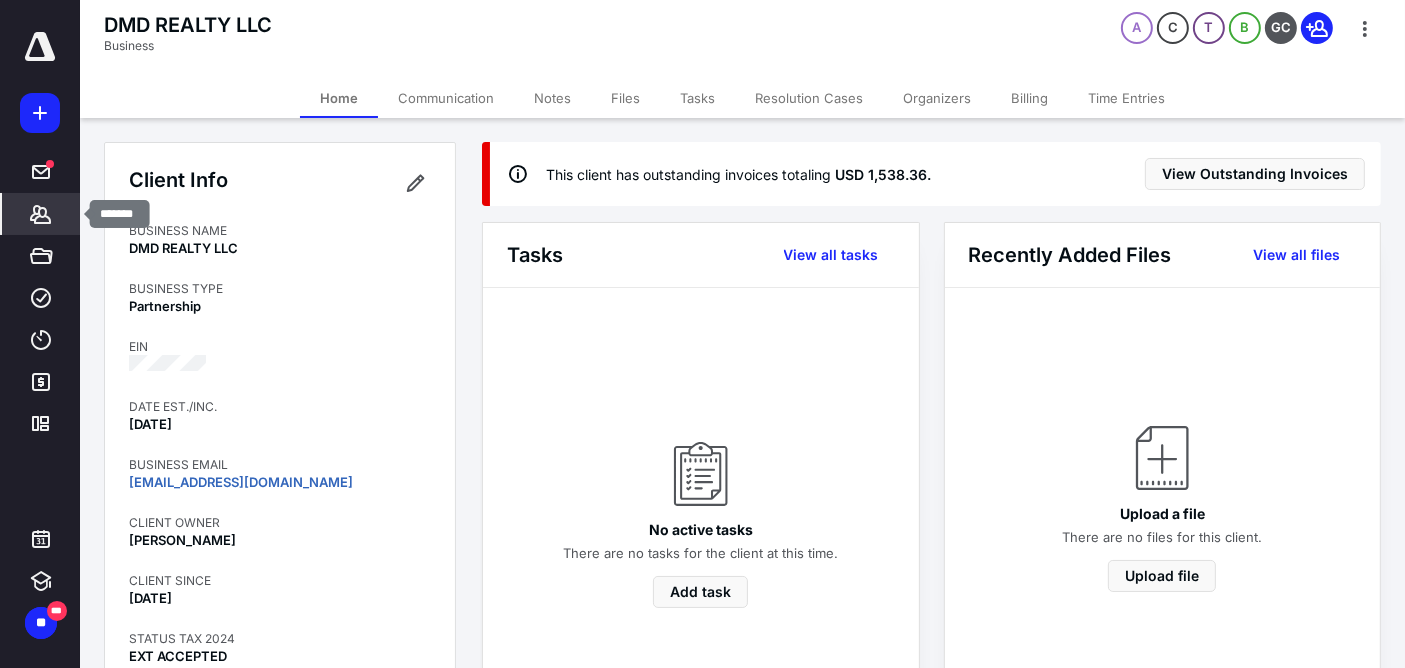 click on "*******" at bounding box center [41, 214] 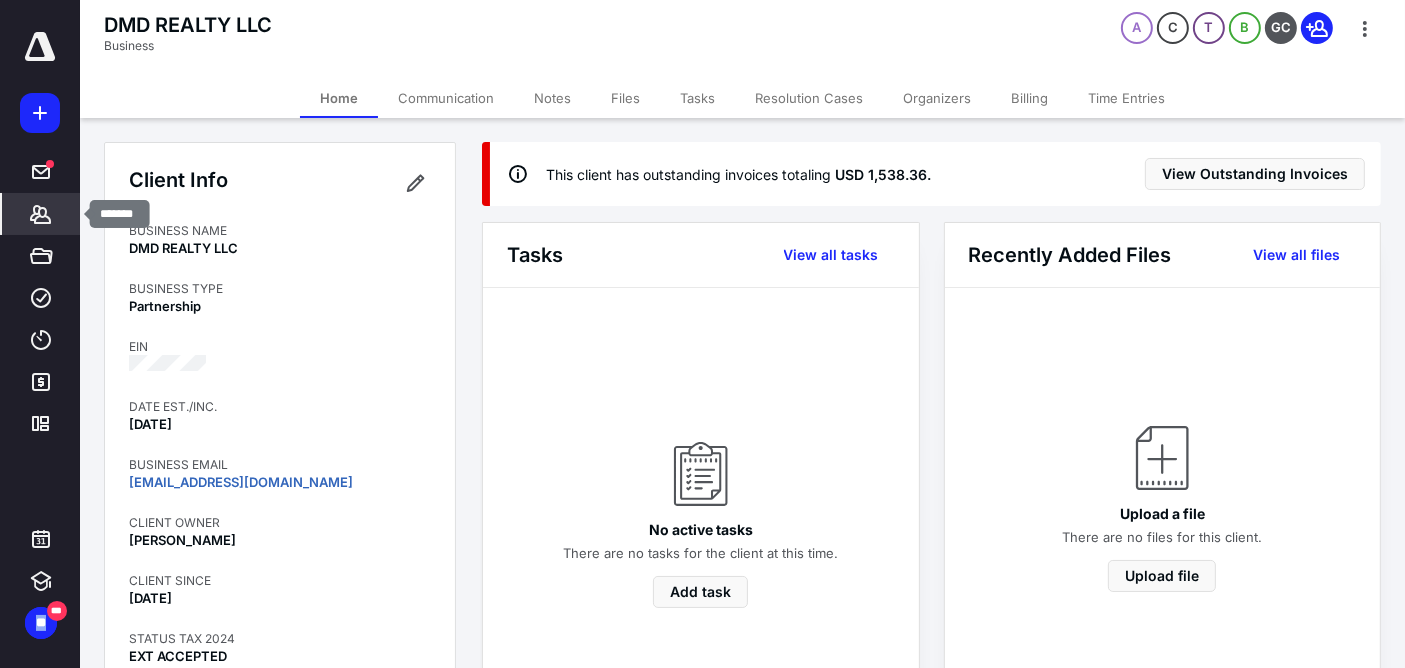 click 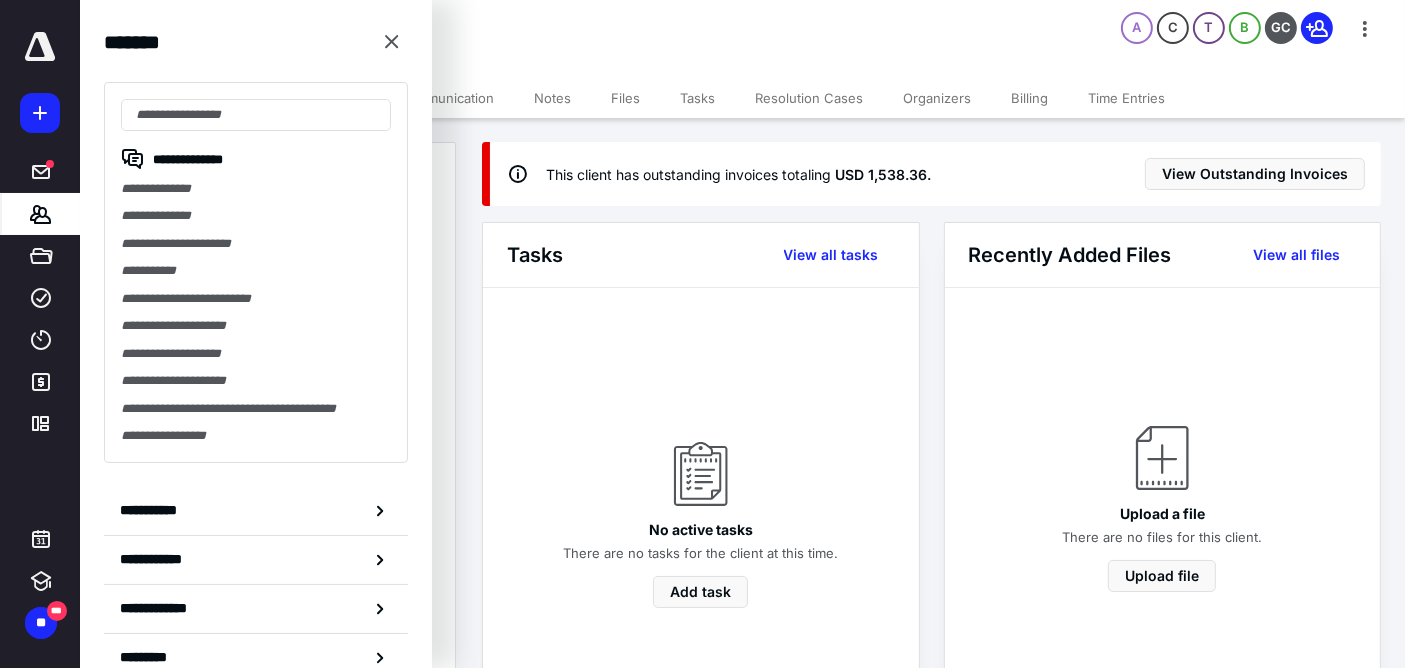 click at bounding box center (256, 115) 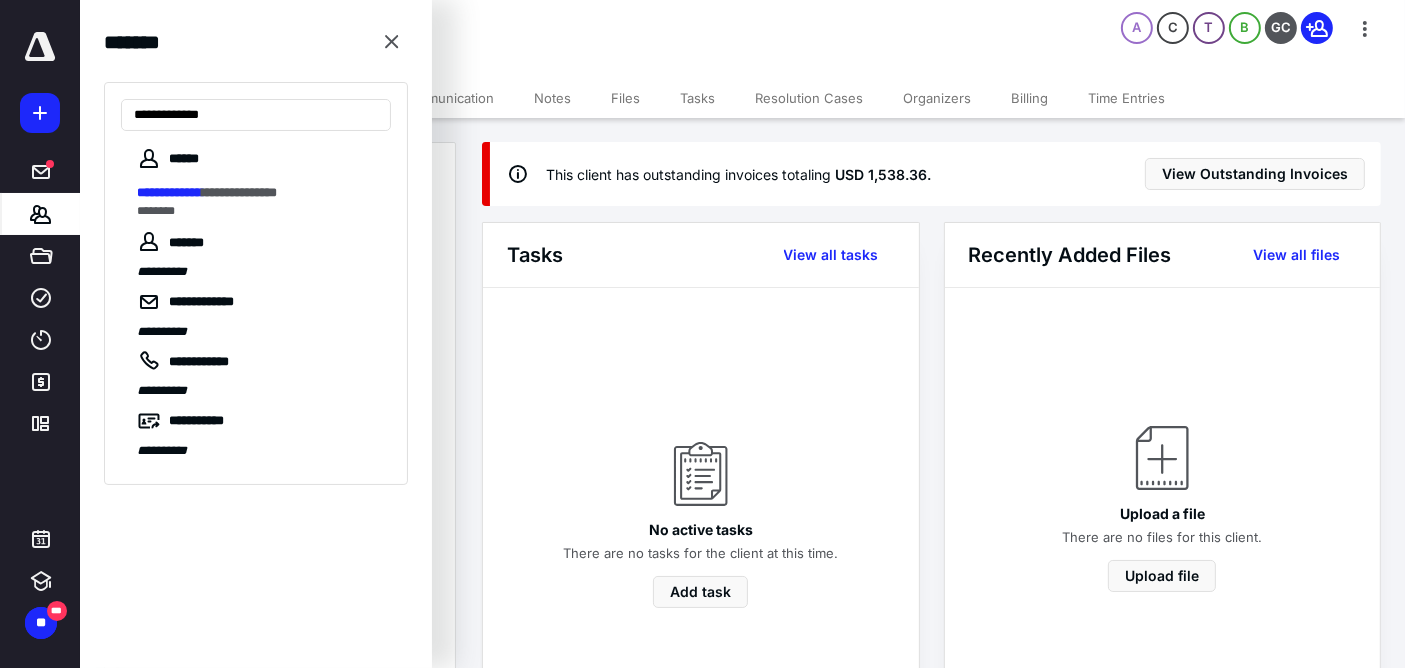 type on "**********" 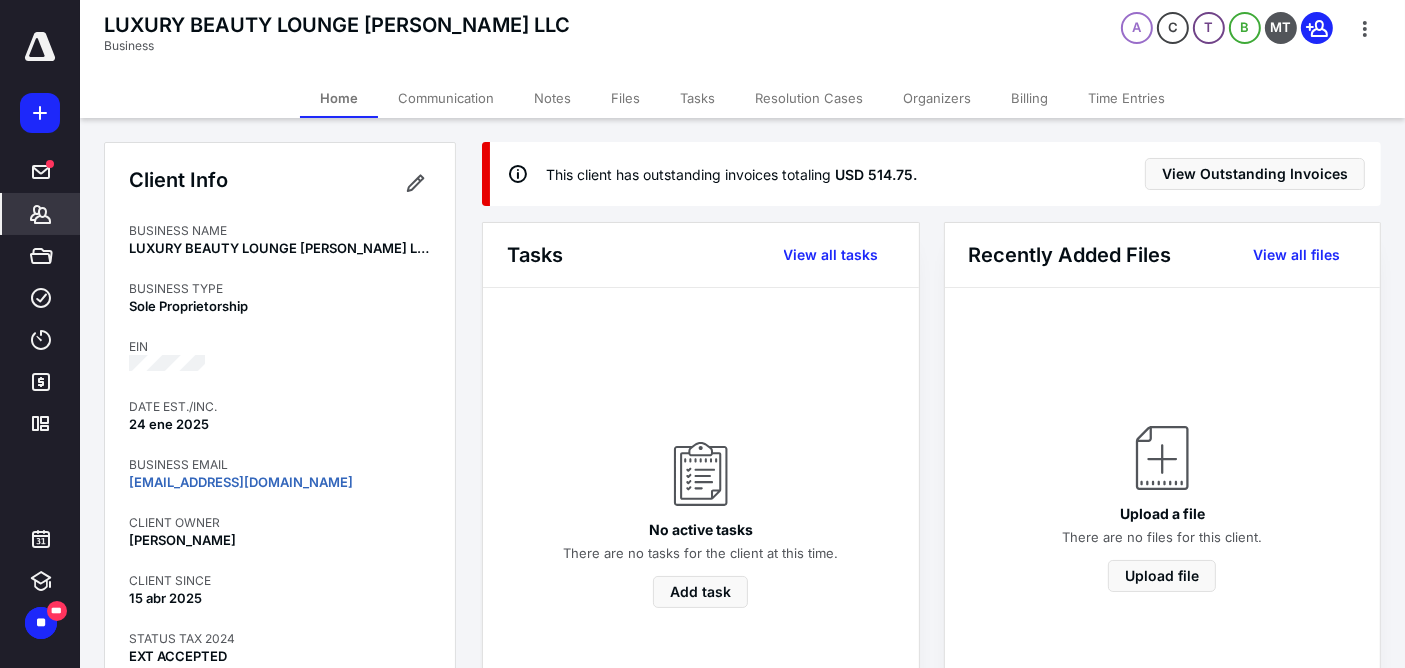 click on "Notes" at bounding box center [552, 98] 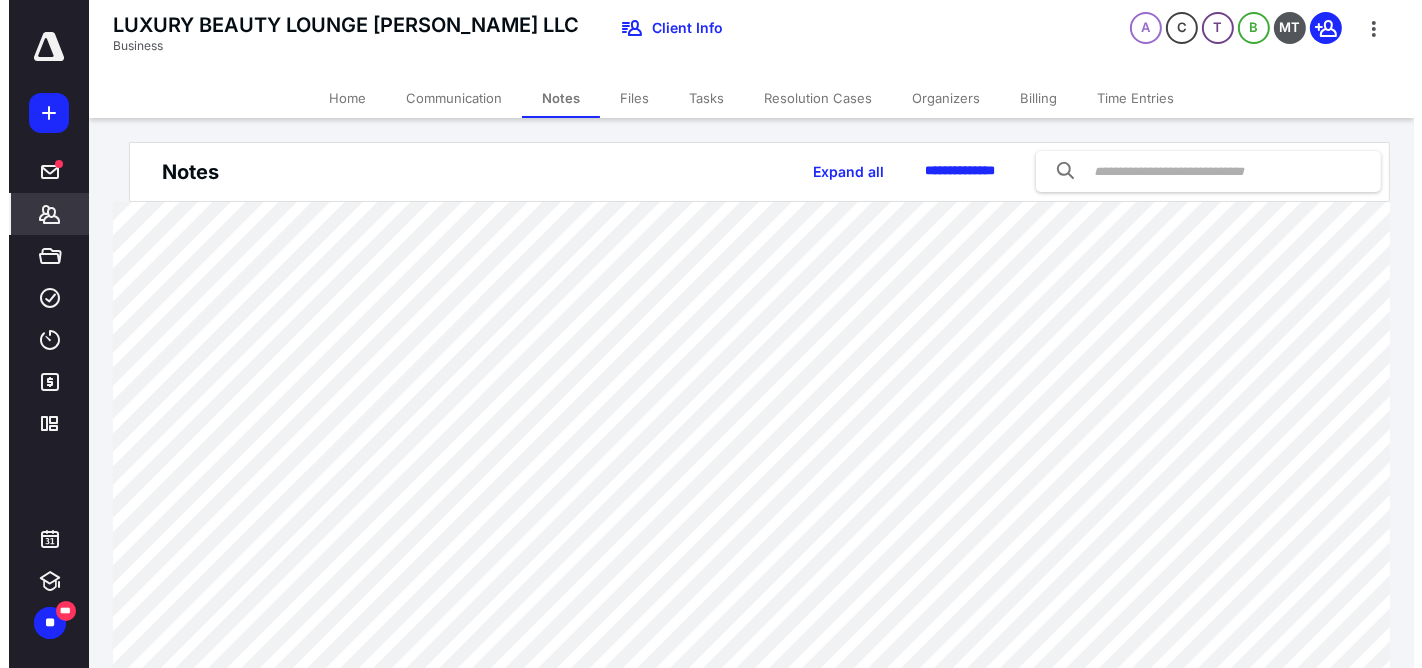 scroll, scrollTop: 0, scrollLeft: 0, axis: both 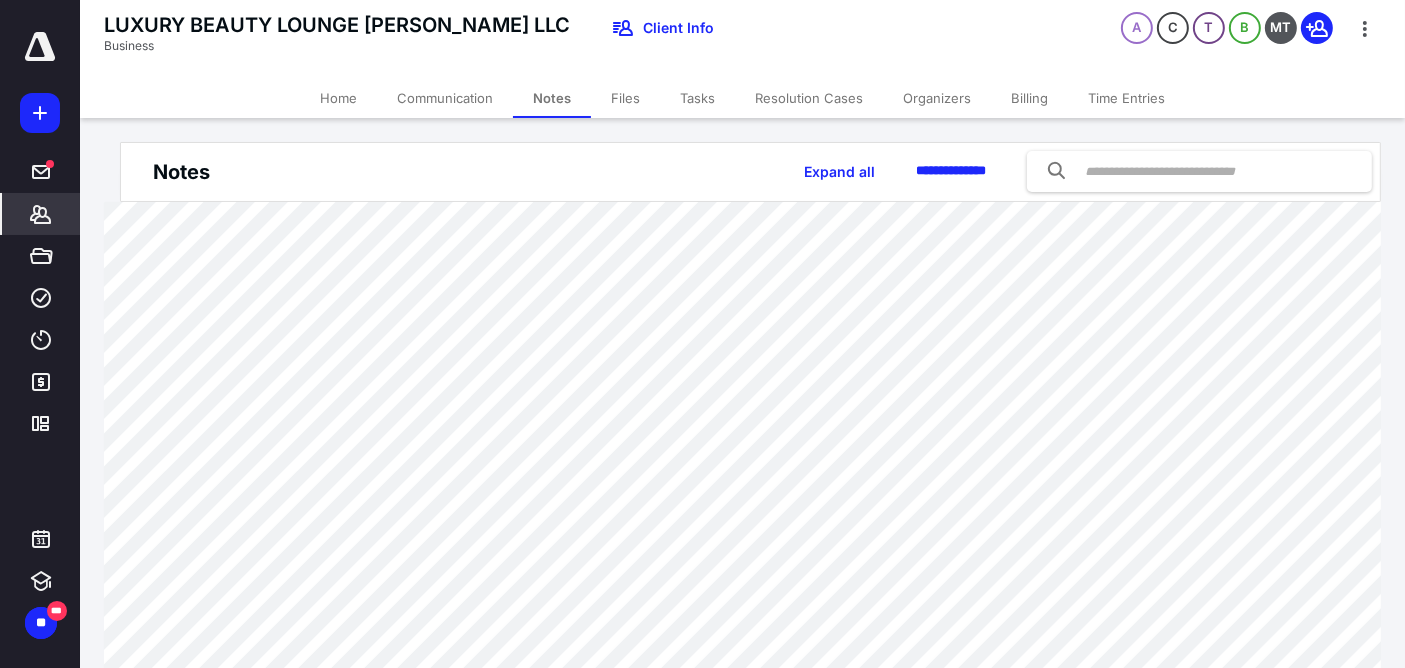 click on "Home" at bounding box center [338, 98] 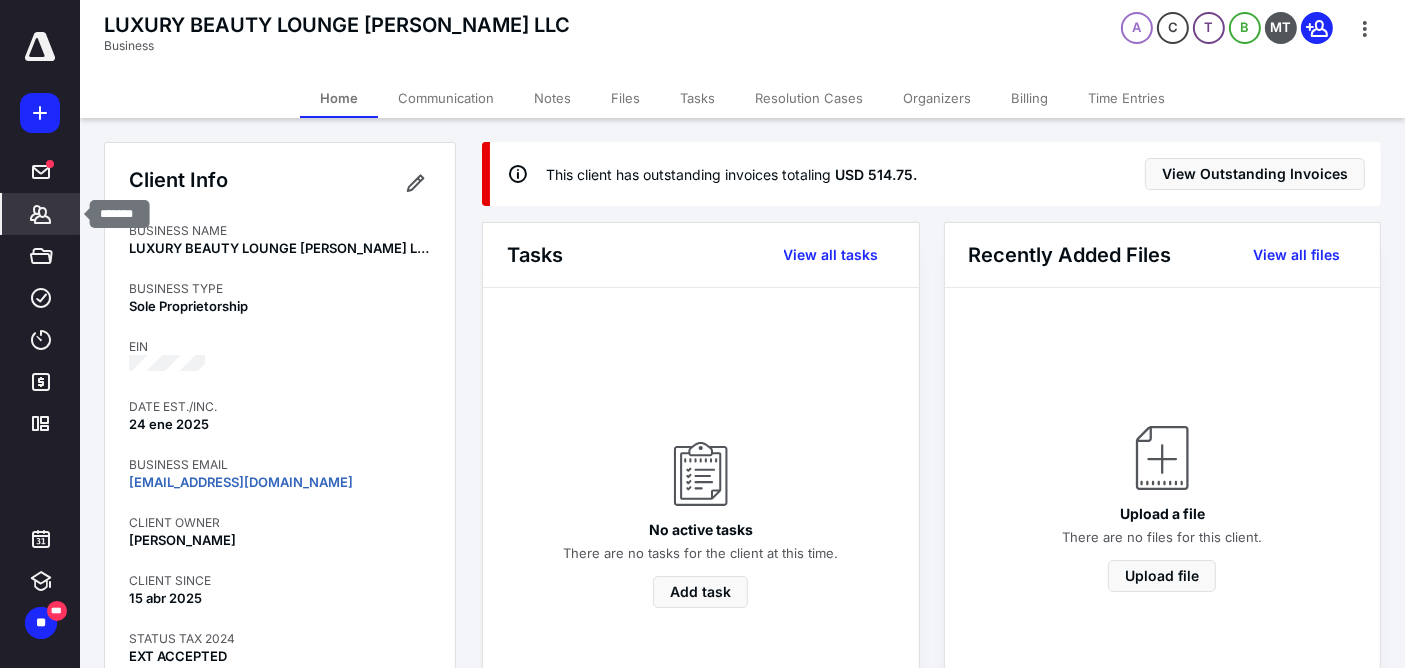 click 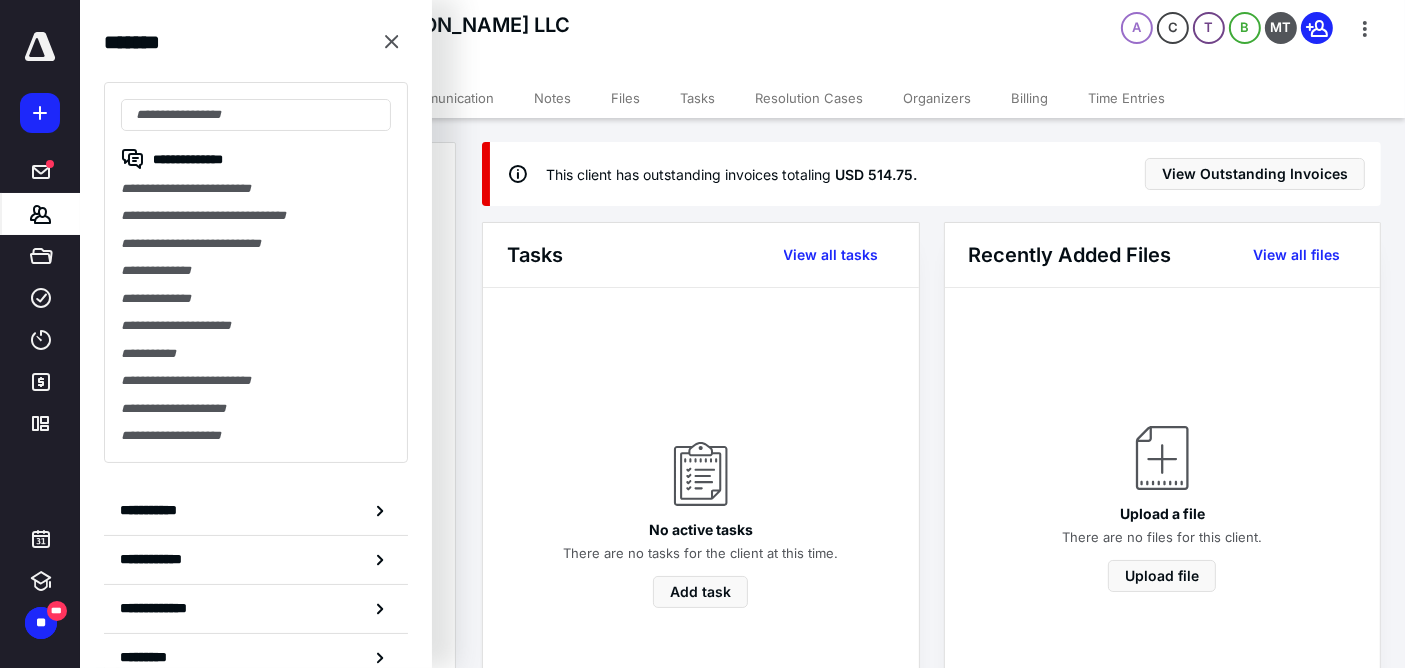 click at bounding box center (256, 115) 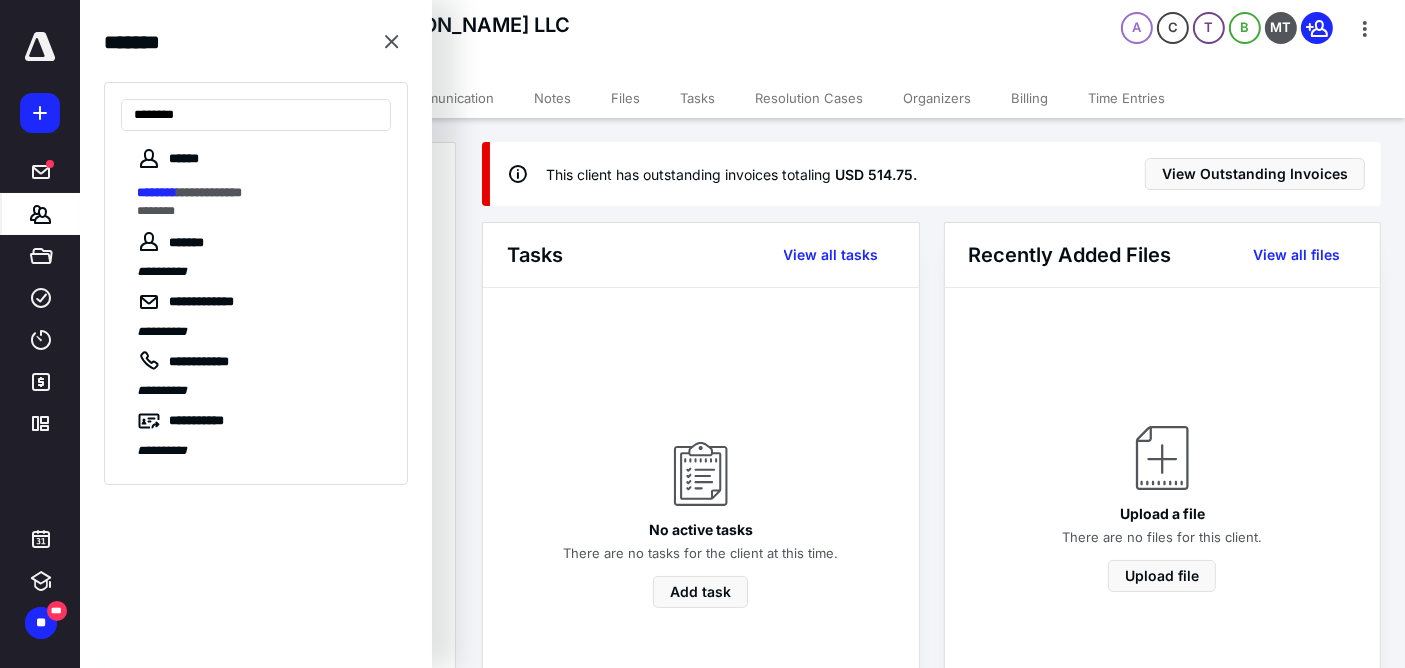 type on "********" 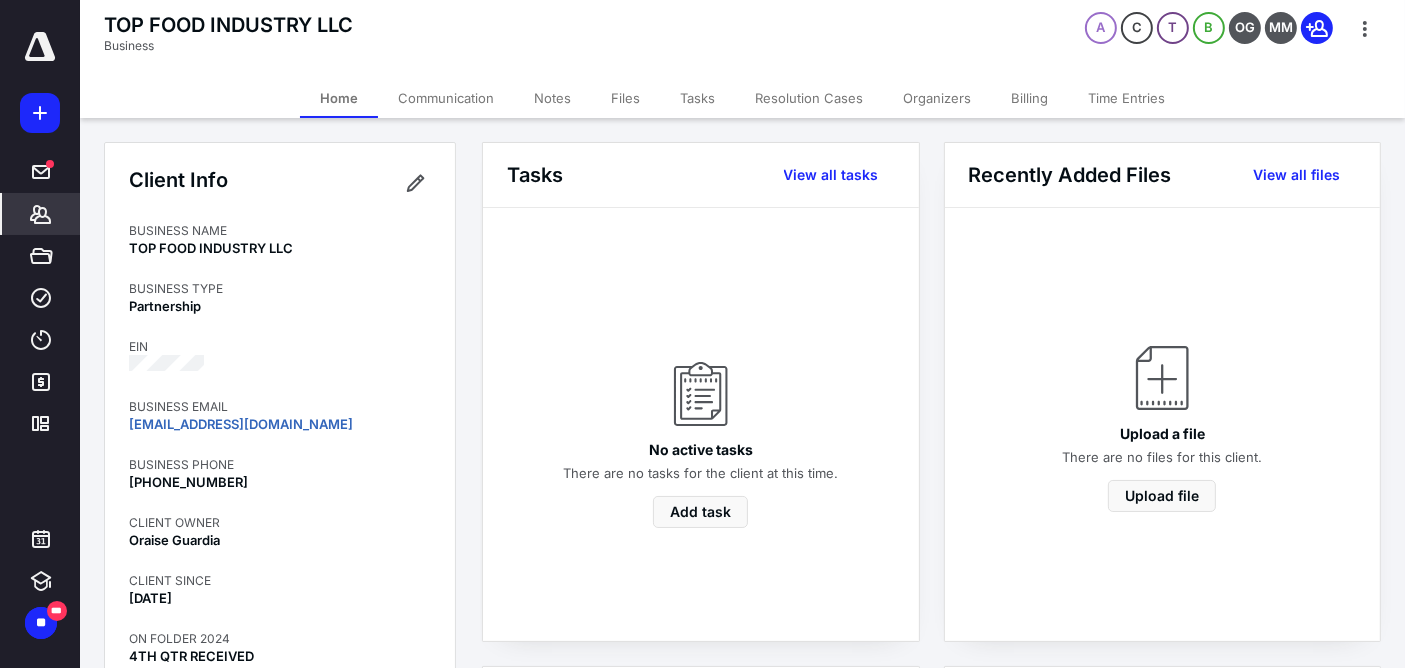 click on "Notes" at bounding box center (552, 98) 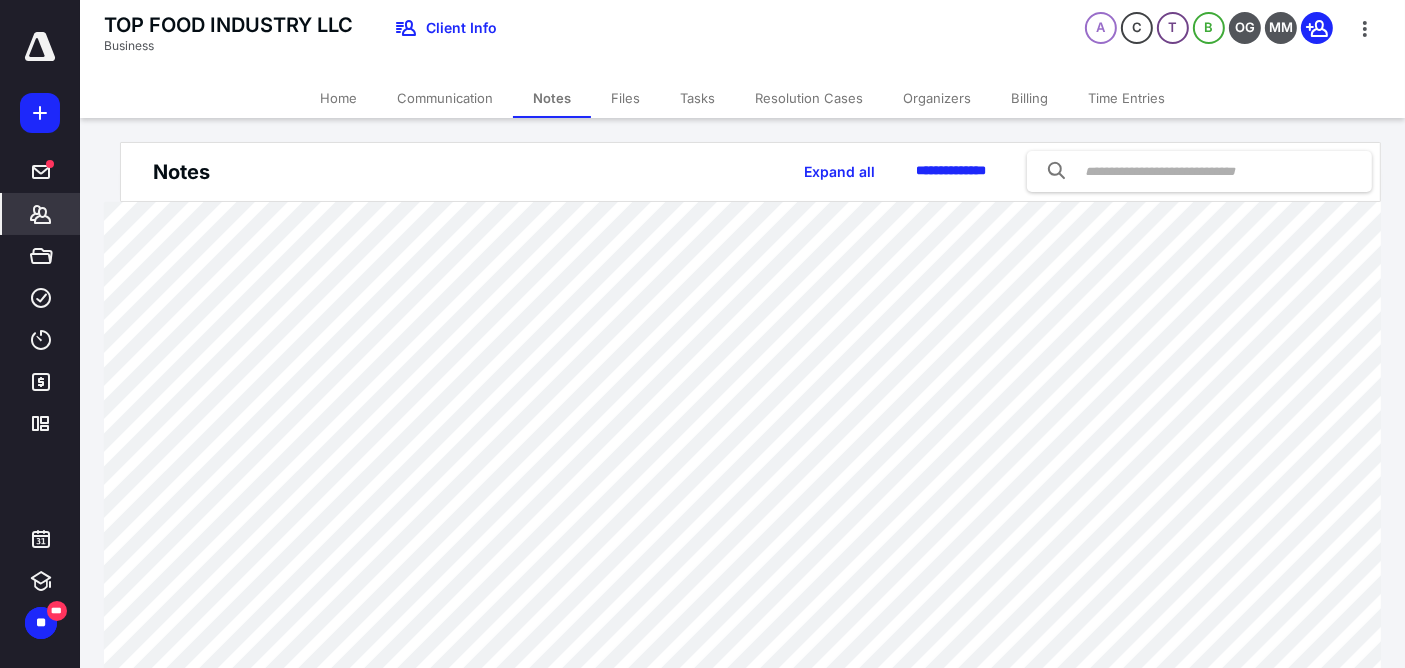 click on "Billing" at bounding box center [1029, 98] 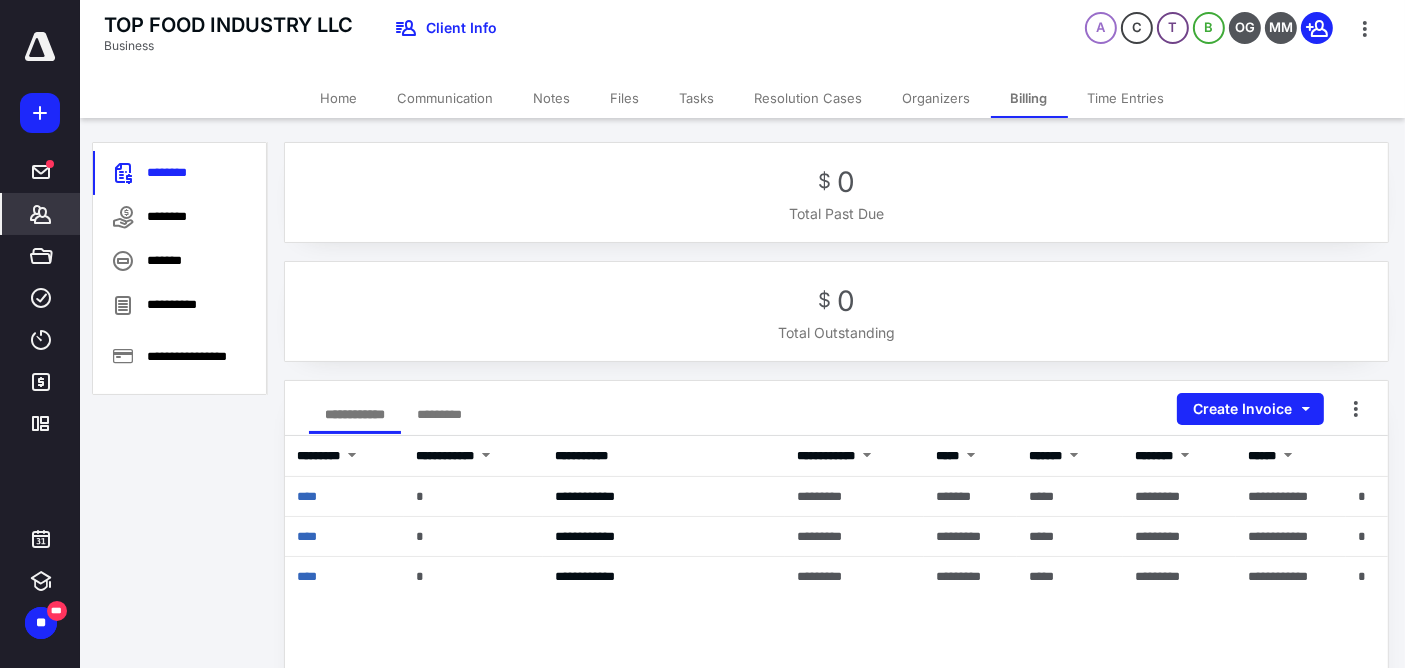 click on "****" at bounding box center (307, 536) 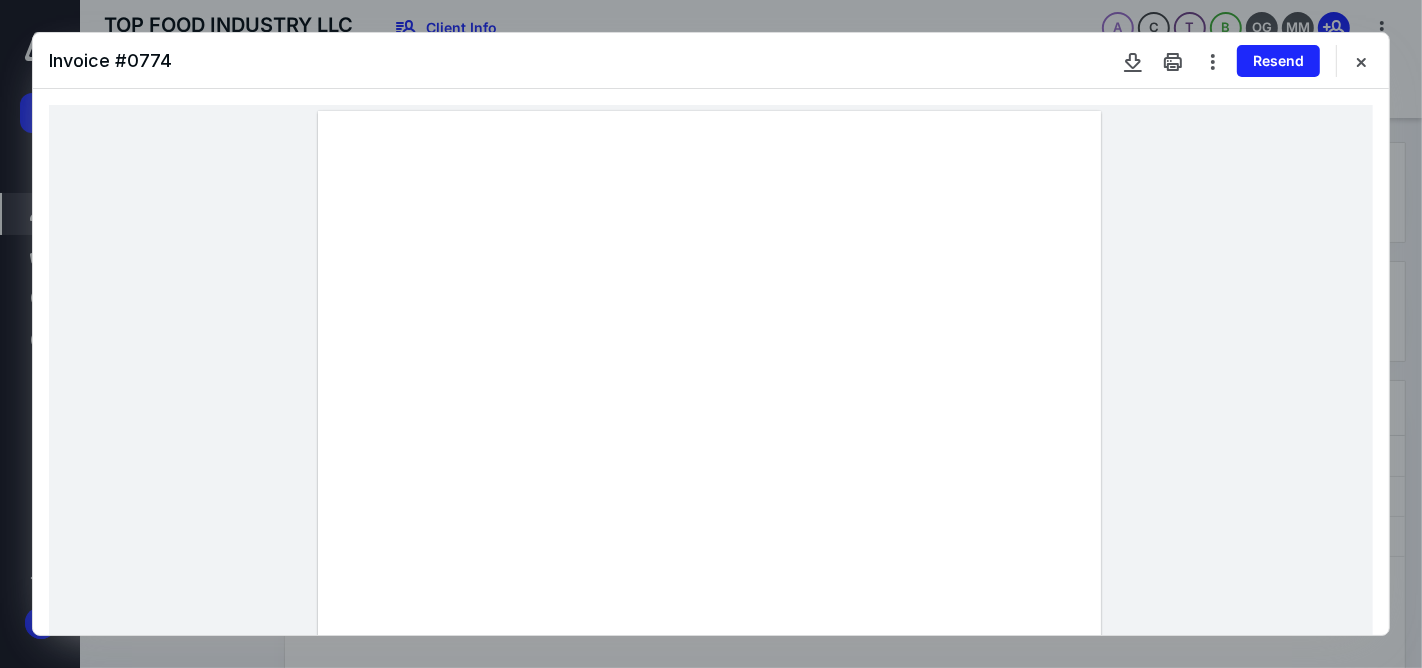 click at bounding box center (1361, 61) 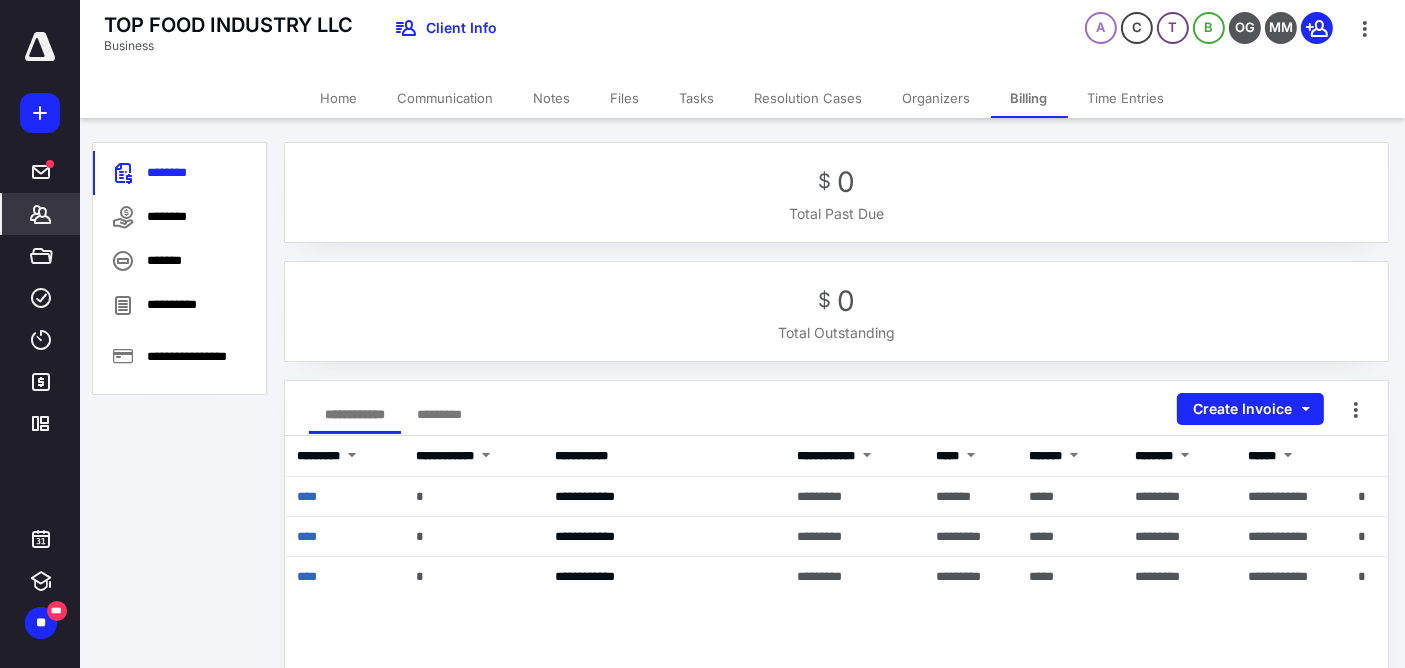 click on "Home" at bounding box center [339, 98] 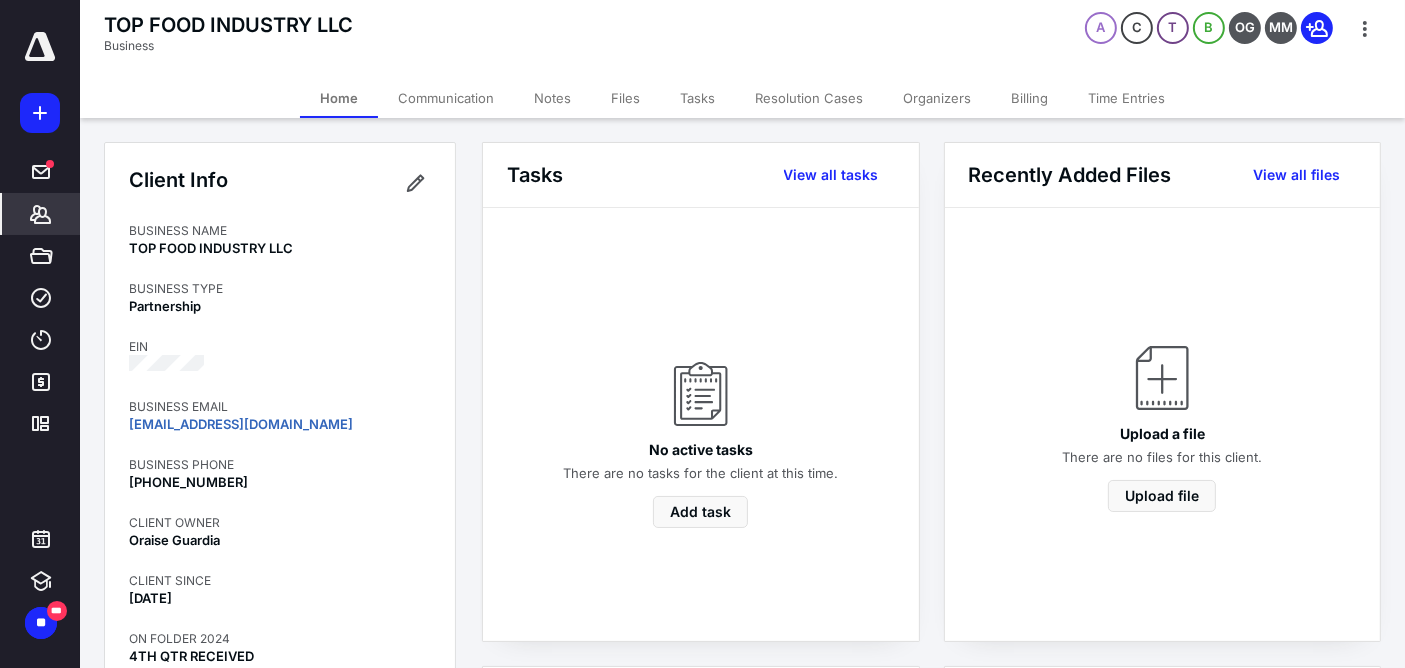 drag, startPoint x: 108, startPoint y: 12, endPoint x: 380, endPoint y: 25, distance: 272.3105 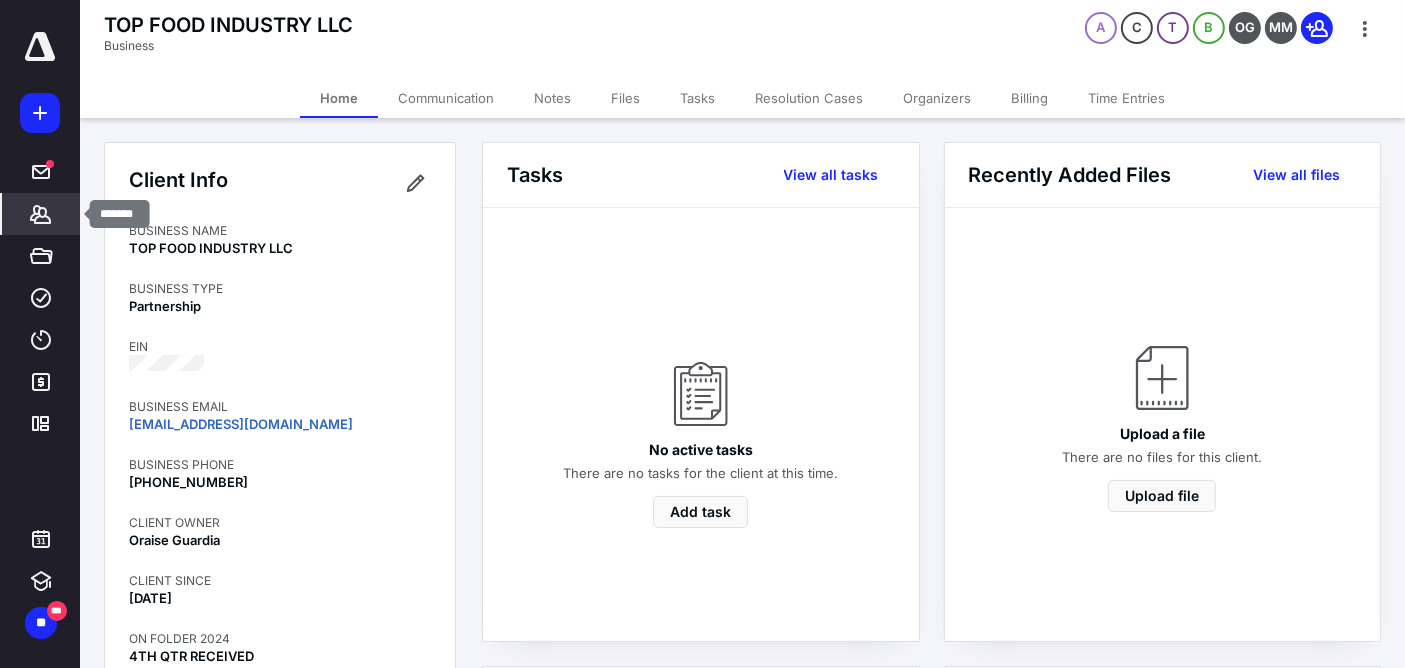 click 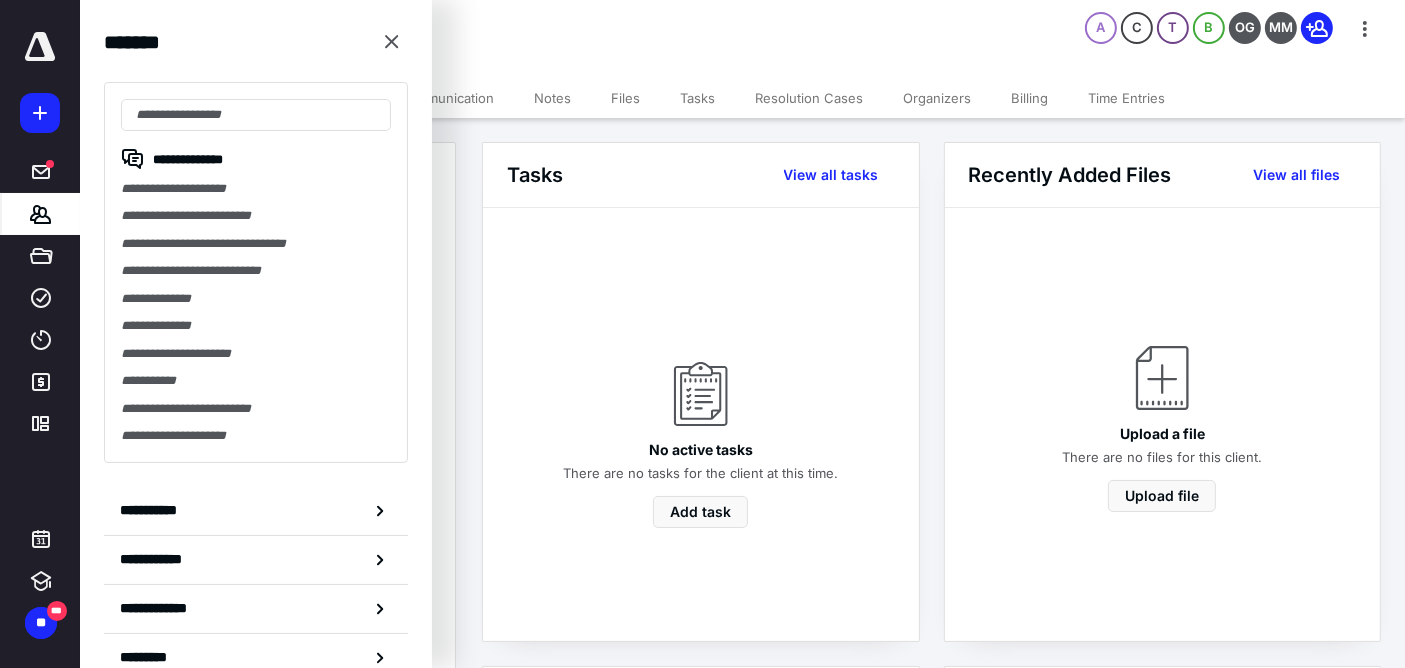 click at bounding box center (256, 115) 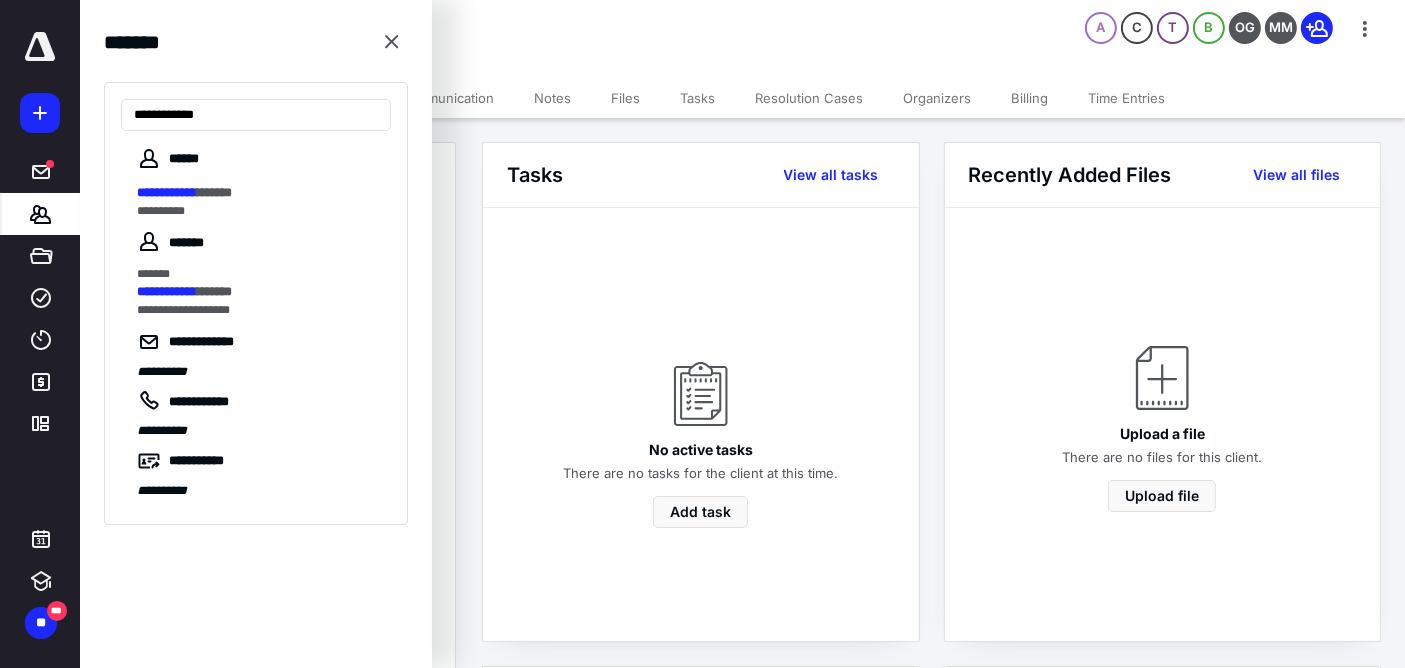 type on "**********" 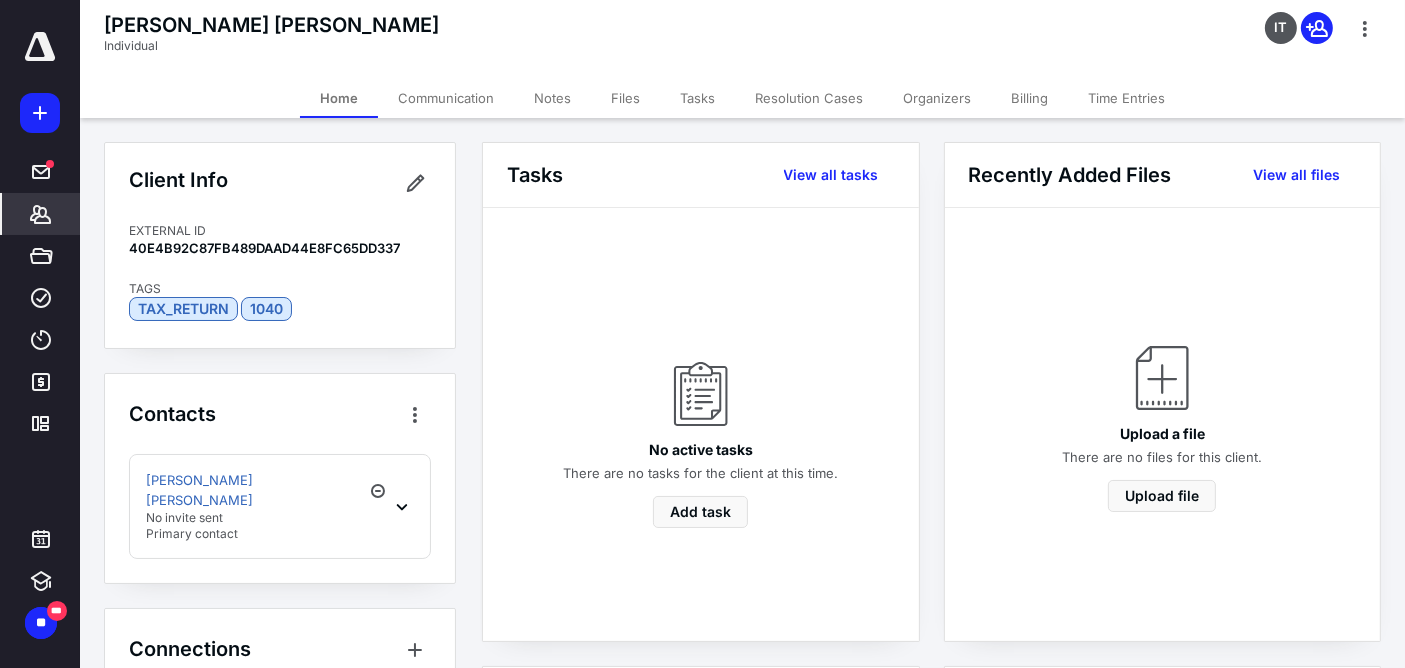 click on "Notes" at bounding box center (552, 98) 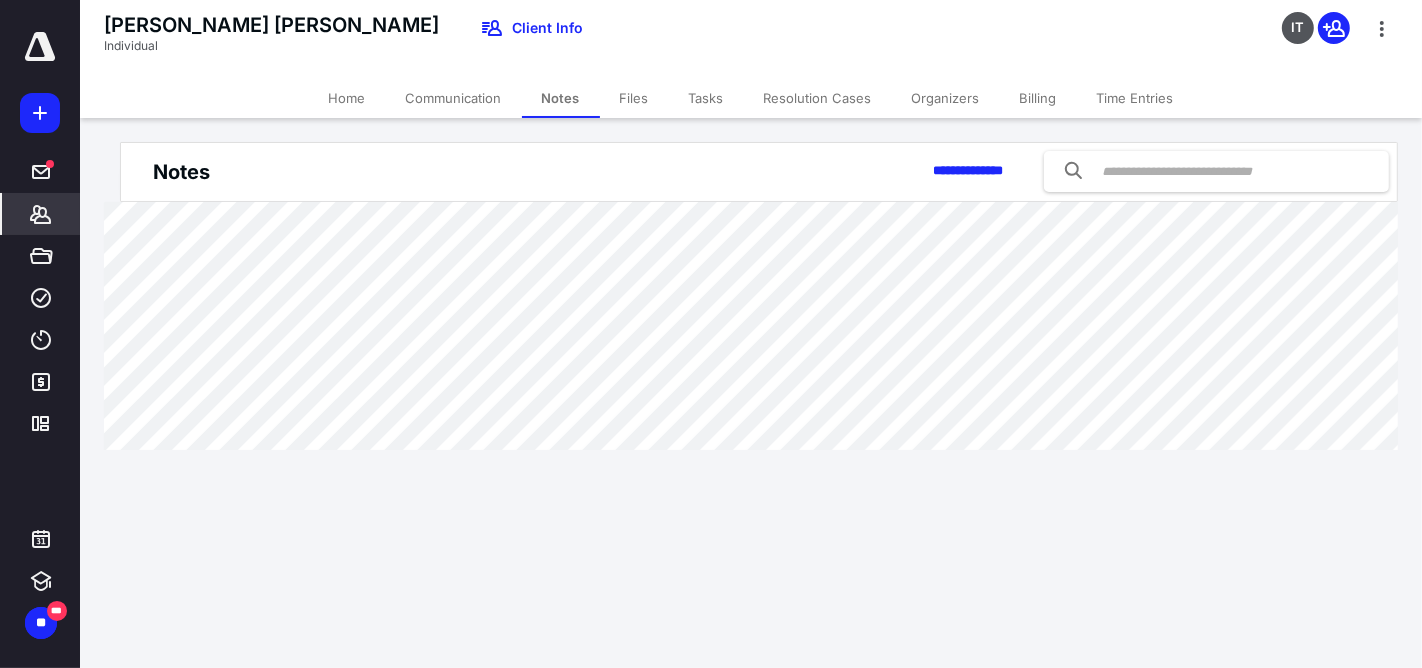 click on "Home" at bounding box center (347, 98) 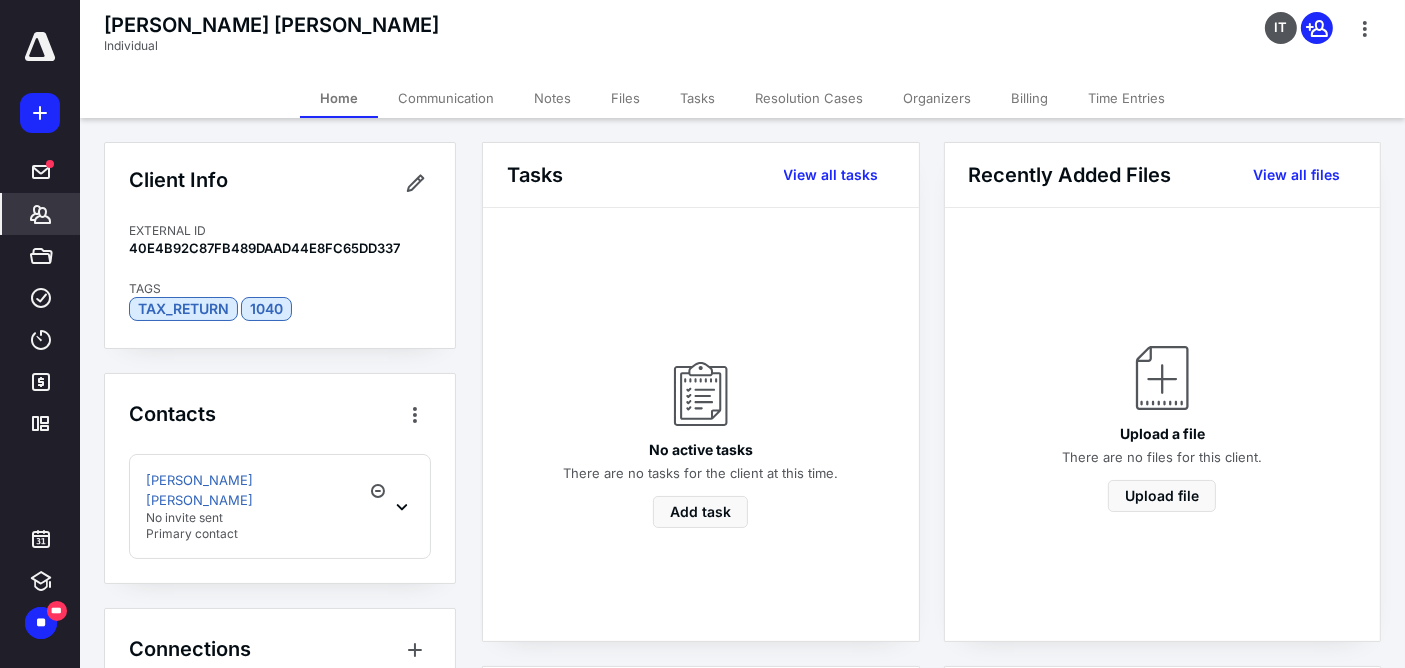 click 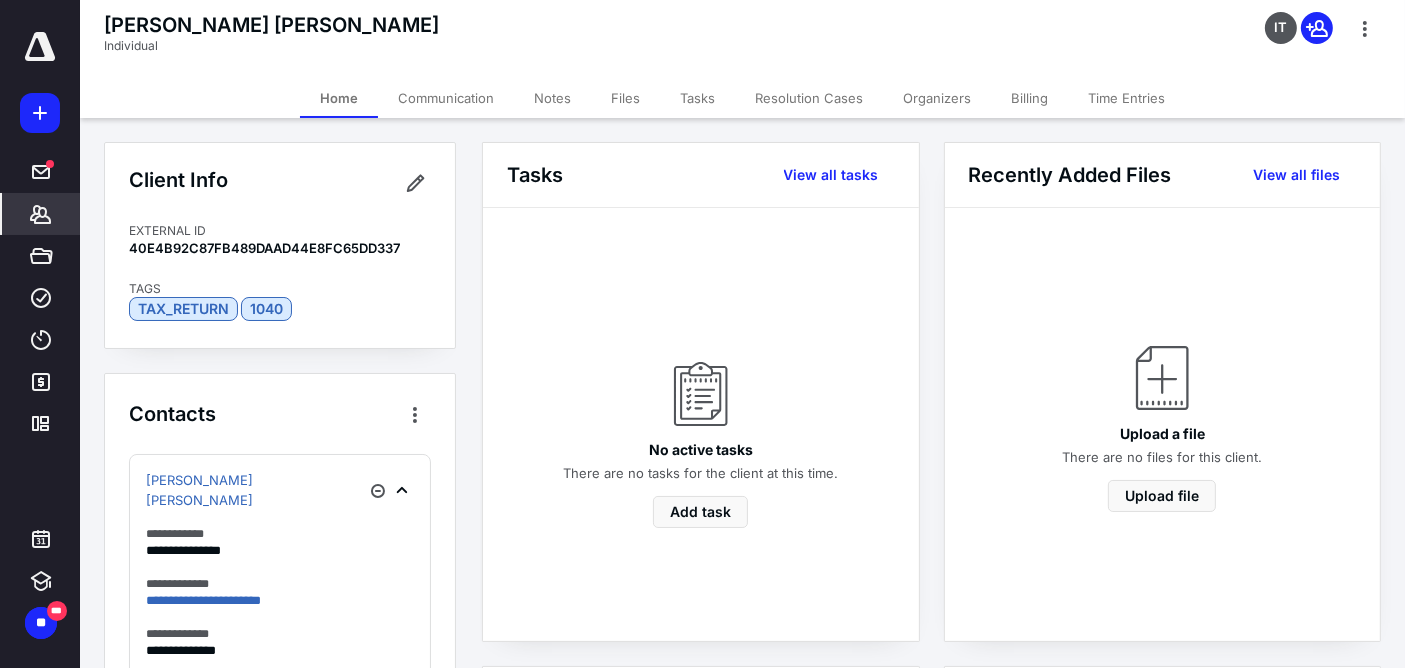 click on "Notes" at bounding box center [552, 98] 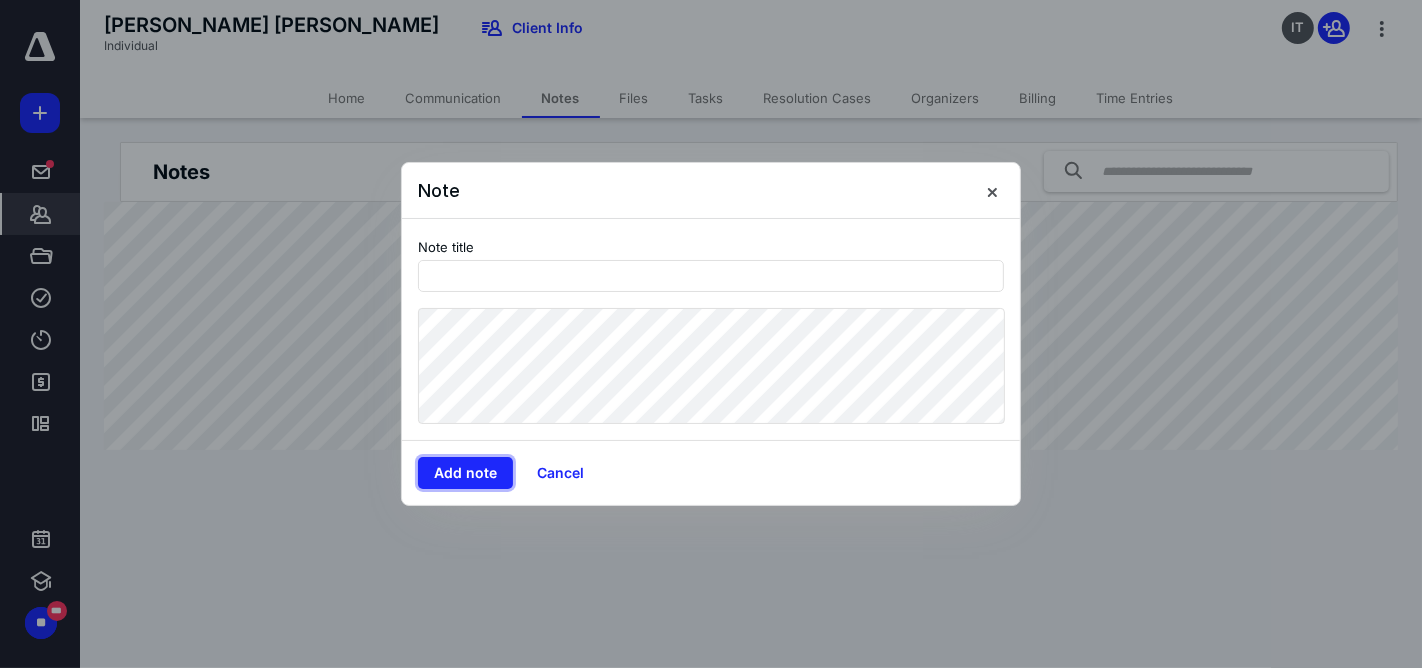 click on "Add note" at bounding box center [465, 473] 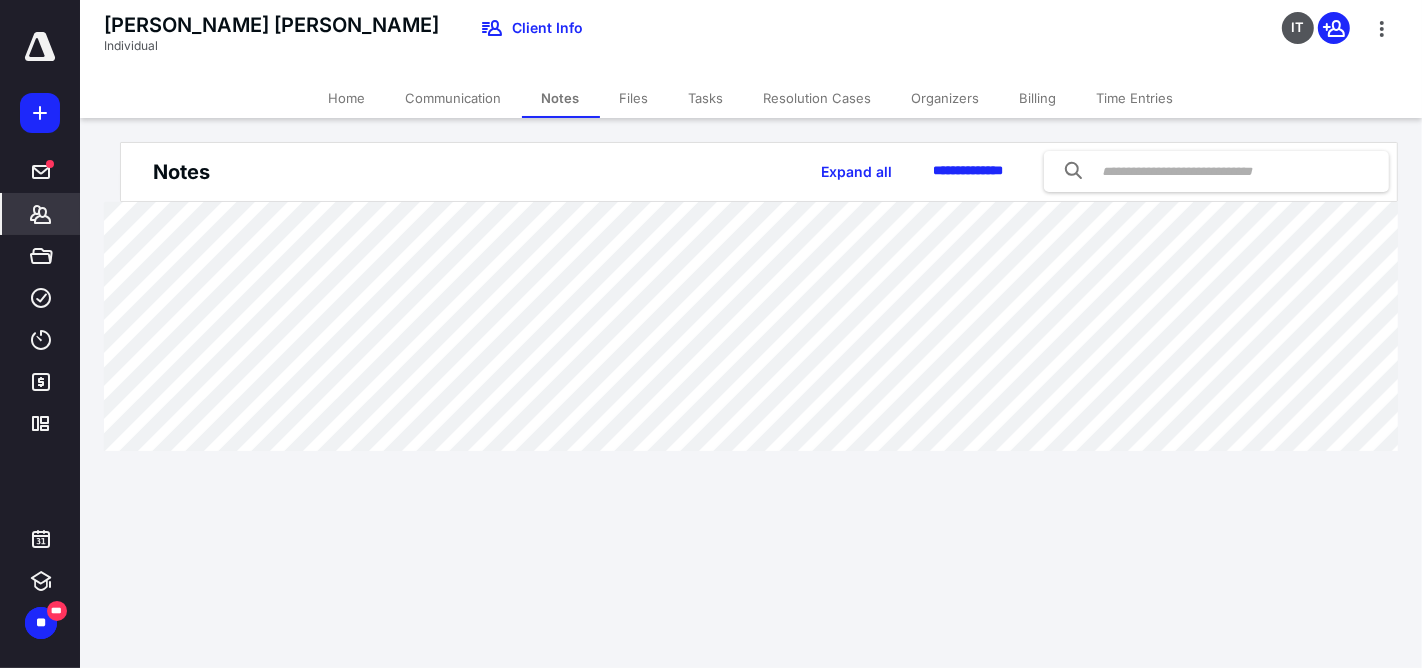 click on "Home" at bounding box center [347, 98] 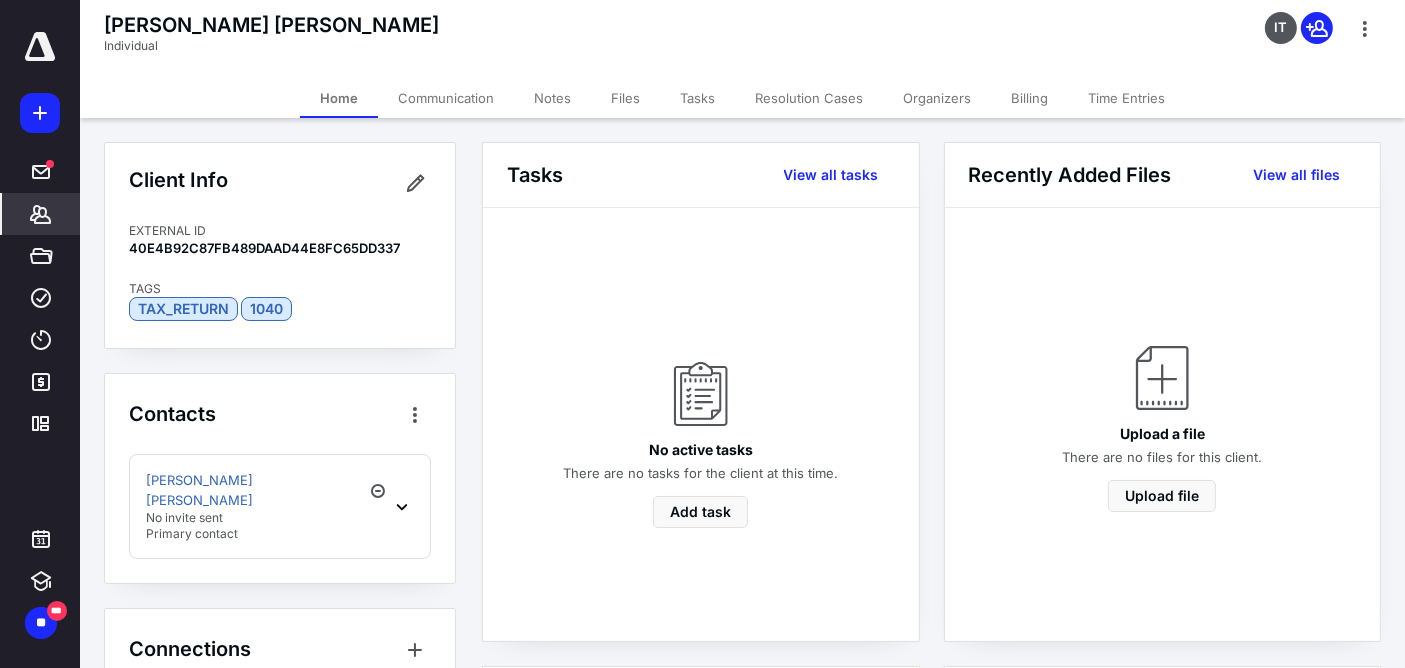 click on "Tasks" at bounding box center [697, 98] 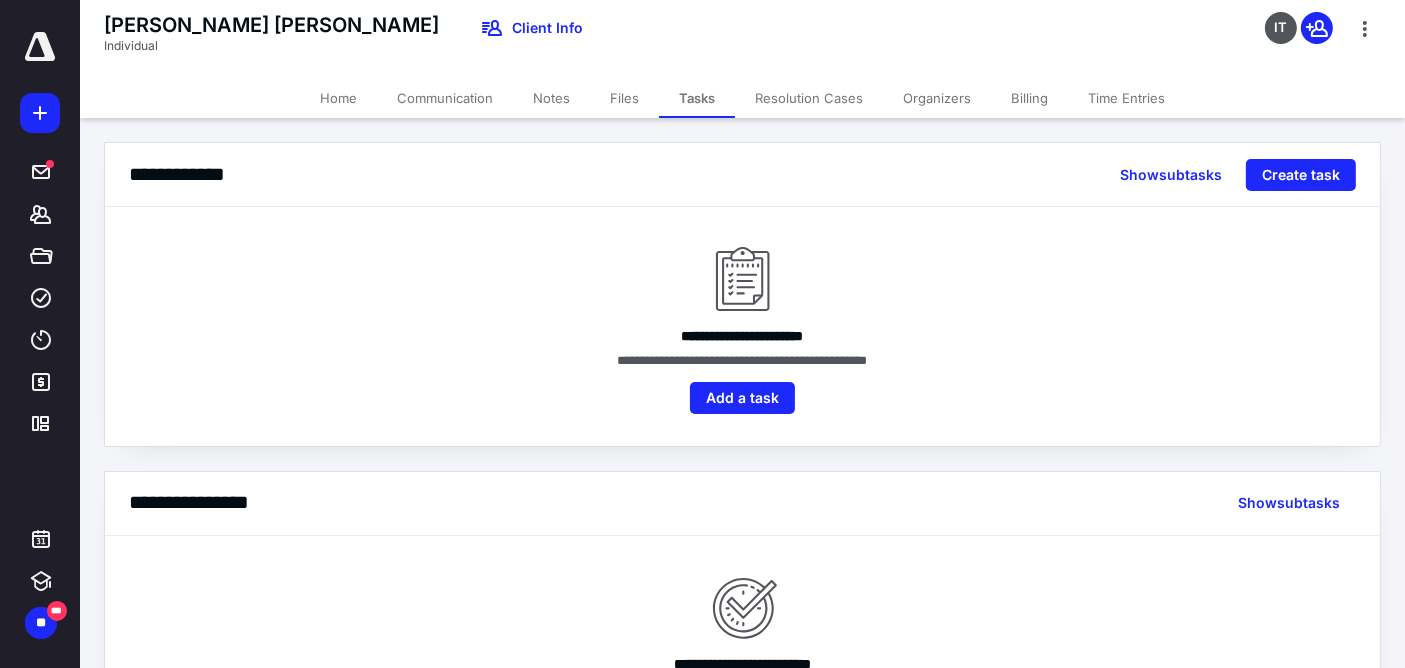 click on "Add a task" at bounding box center (742, 398) 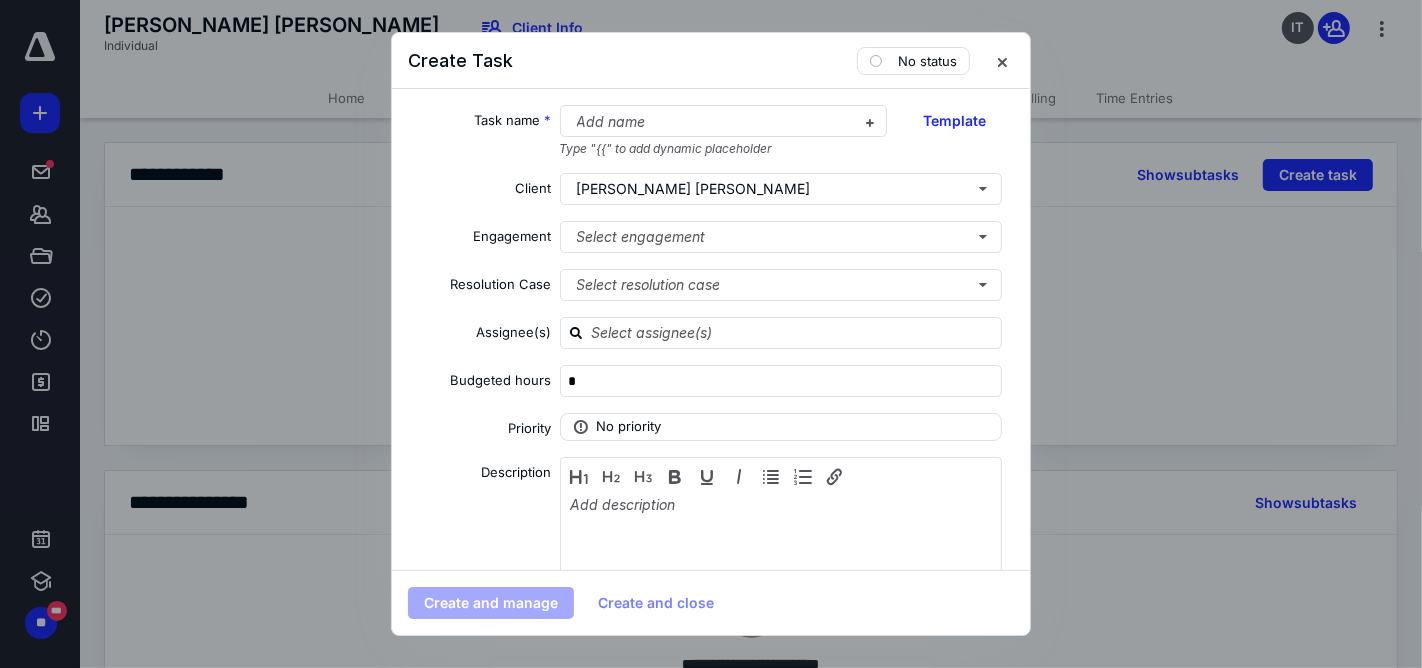 click at bounding box center (712, 122) 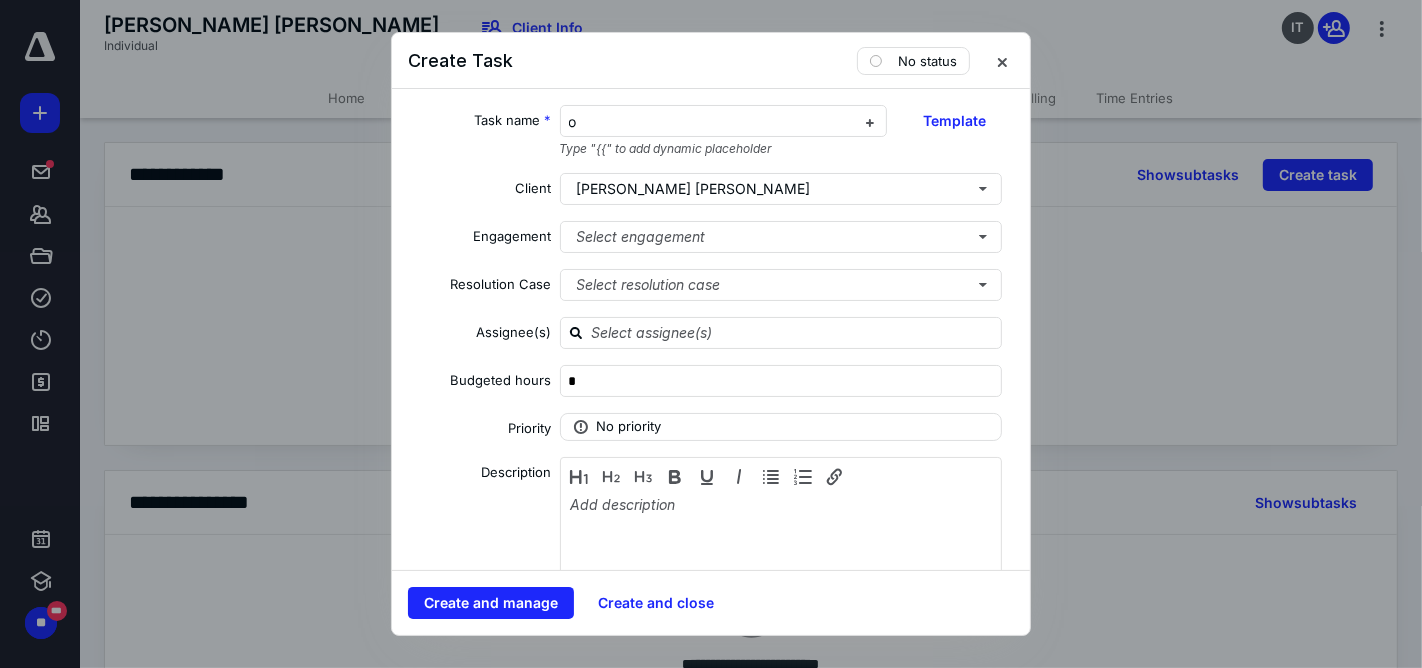 type 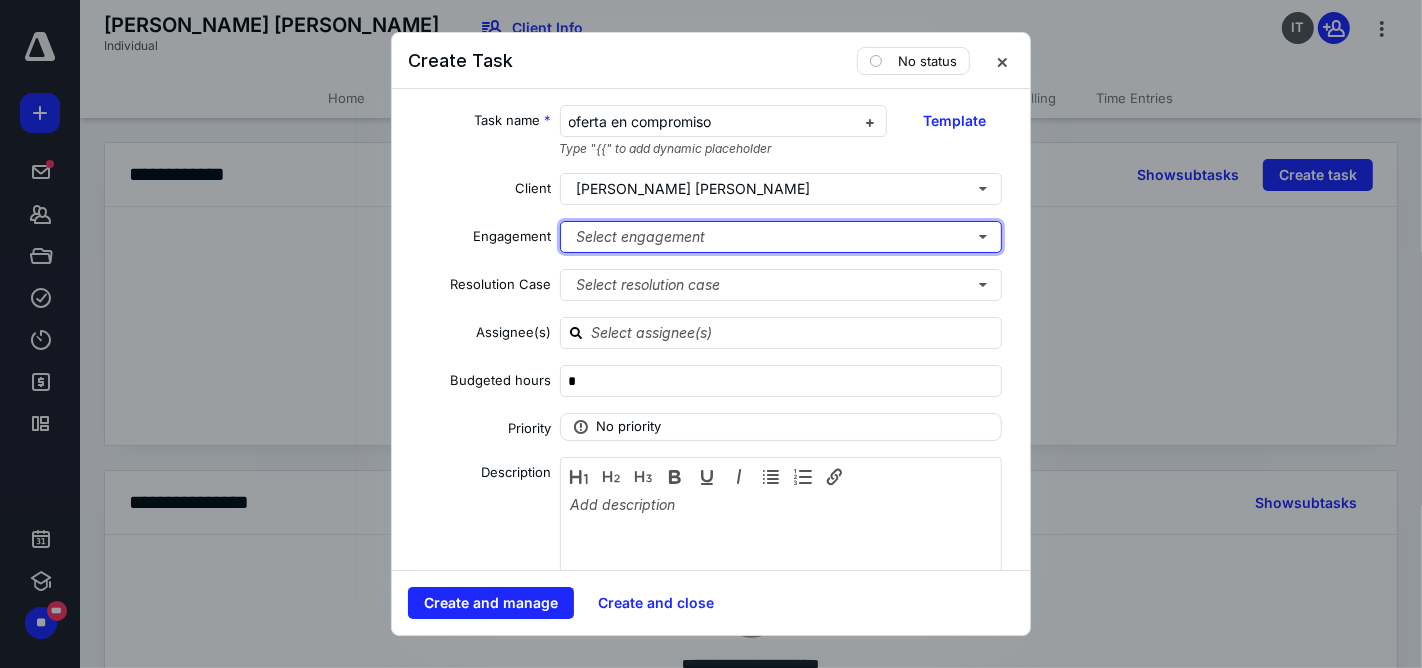 click on "Select engagement" at bounding box center [781, 237] 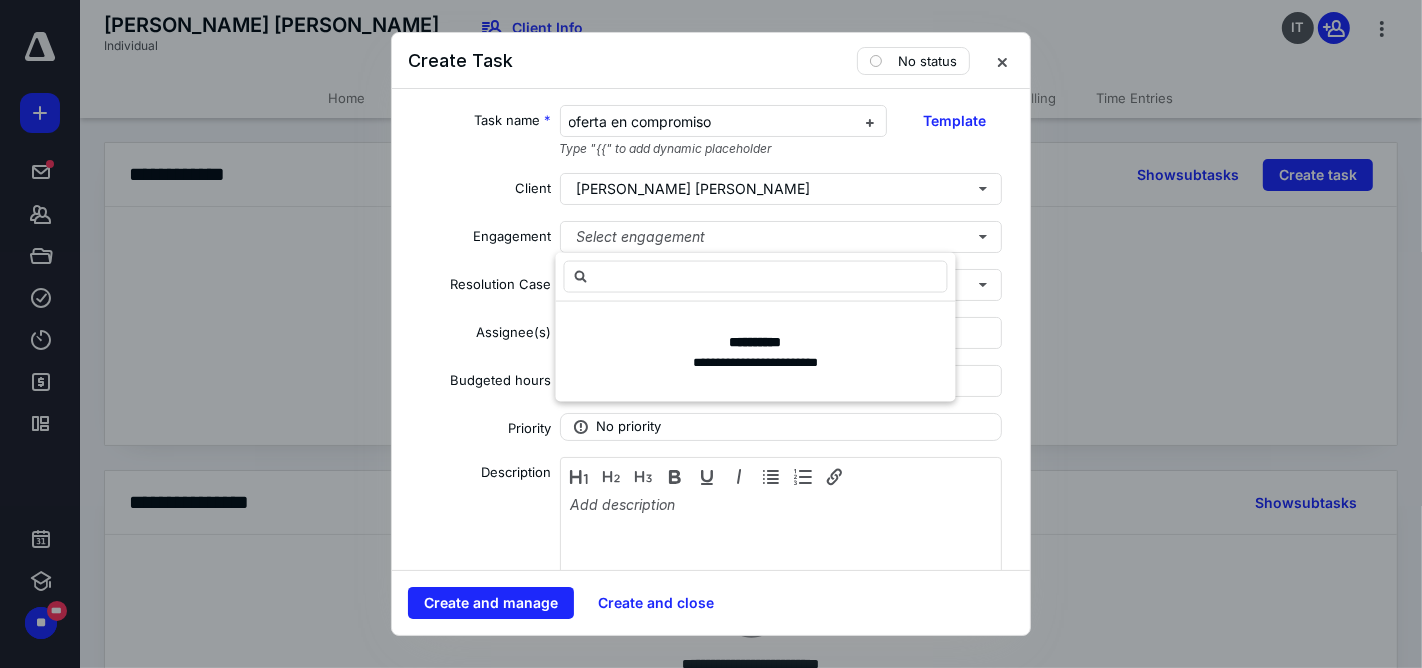 click at bounding box center [756, 277] 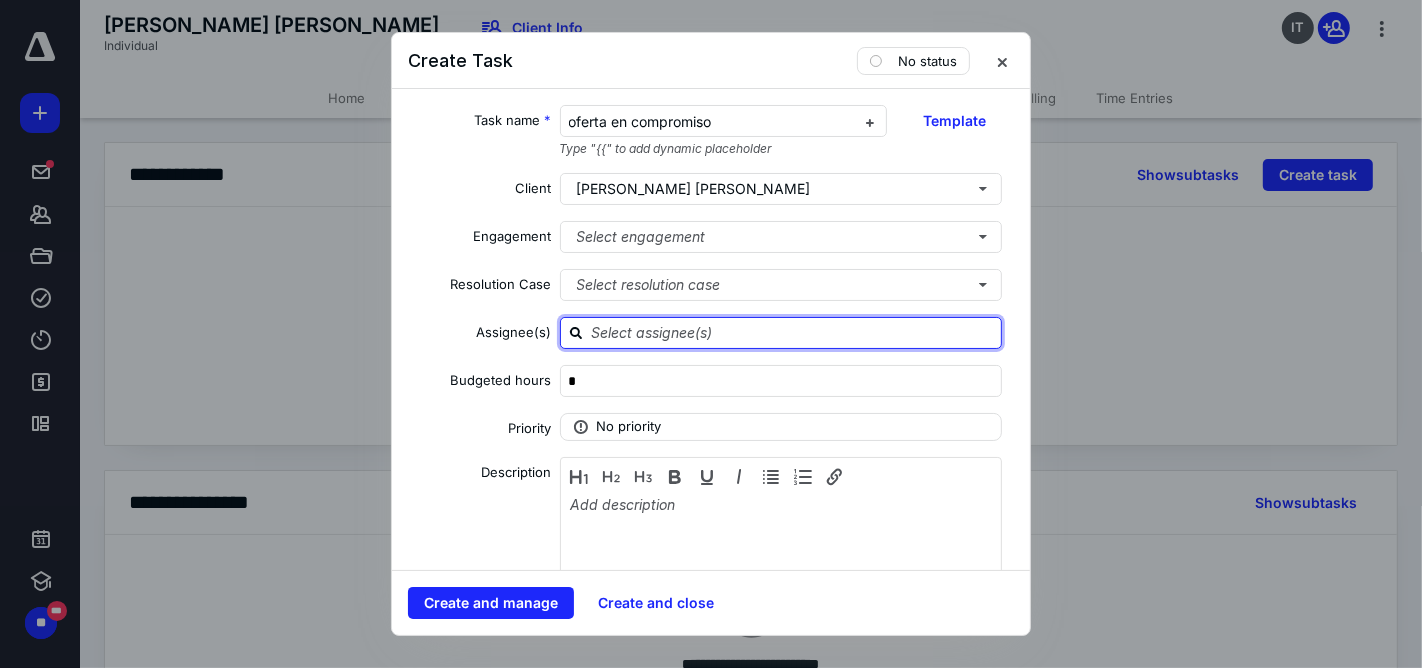 click at bounding box center (793, 332) 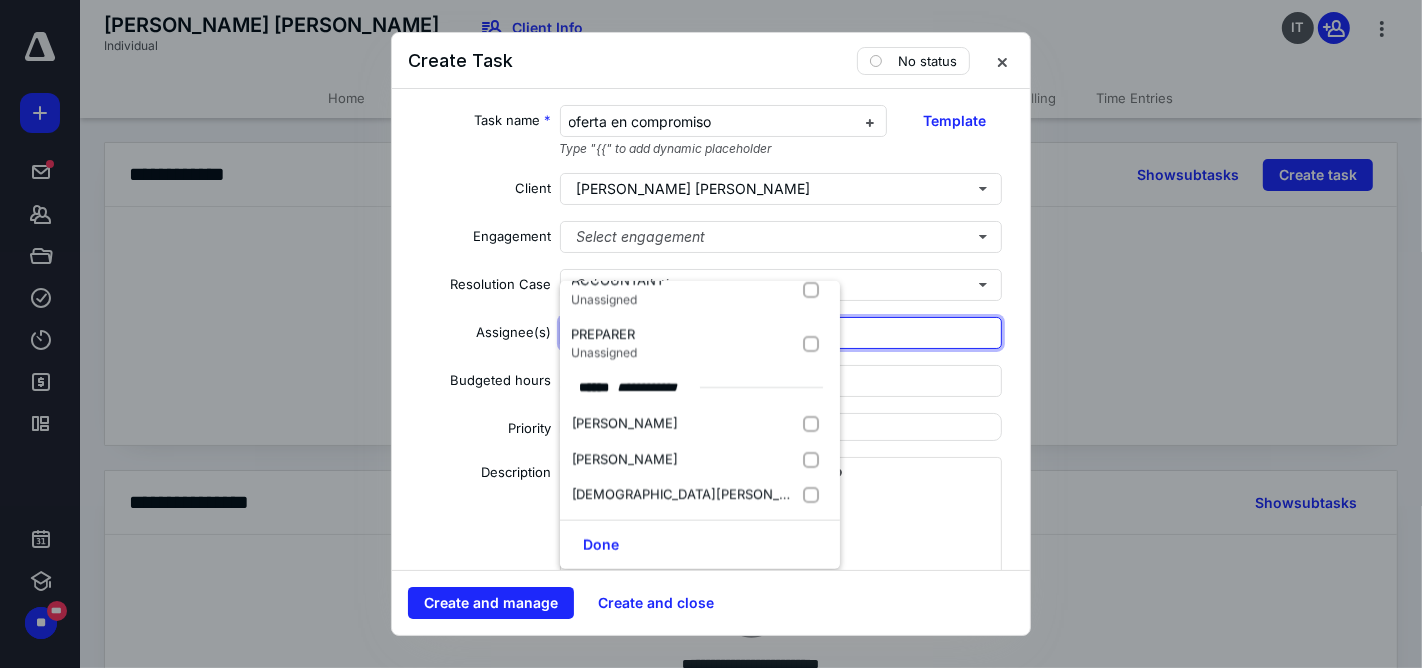 scroll, scrollTop: 444, scrollLeft: 0, axis: vertical 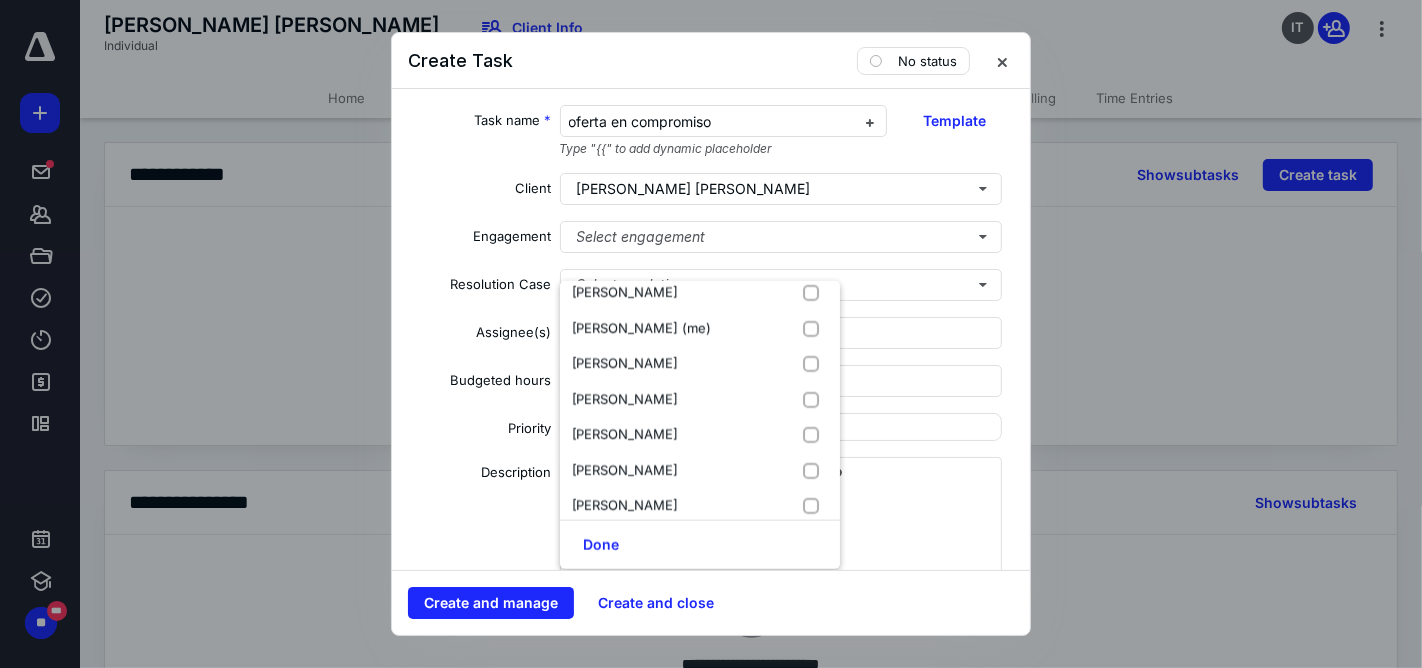 click at bounding box center (815, 506) 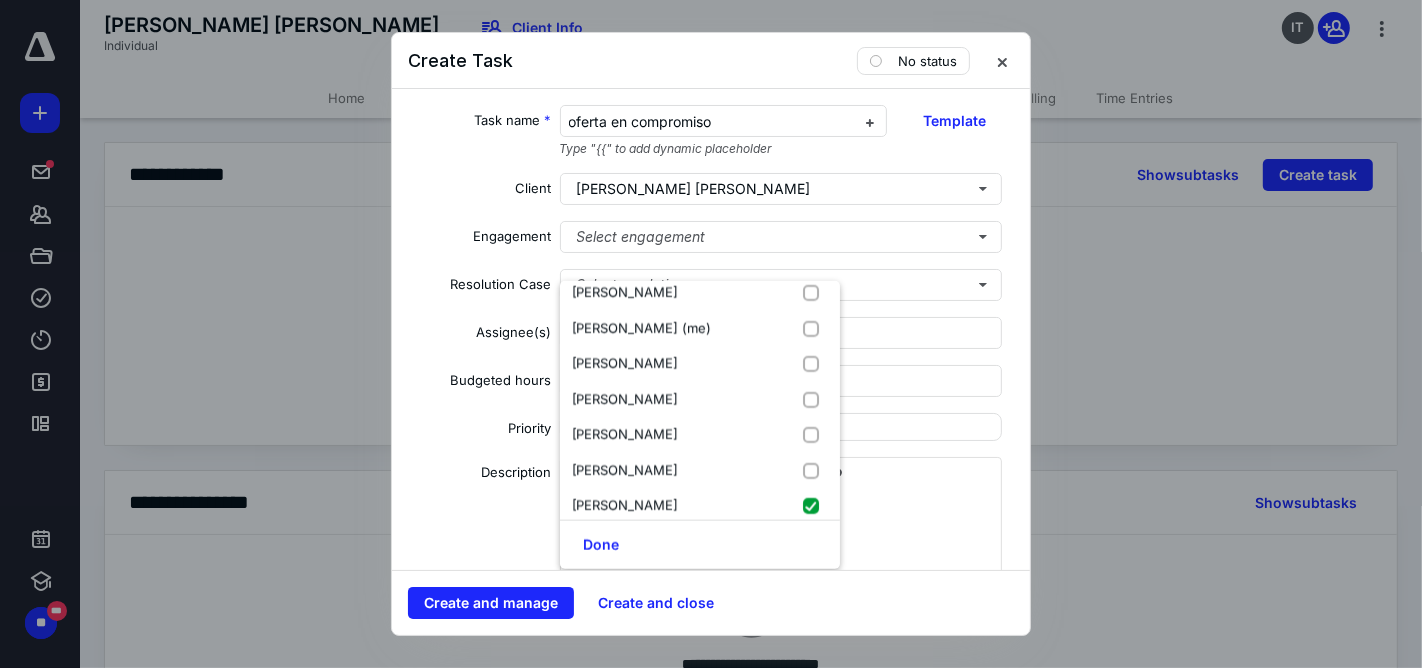 checkbox on "true" 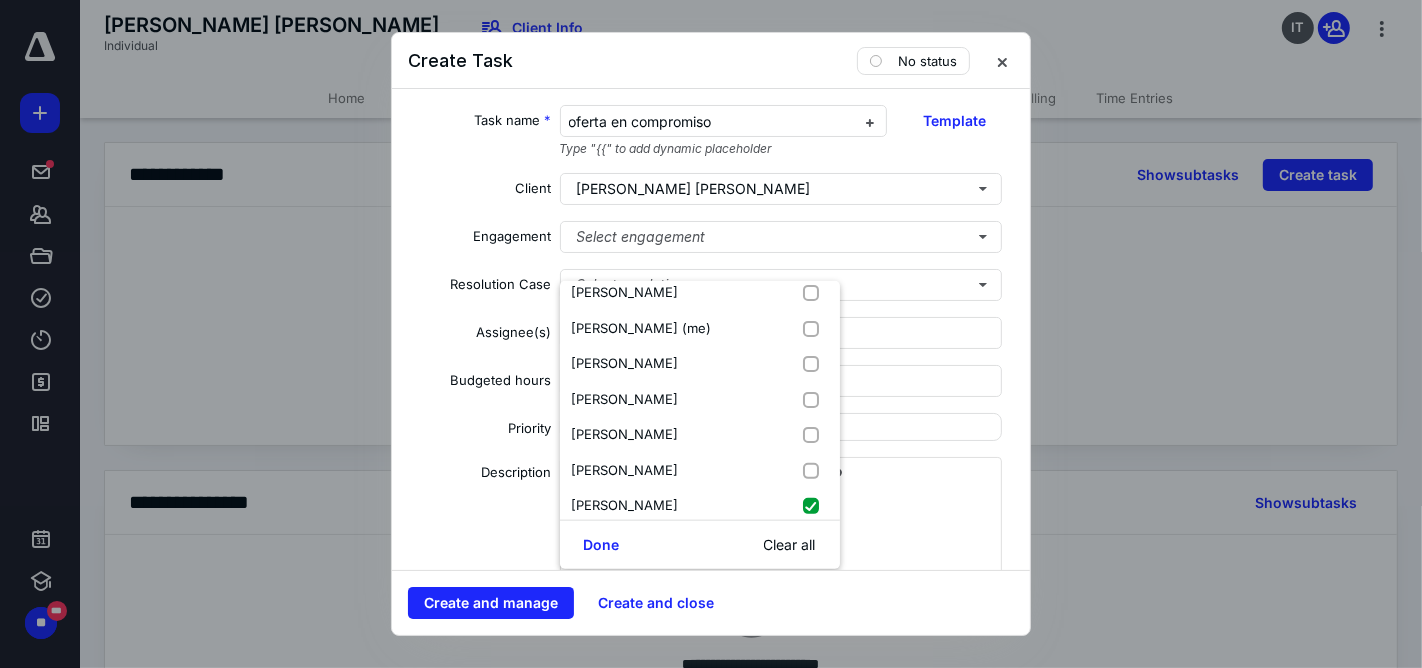 click on "Done" at bounding box center (602, 545) 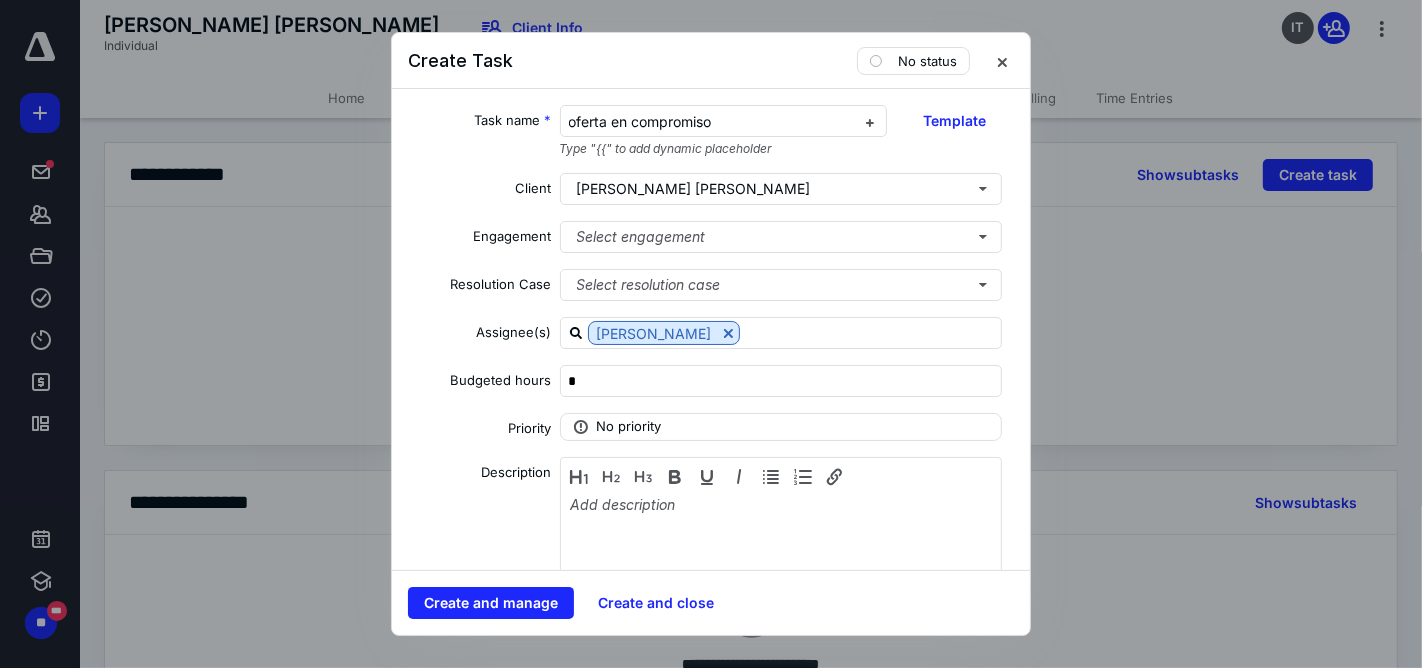 click on "oferta en compromiso" at bounding box center [712, 122] 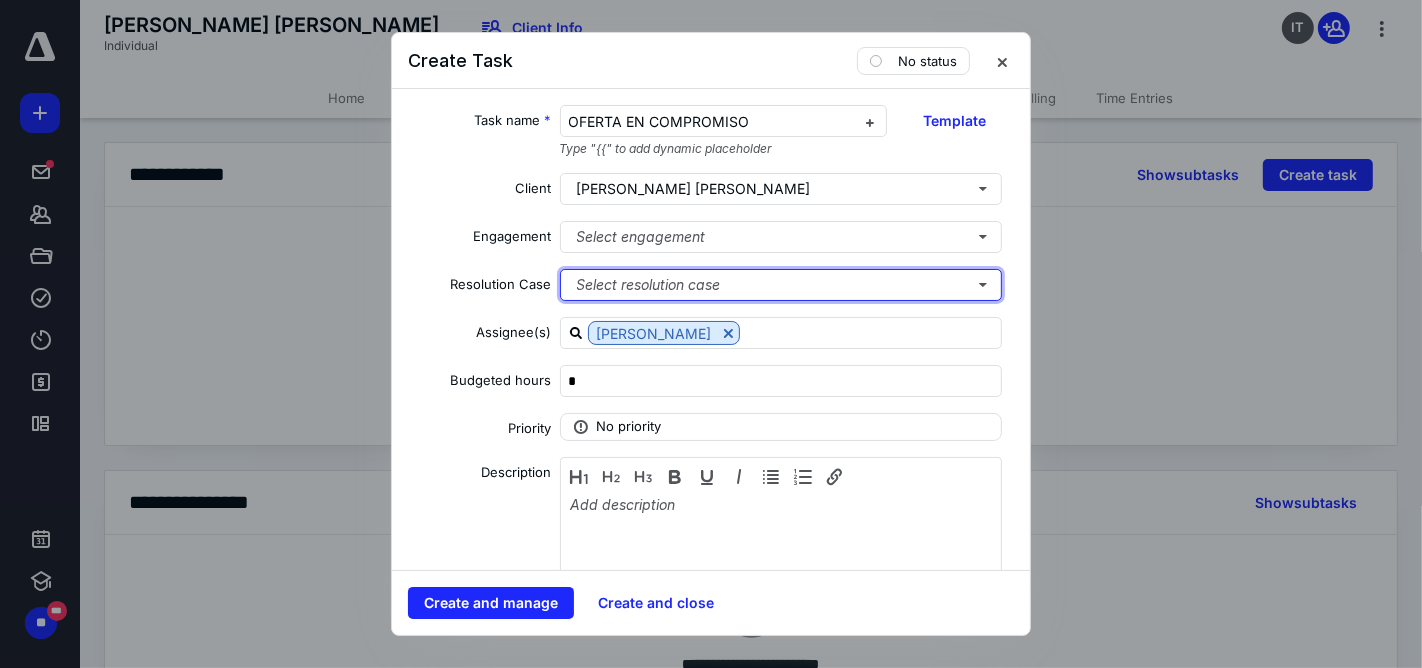 click on "Select resolution case" at bounding box center (781, 285) 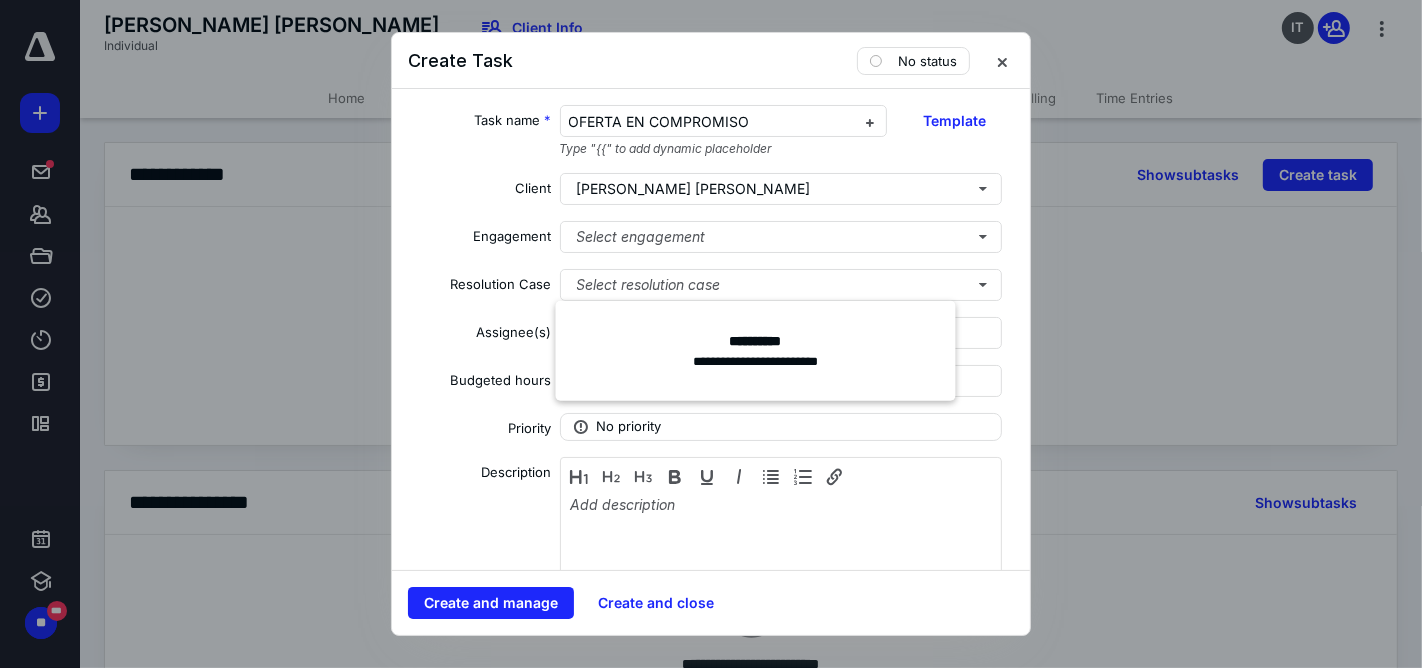 click on "Assignee(s)" at bounding box center (480, 336) 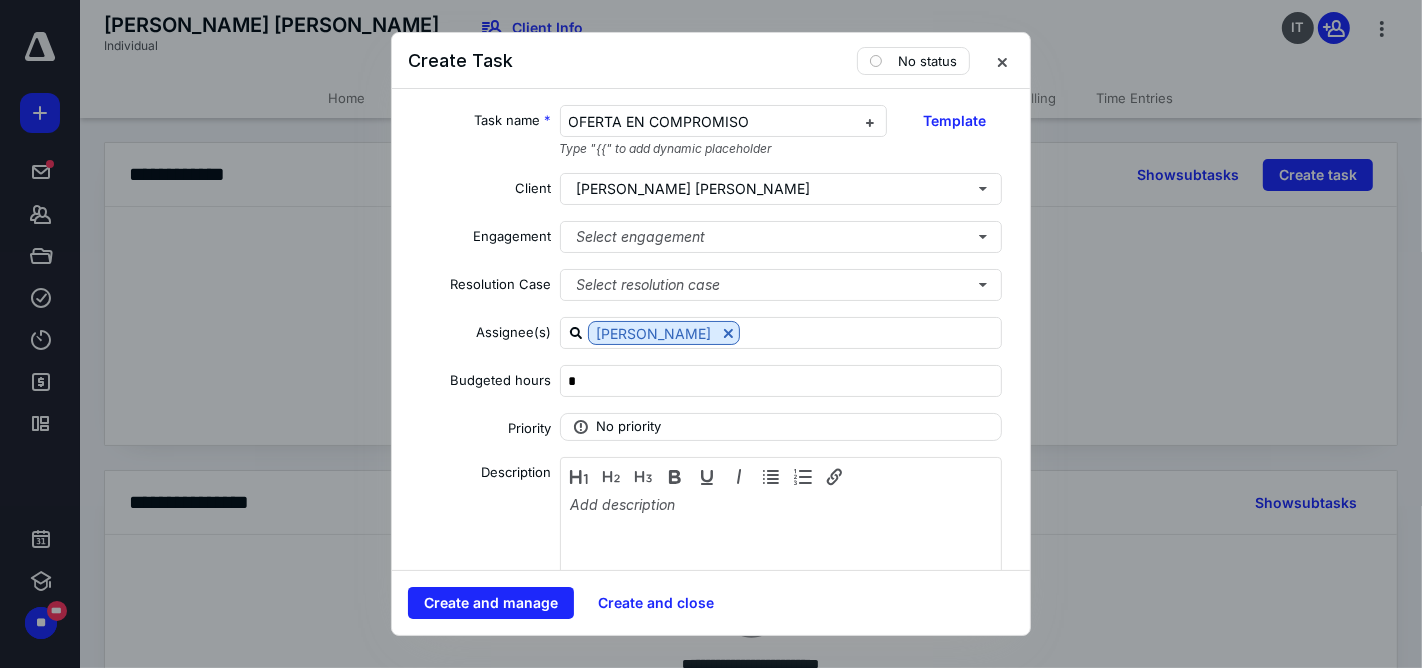 click on "Create and manage" at bounding box center (491, 603) 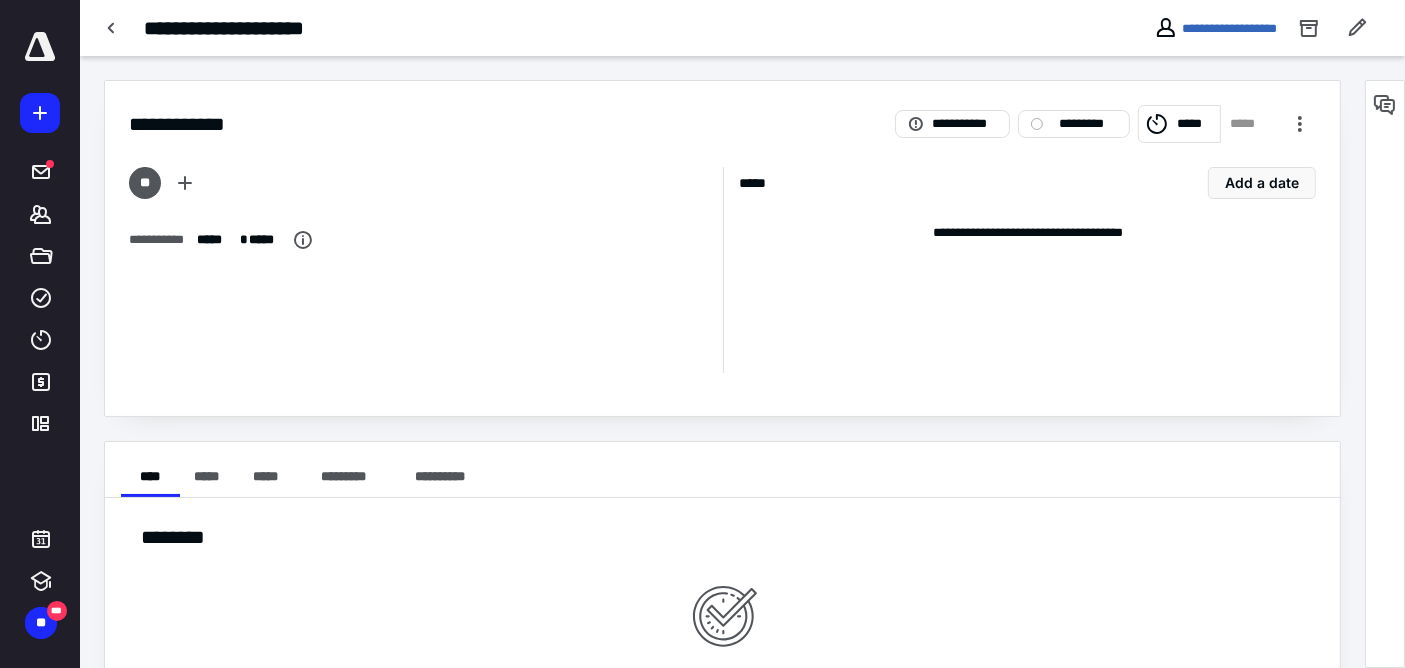 click at bounding box center (112, 28) 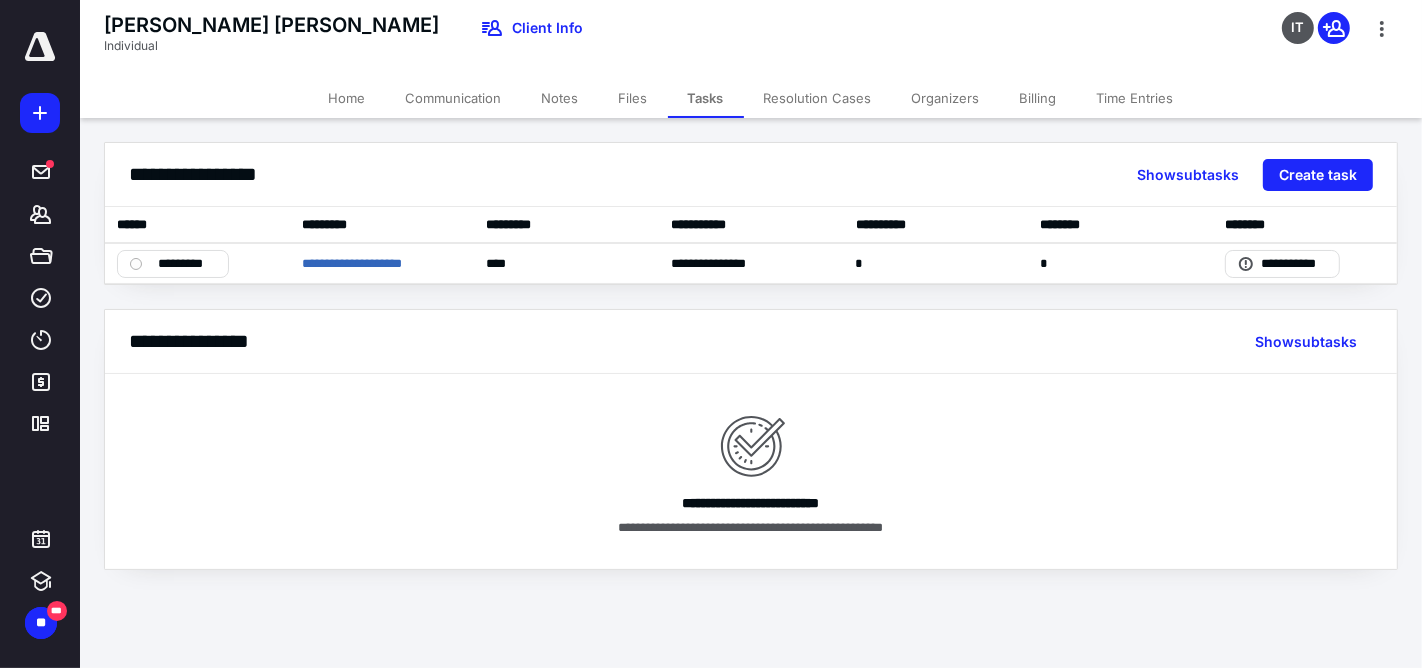 click on "**********" at bounding box center (711, 315) 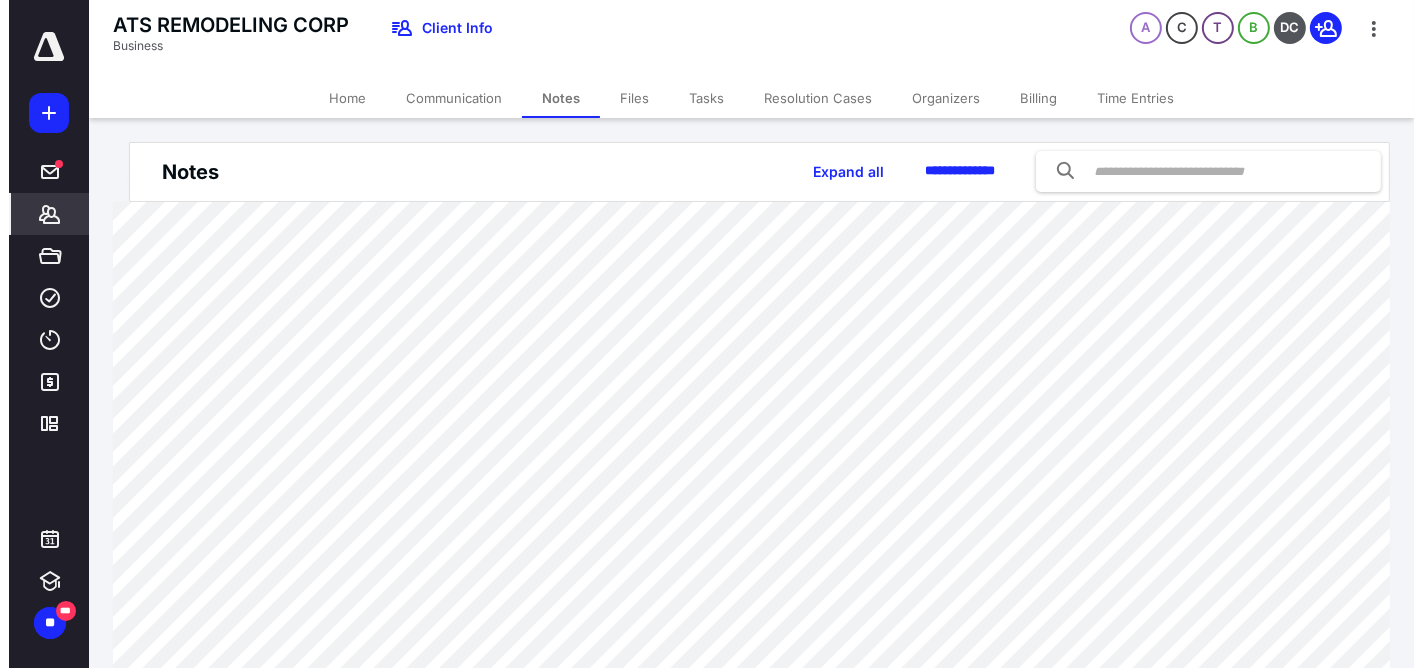 scroll, scrollTop: 0, scrollLeft: 0, axis: both 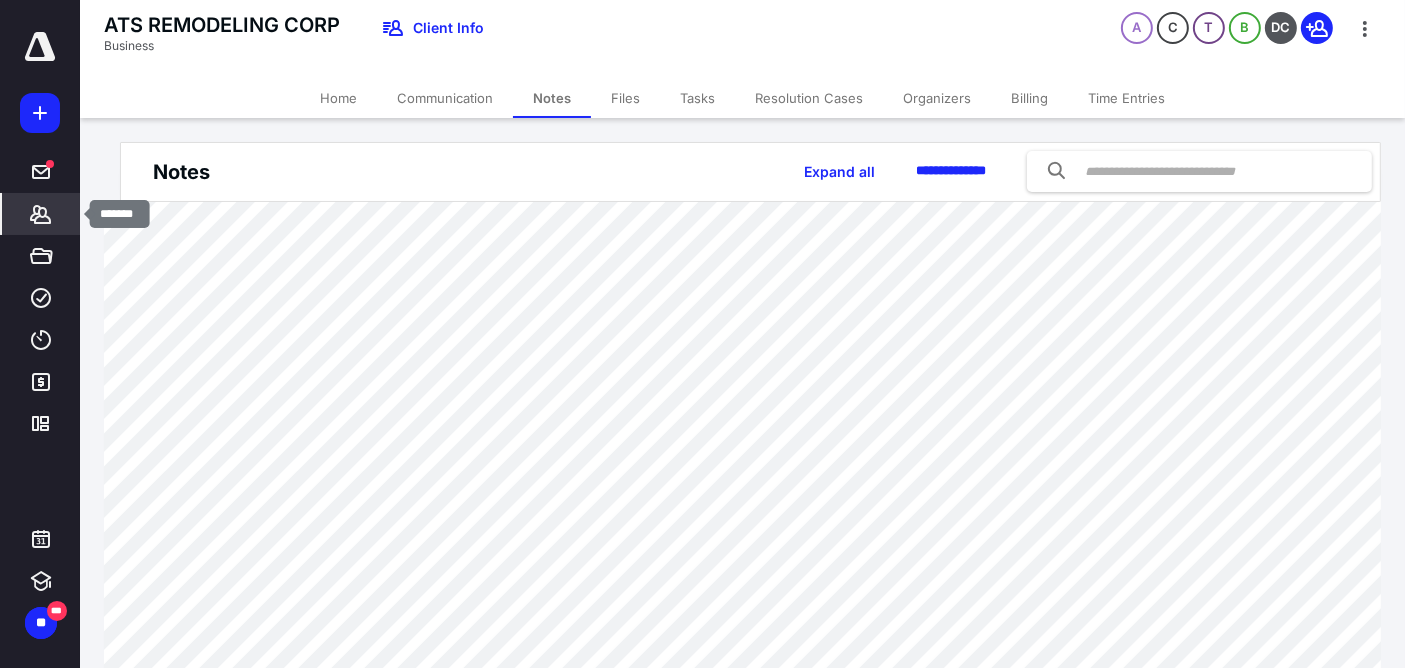 click 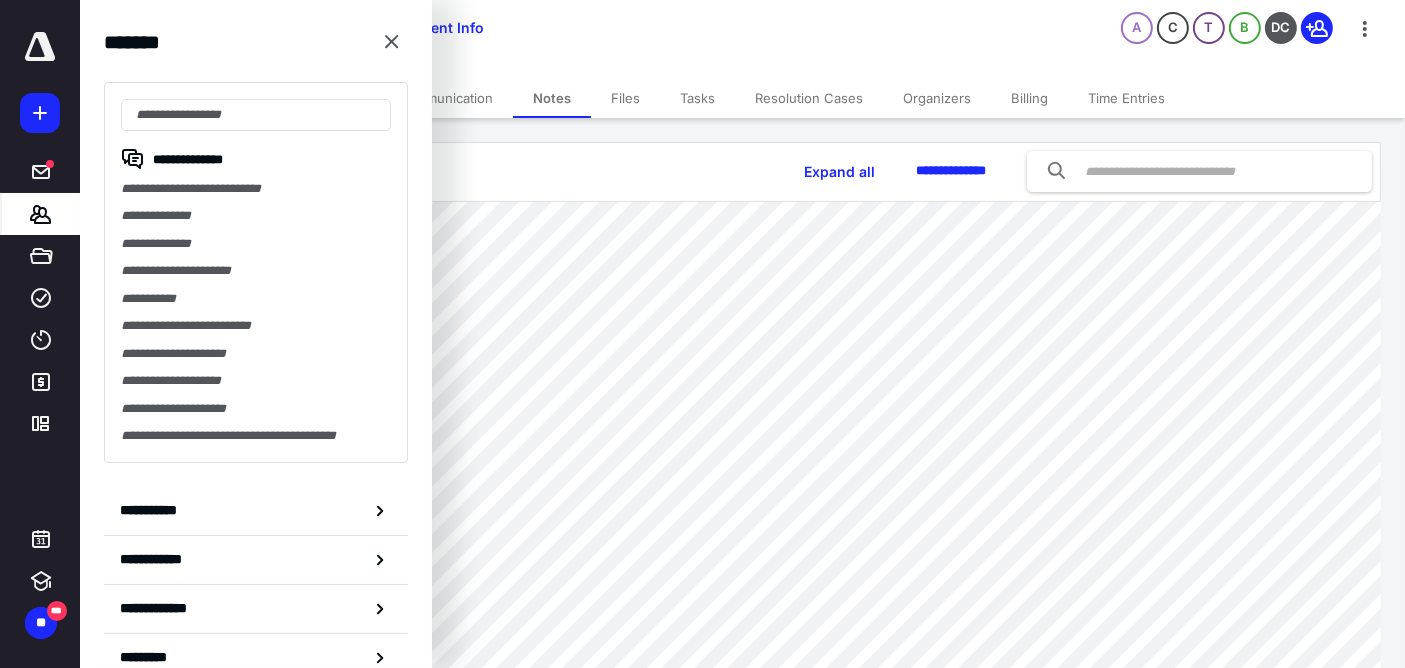click at bounding box center [256, 115] 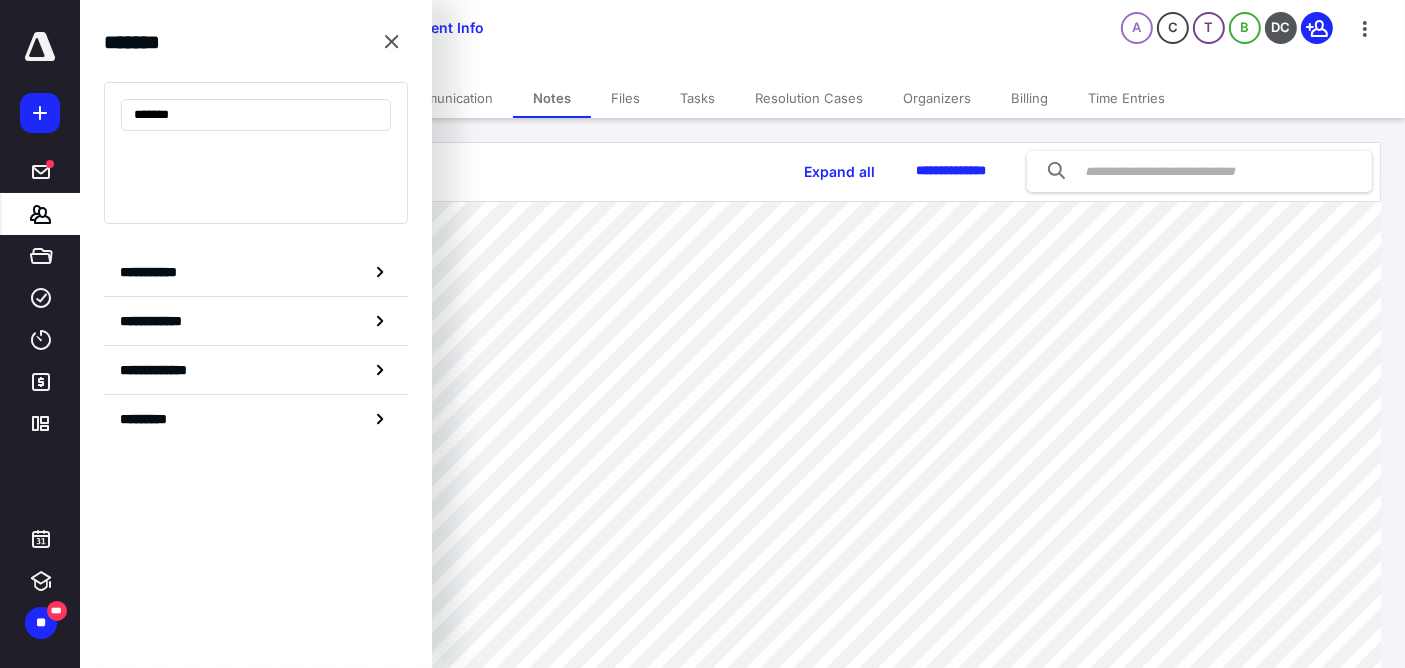 type on "********" 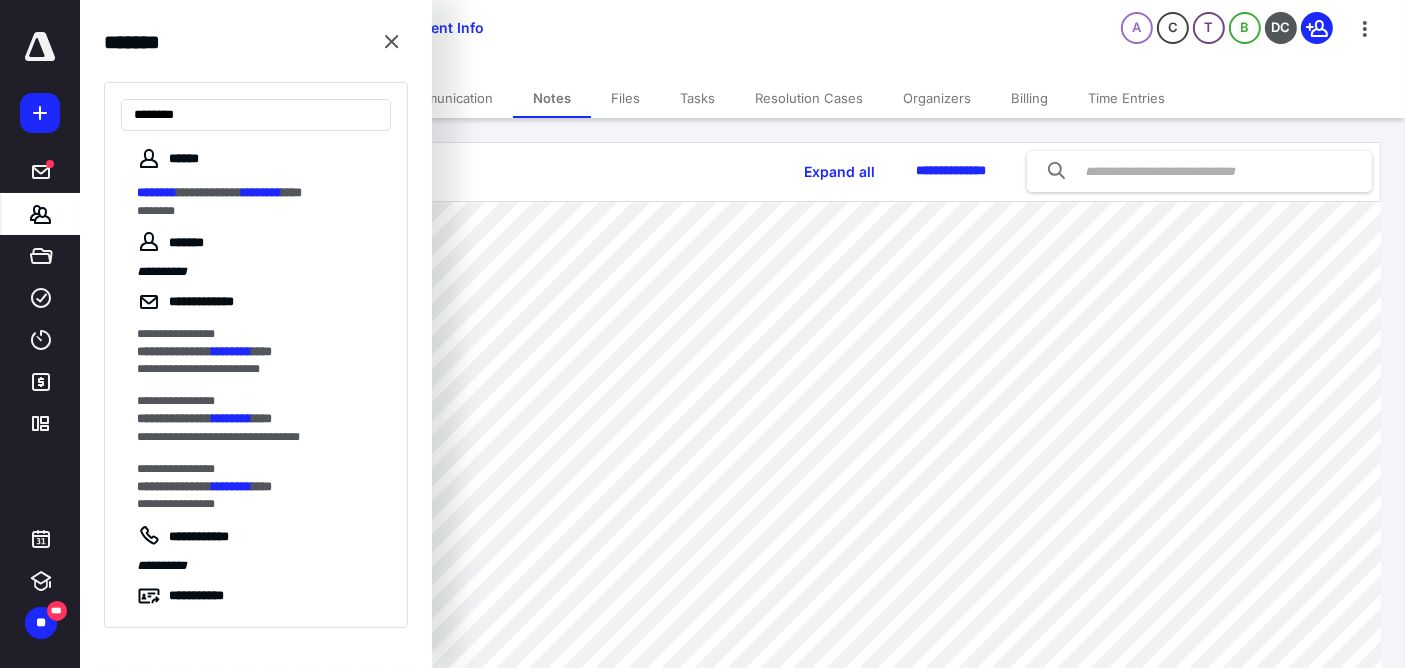click on "**********" at bounding box center [209, 192] 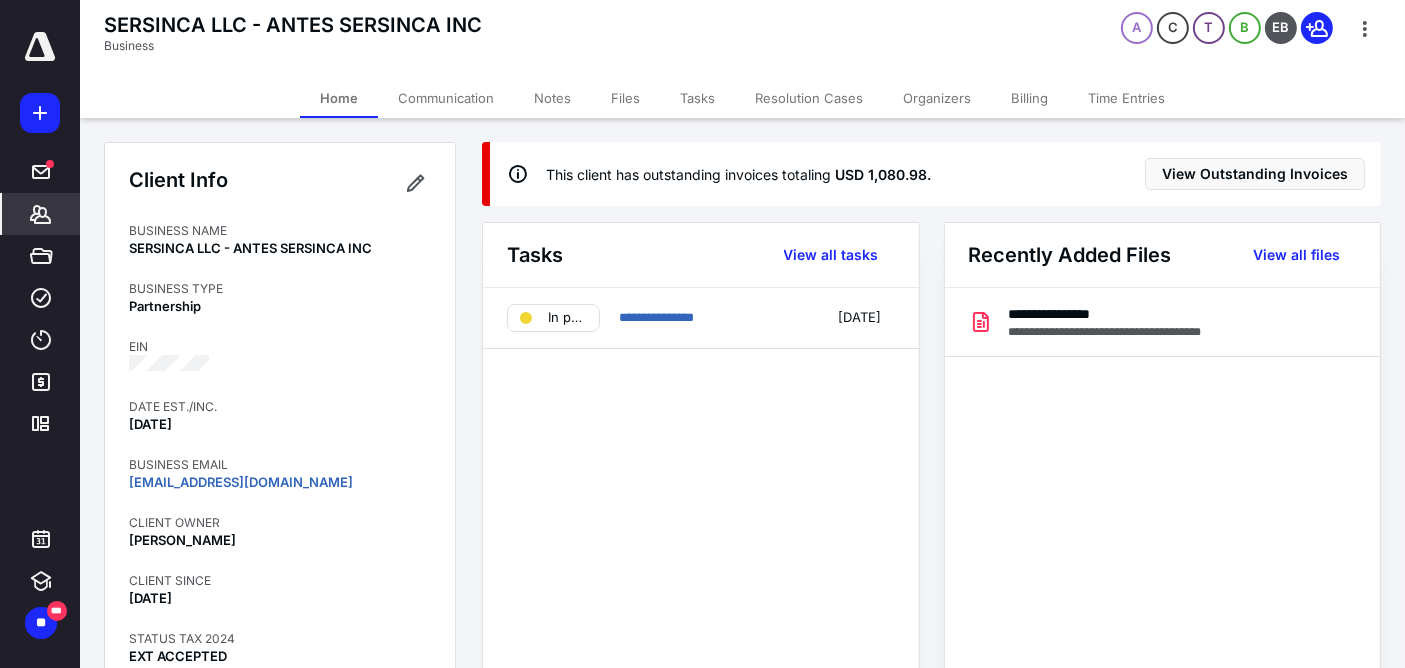 click on "Communication" at bounding box center [446, 98] 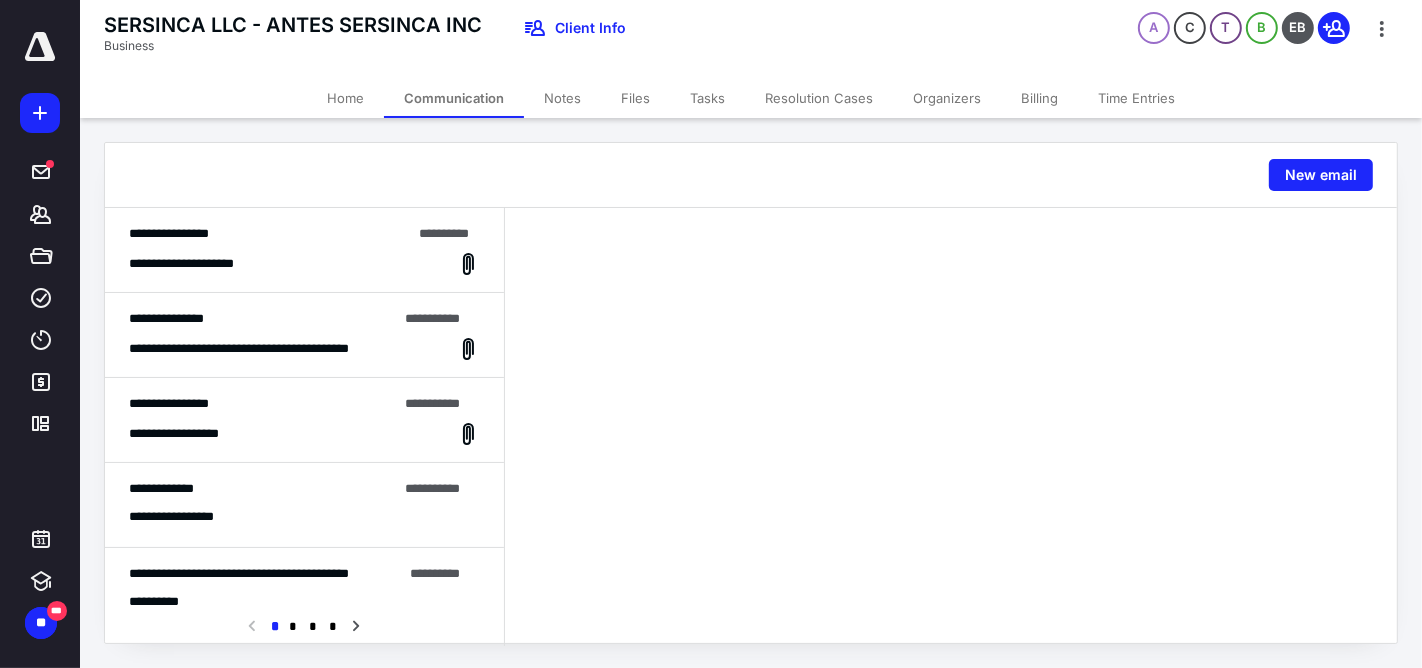 click on "**********" at bounding box center [304, 264] 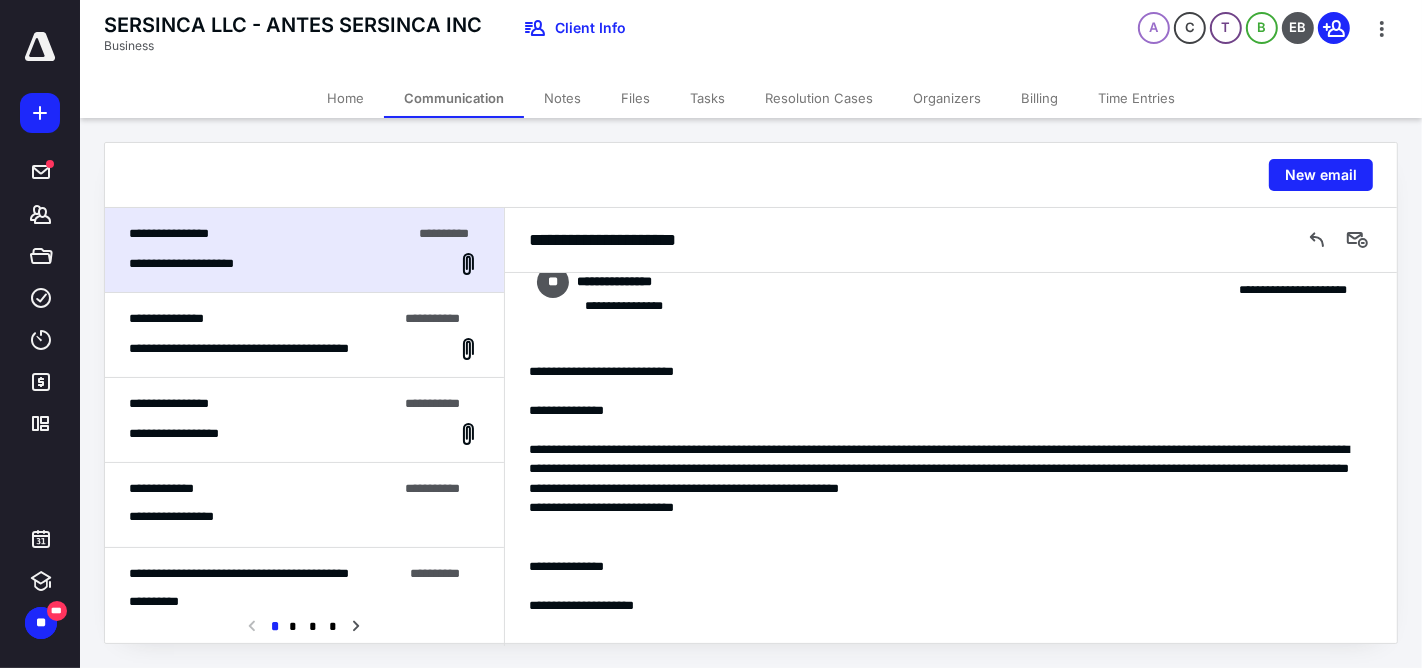 scroll, scrollTop: 251, scrollLeft: 0, axis: vertical 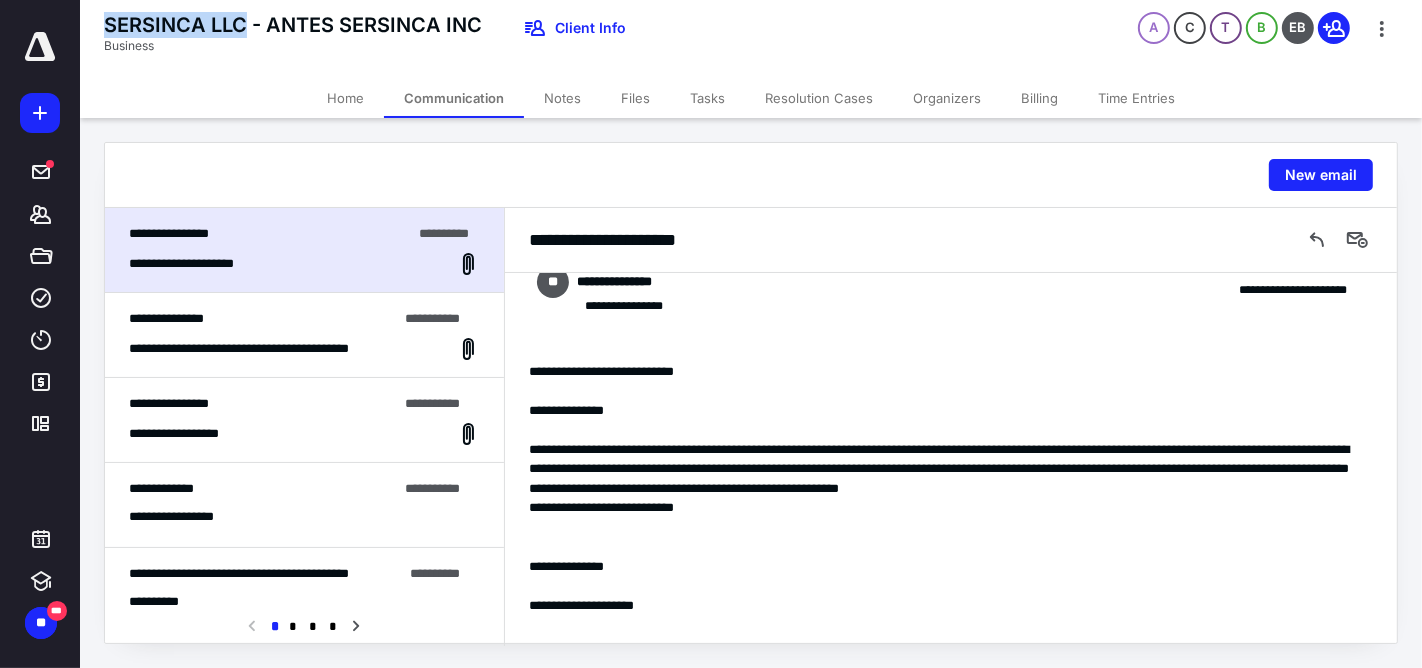 drag, startPoint x: 105, startPoint y: 17, endPoint x: 245, endPoint y: 21, distance: 140.05713 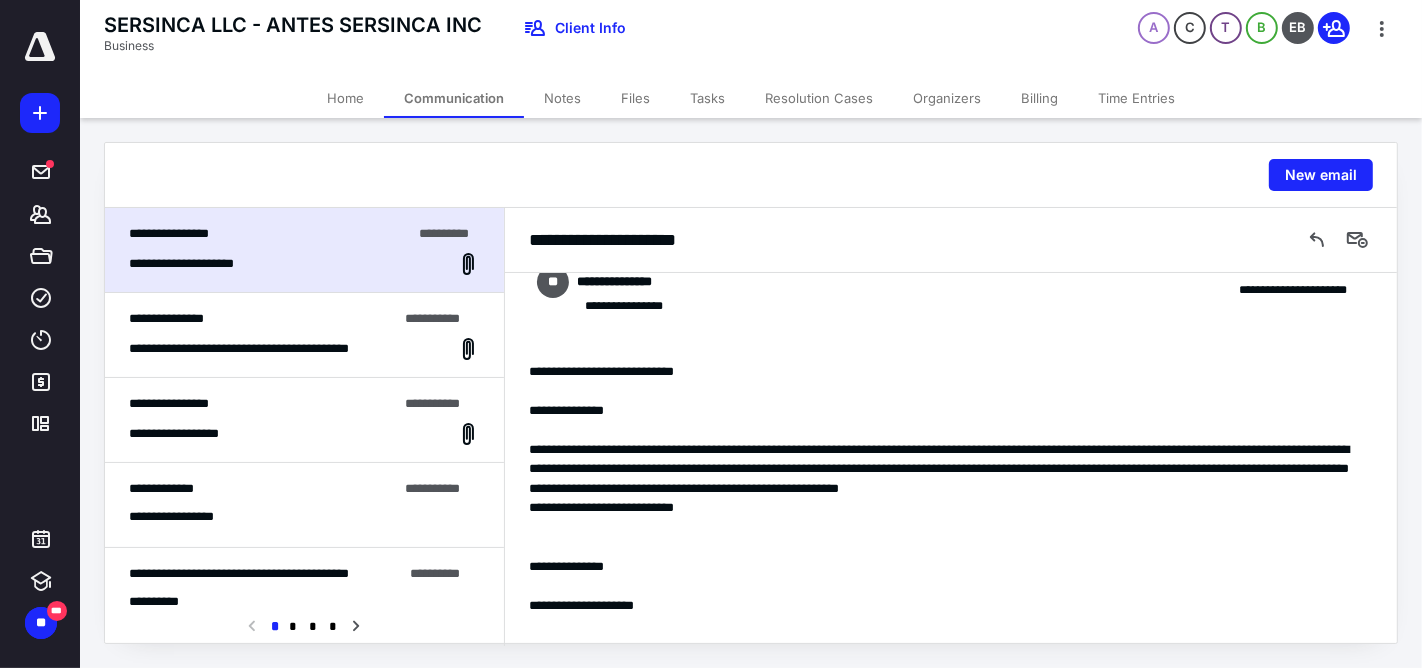 click on "**********" at bounding box center [304, 590] 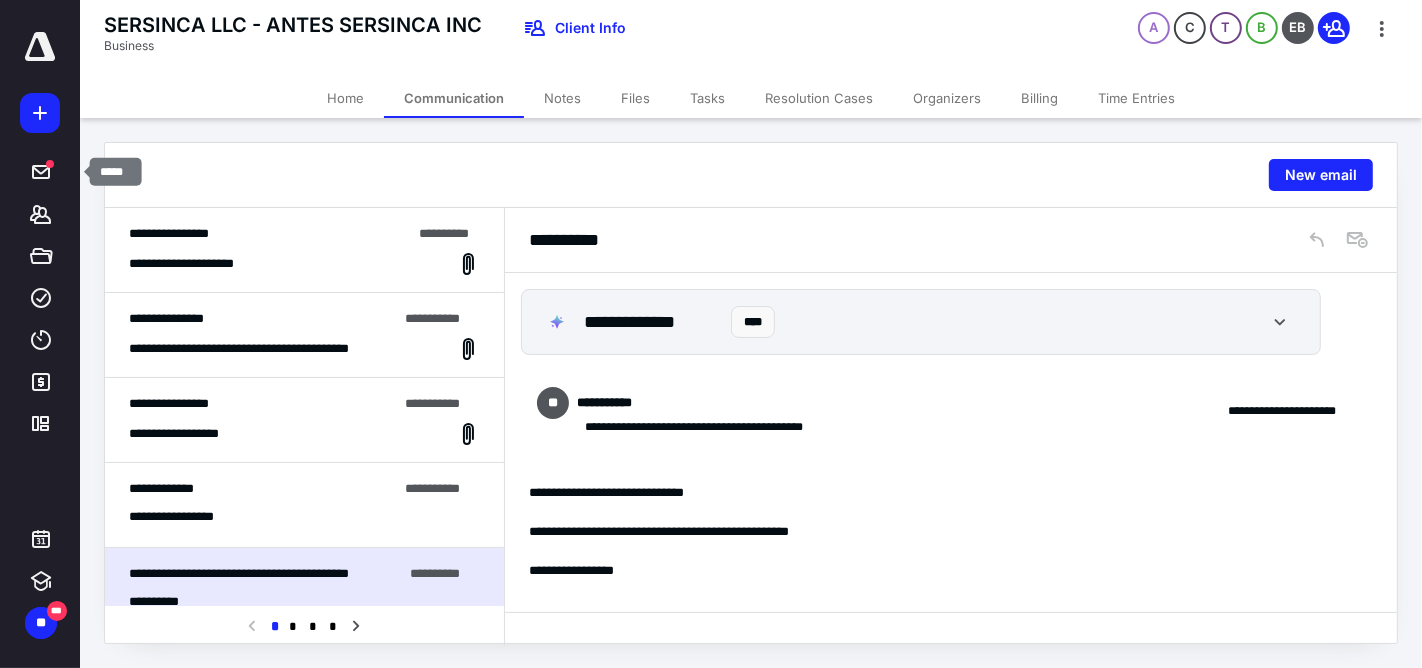 click 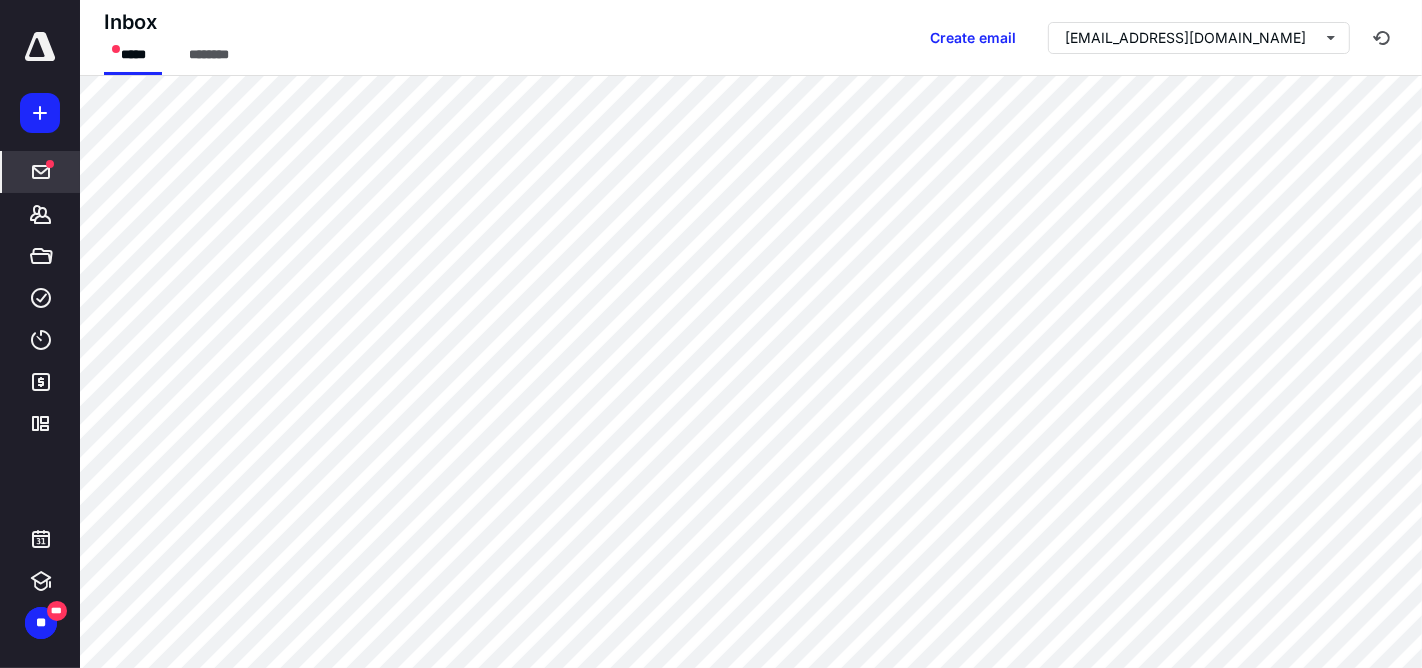 click 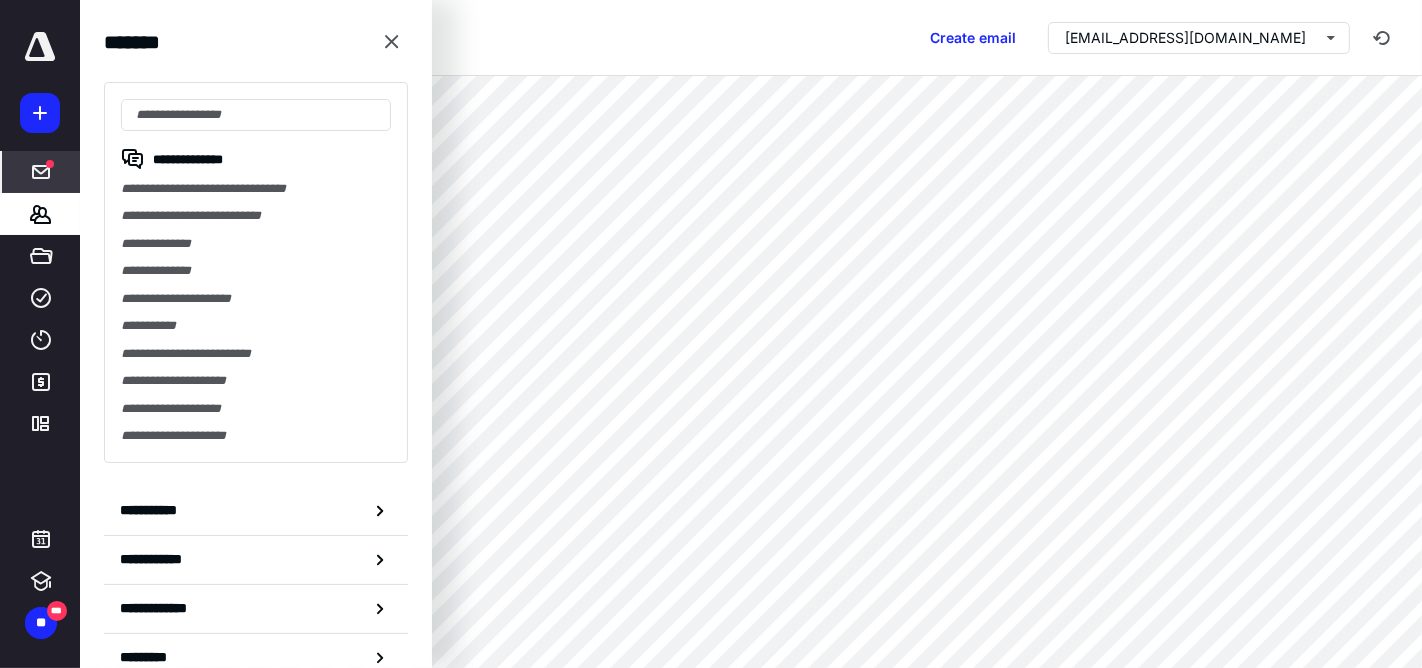 click at bounding box center (256, 115) 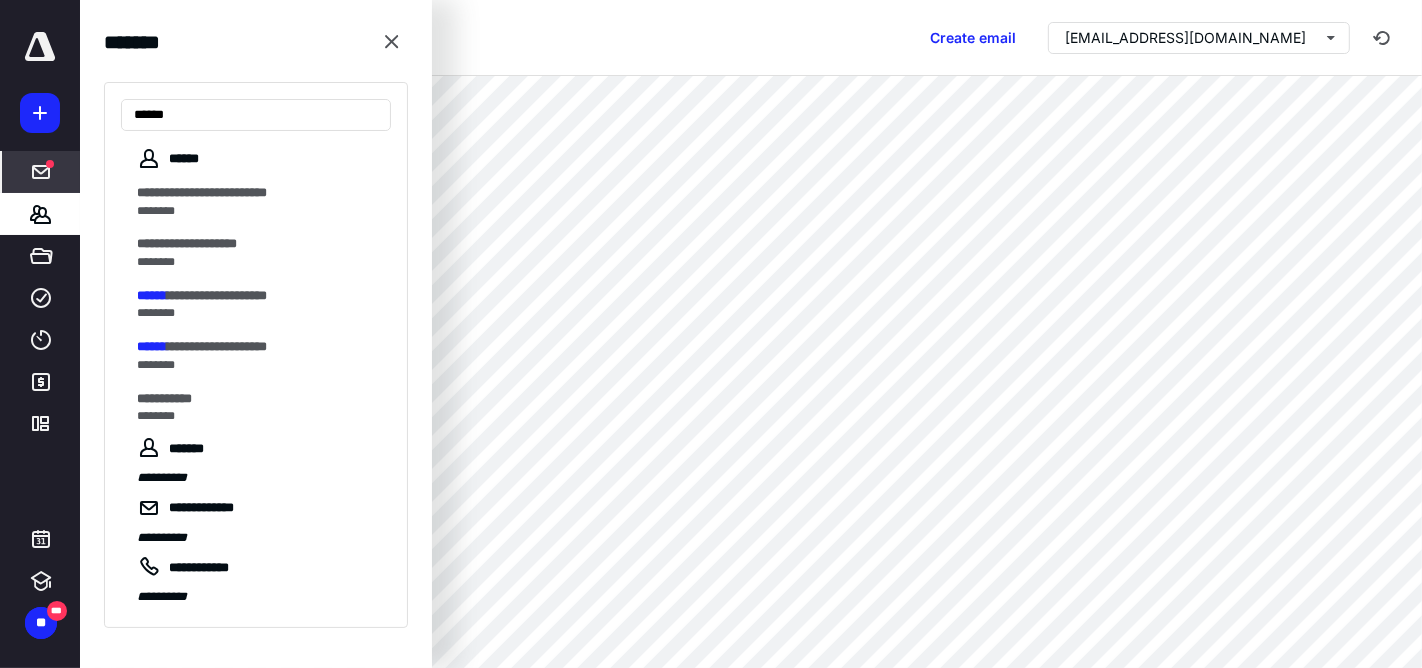 type on "******" 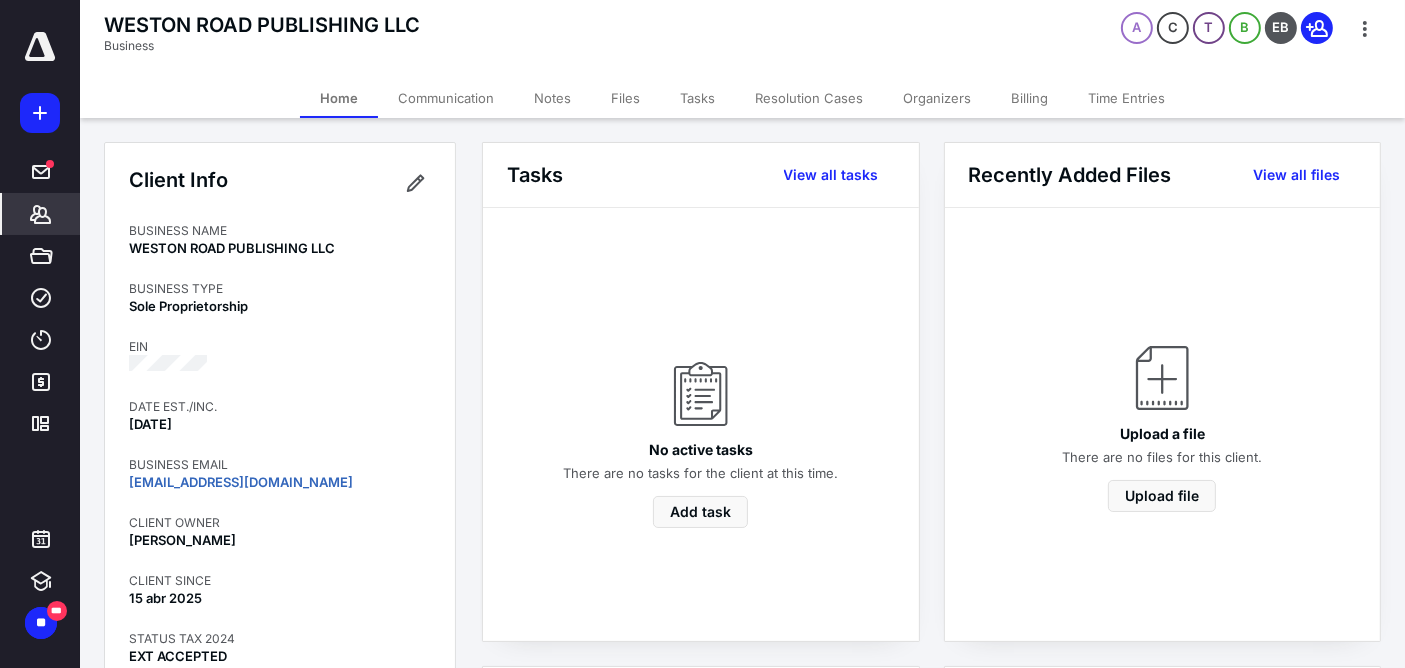 click on "Notes" at bounding box center (552, 98) 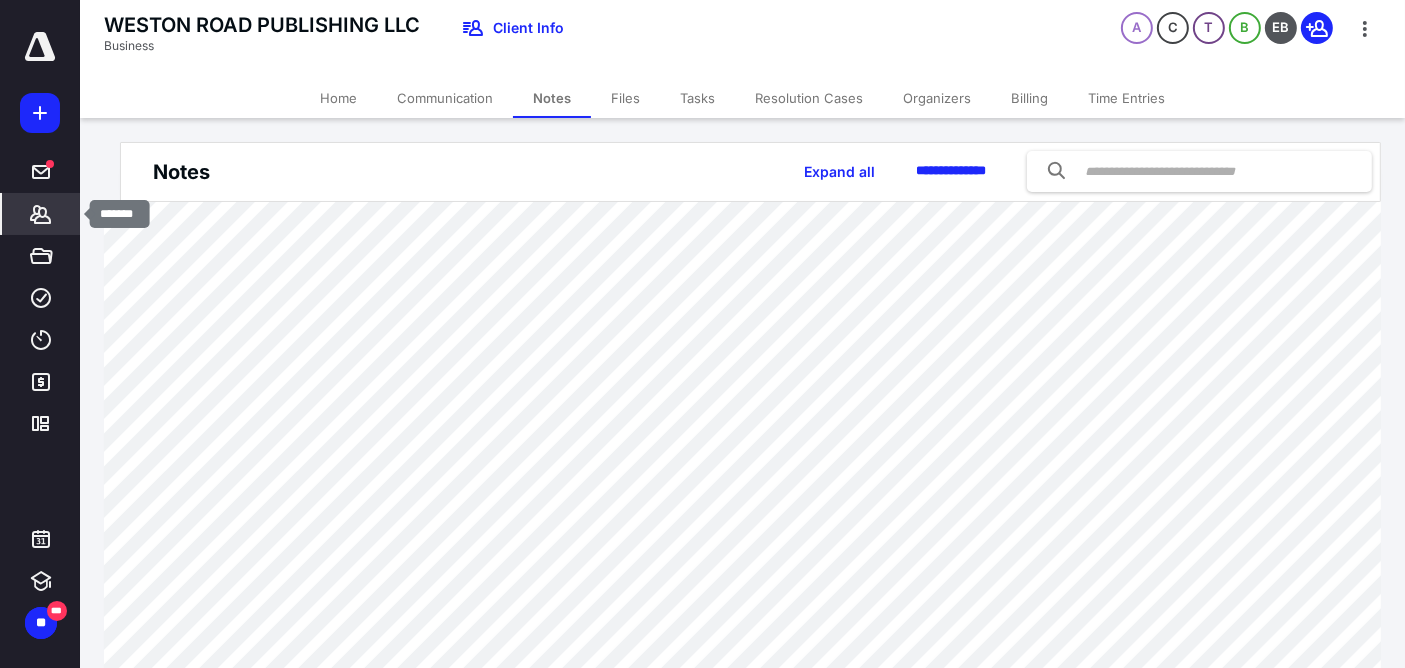 click 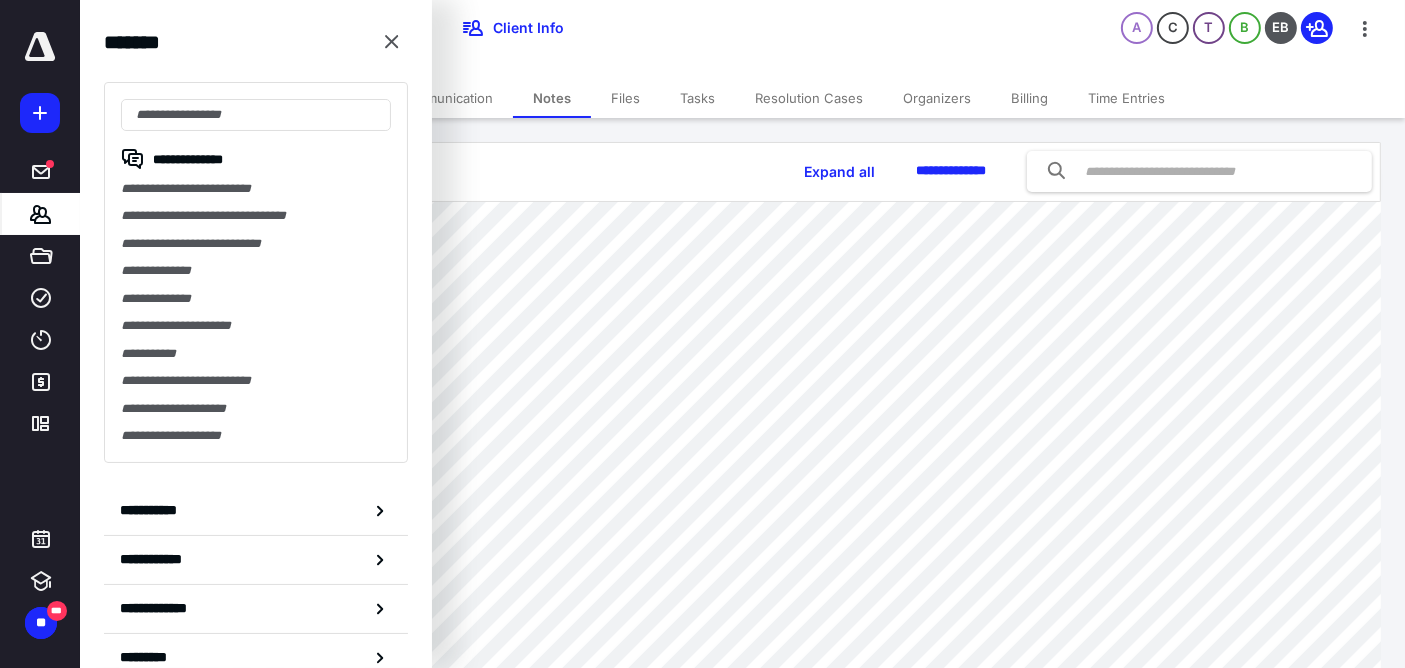 click on "**********" at bounding box center [256, 511] 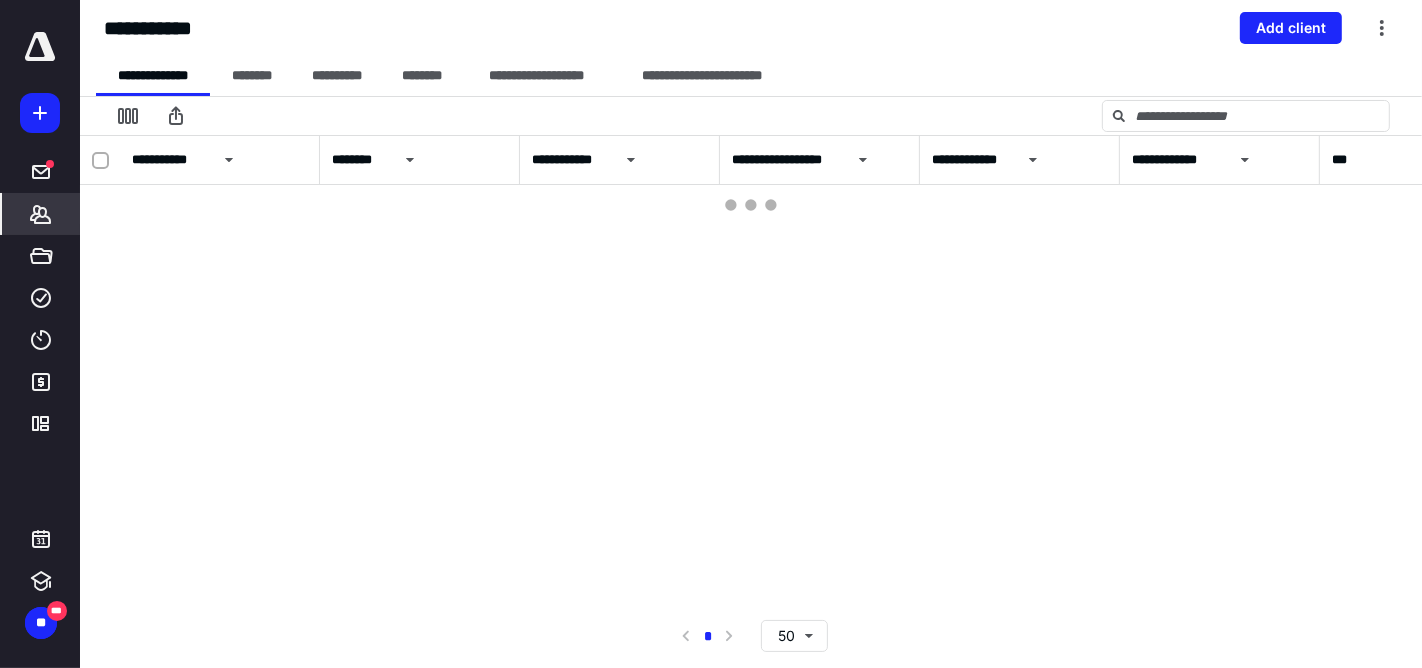 click on "**********" at bounding box center (702, 76) 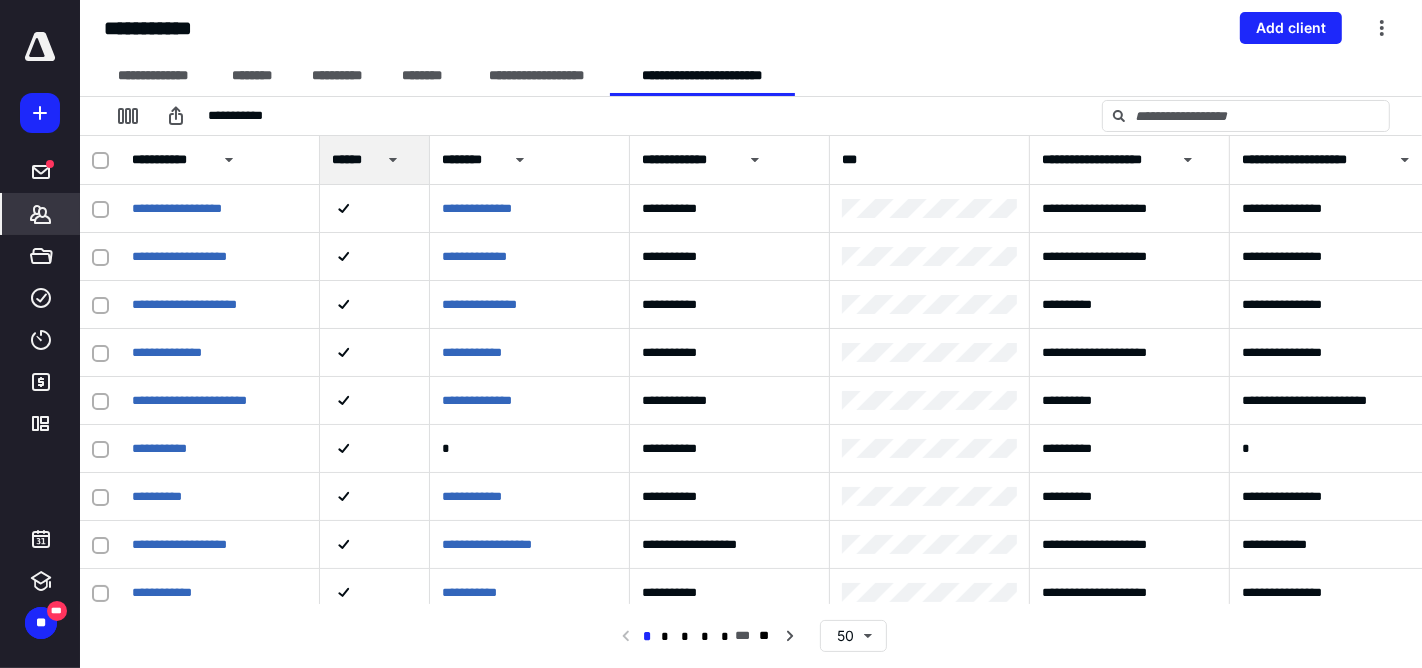 click at bounding box center (1188, 160) 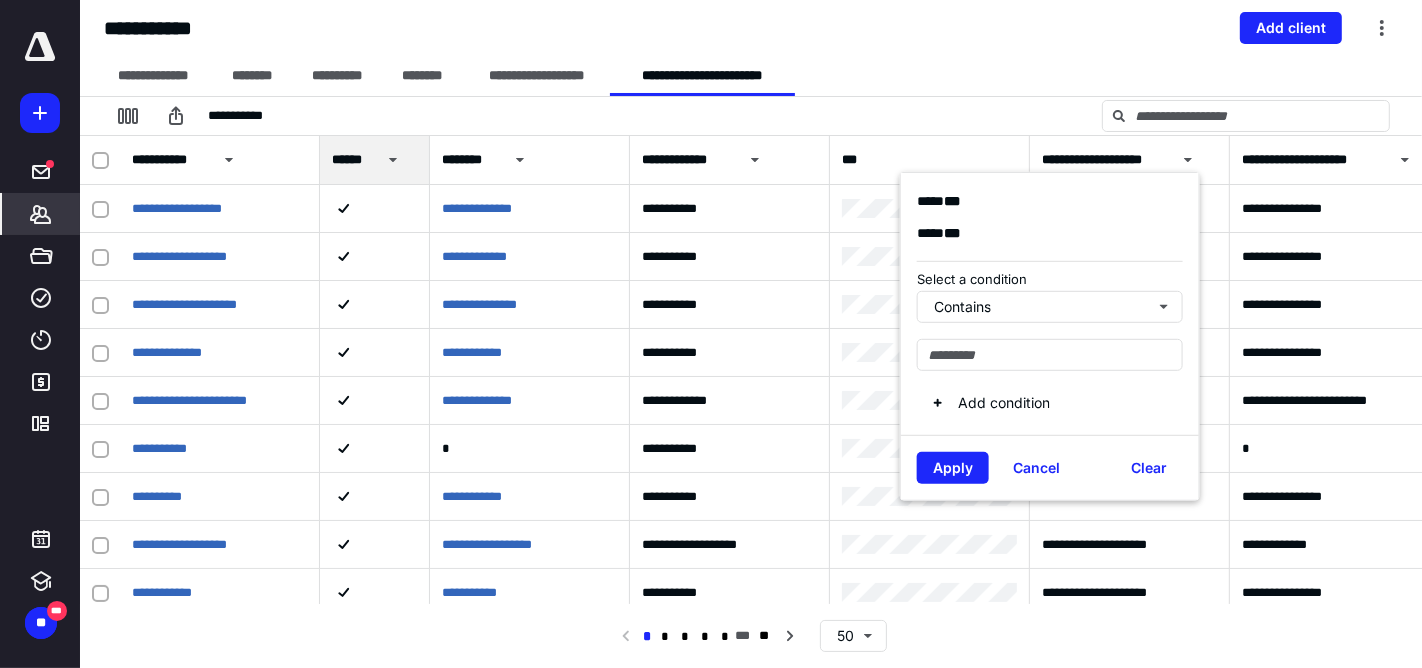 click at bounding box center [1050, 354] 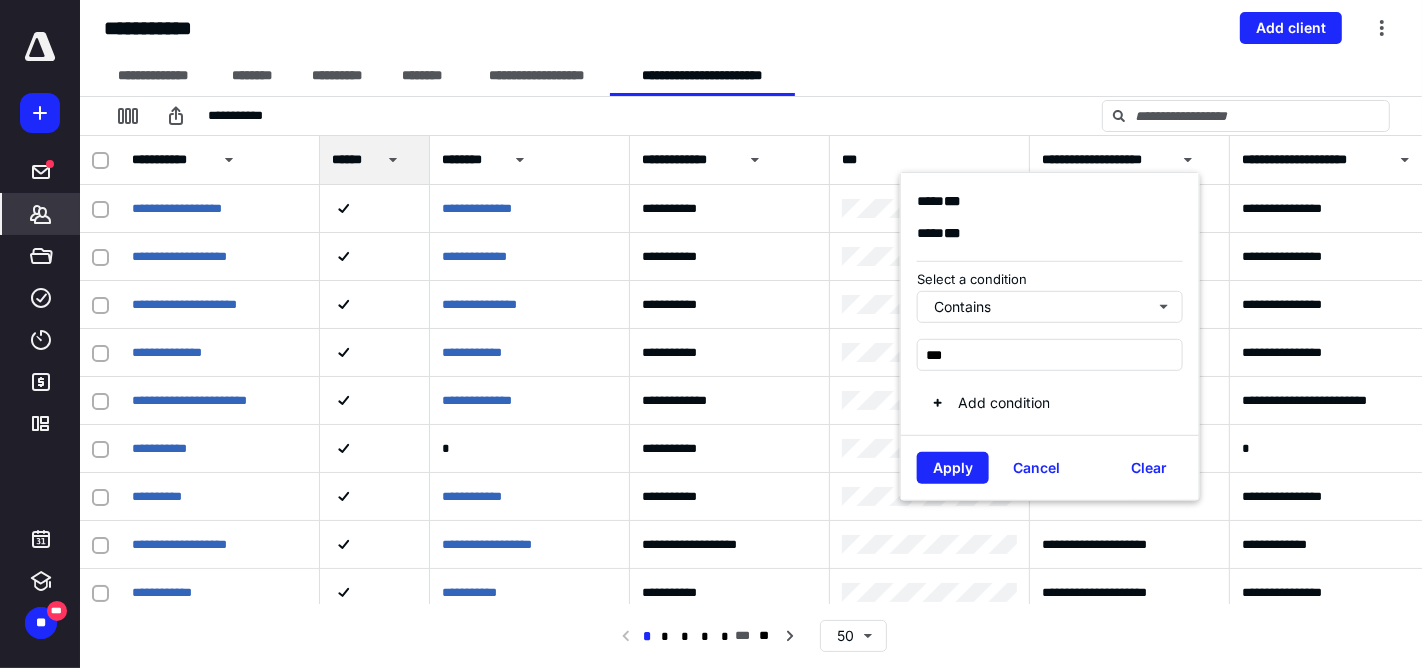 type on "***" 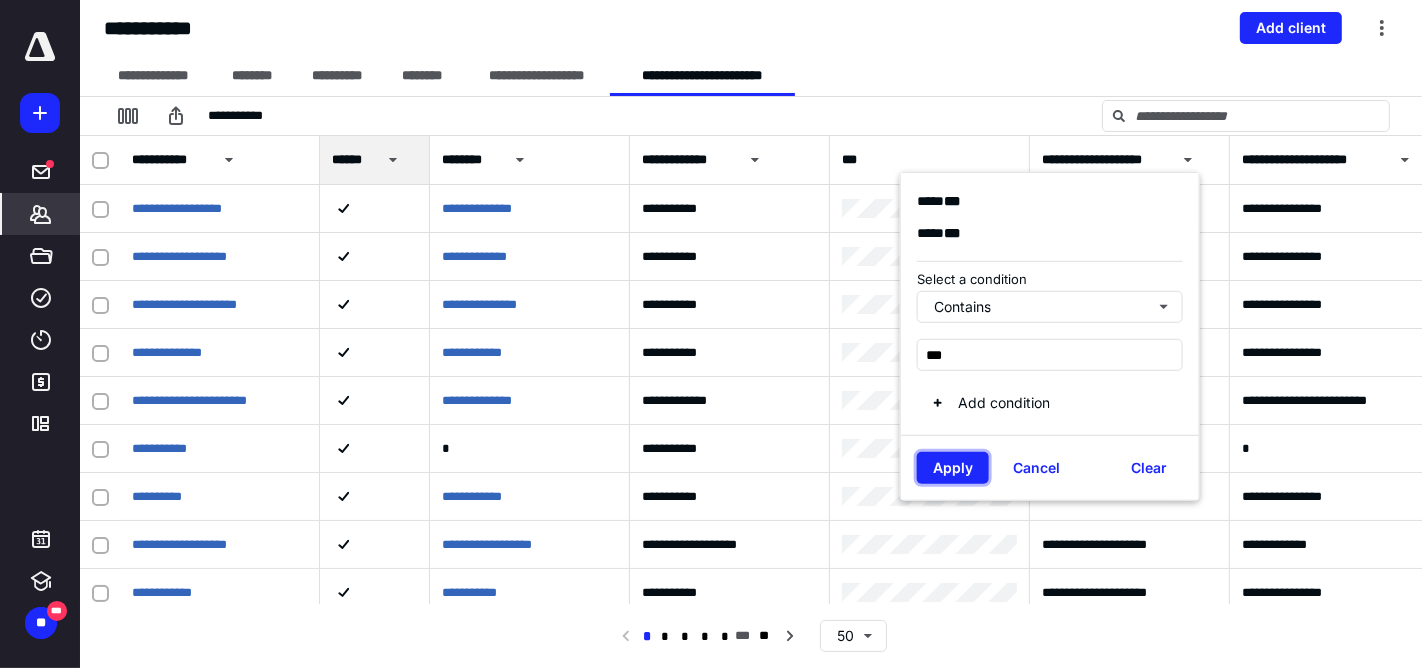 click on "Apply" at bounding box center (953, 467) 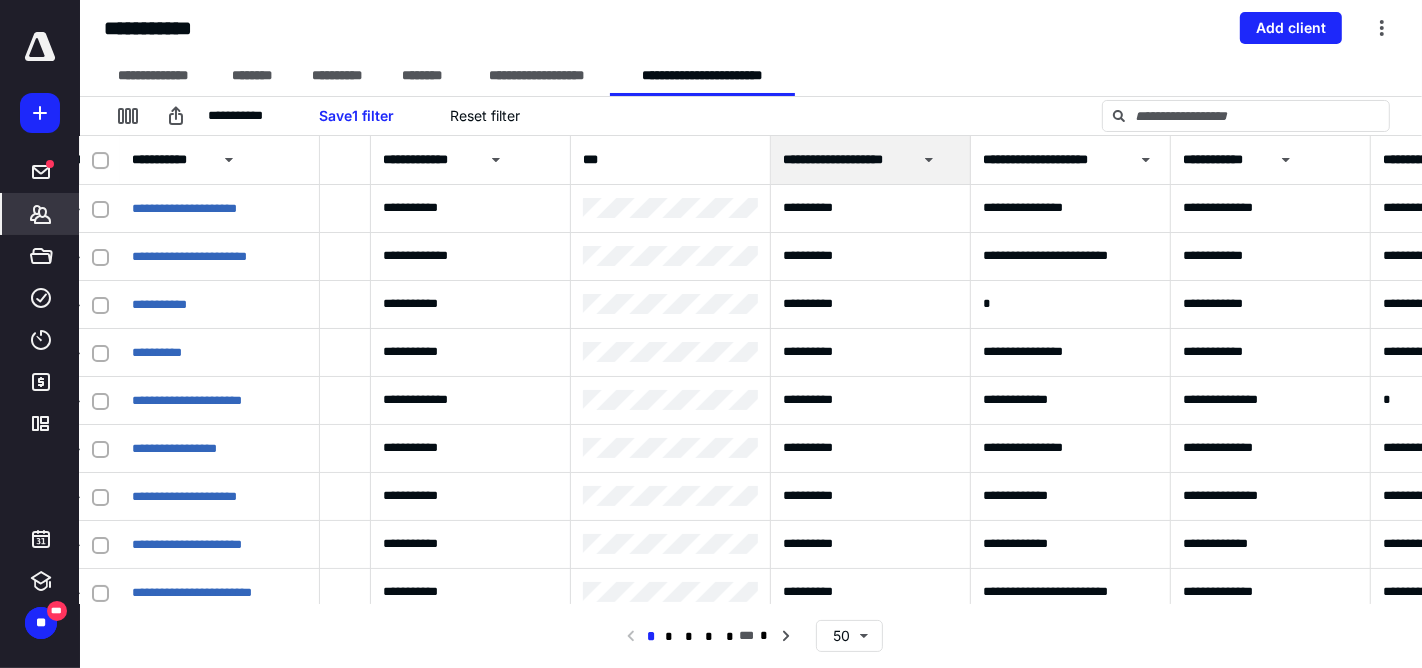 scroll, scrollTop: 0, scrollLeft: 296, axis: horizontal 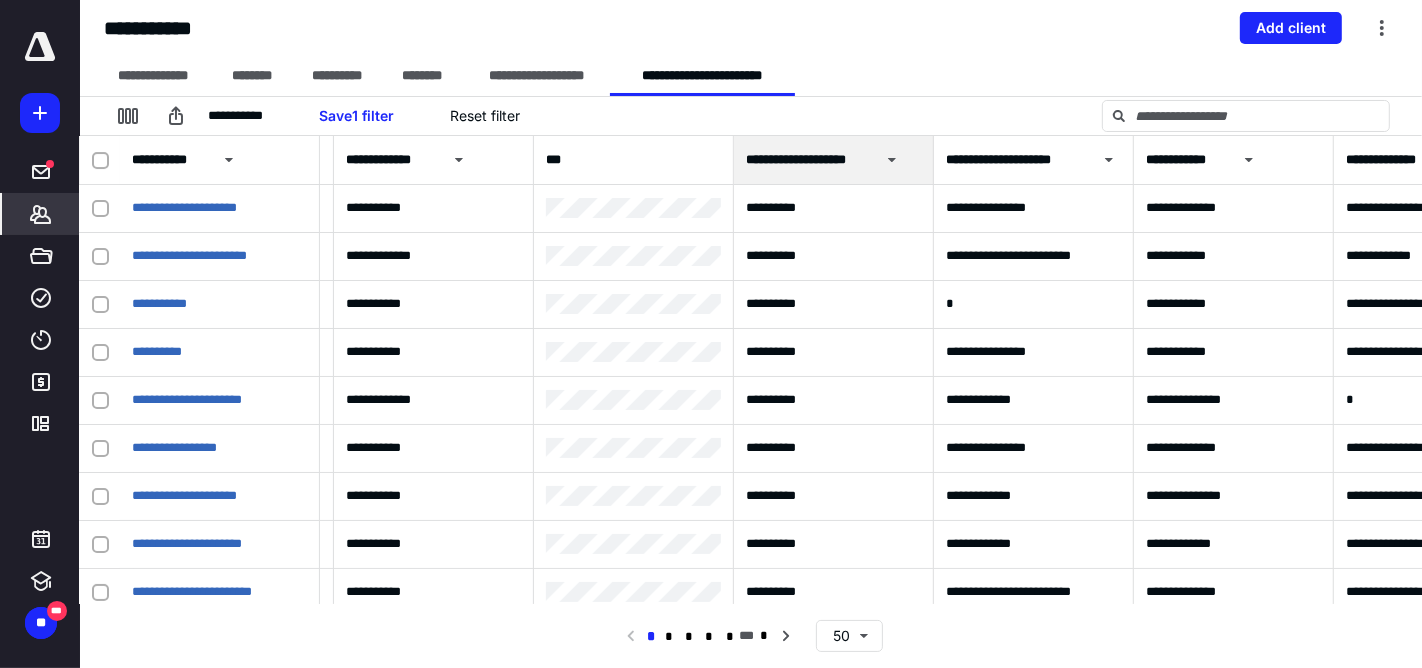 click at bounding box center (1249, 160) 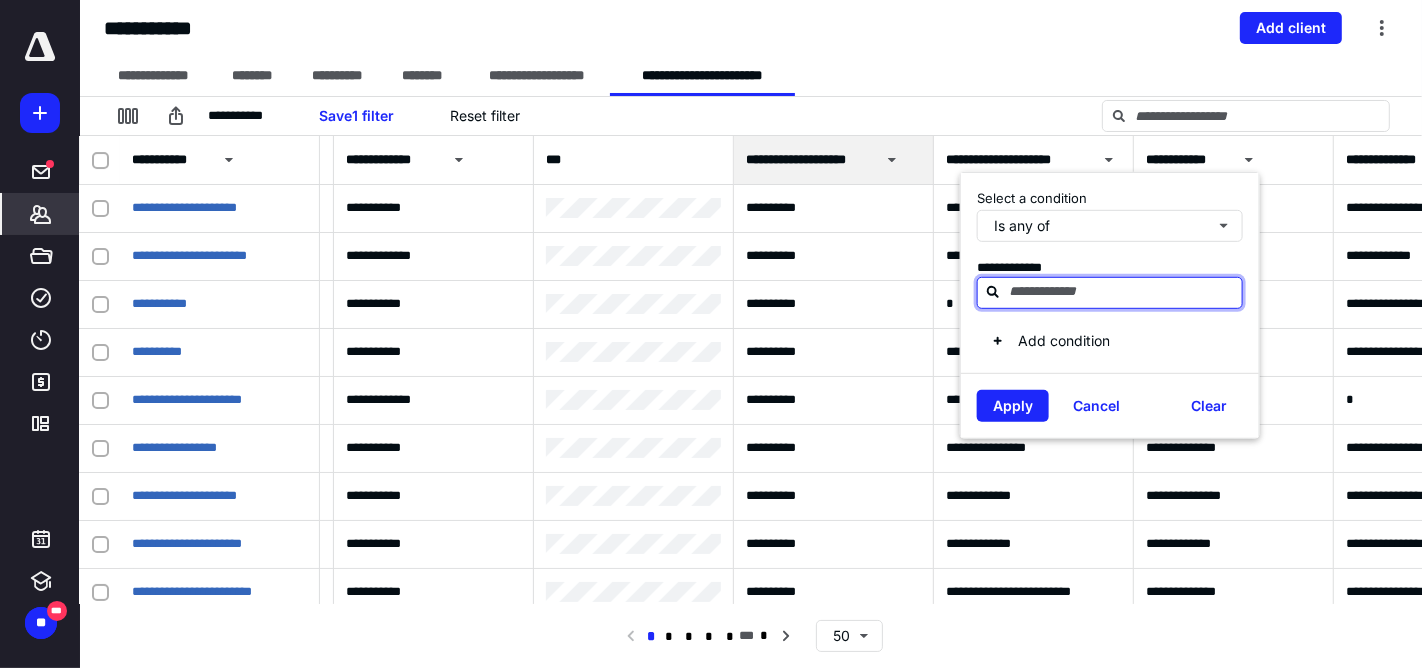 click at bounding box center [1122, 292] 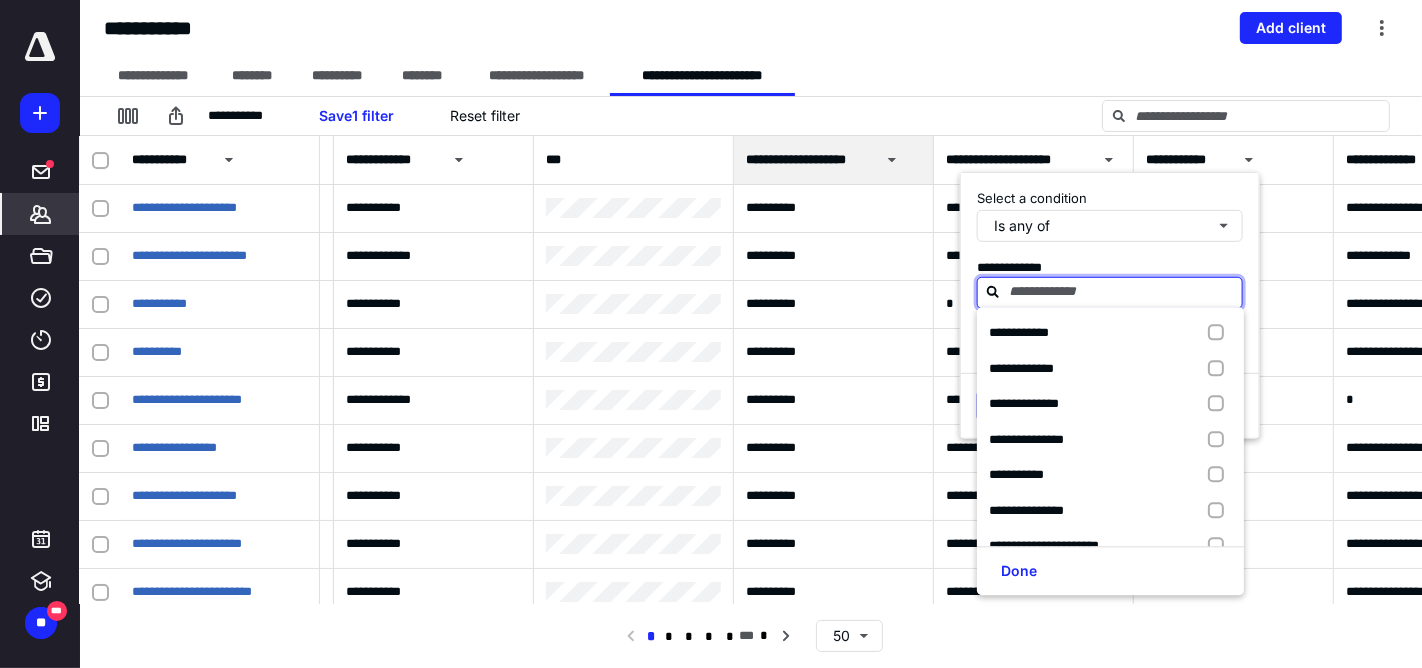 click at bounding box center [1220, 333] 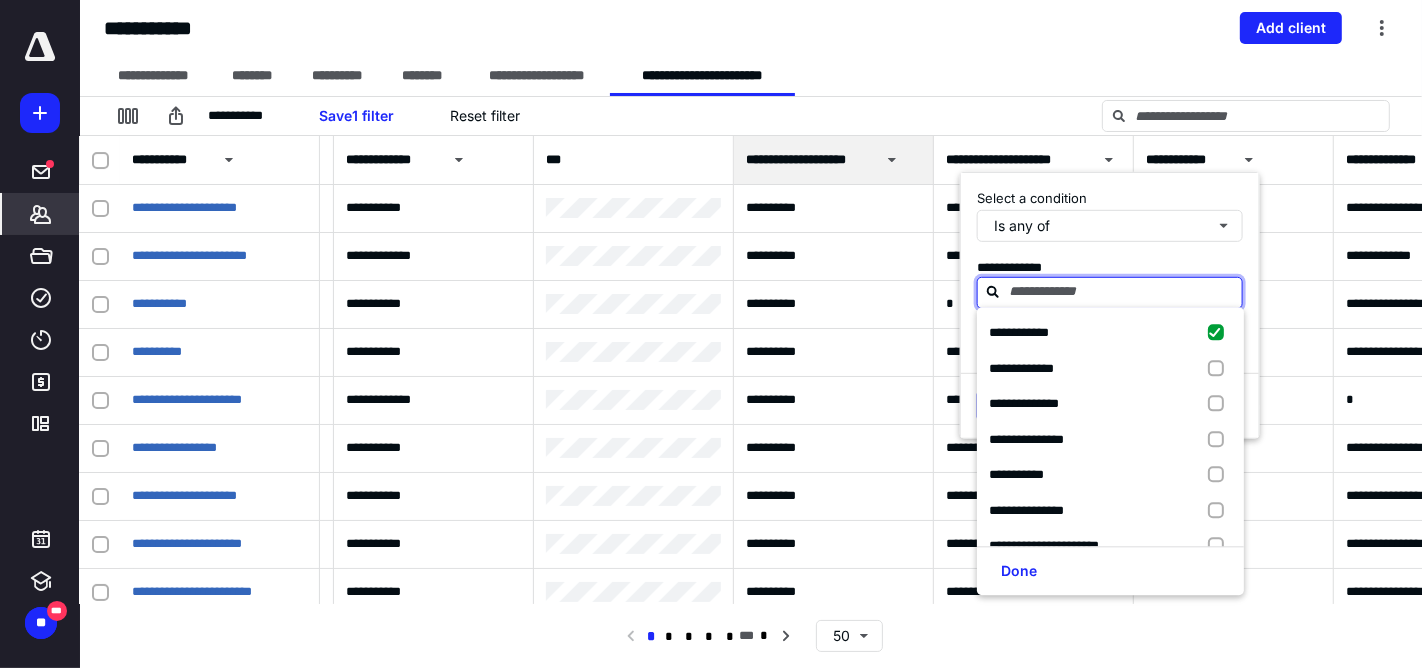 checkbox on "true" 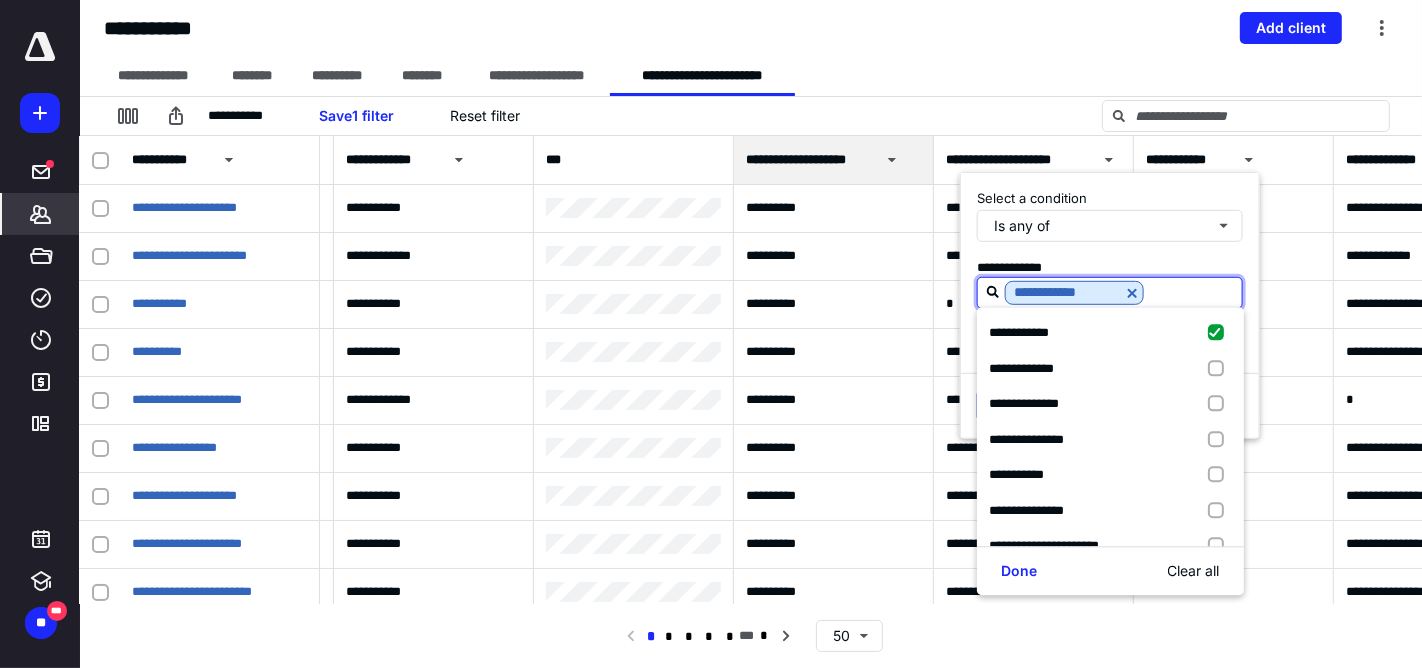 click at bounding box center (1220, 440) 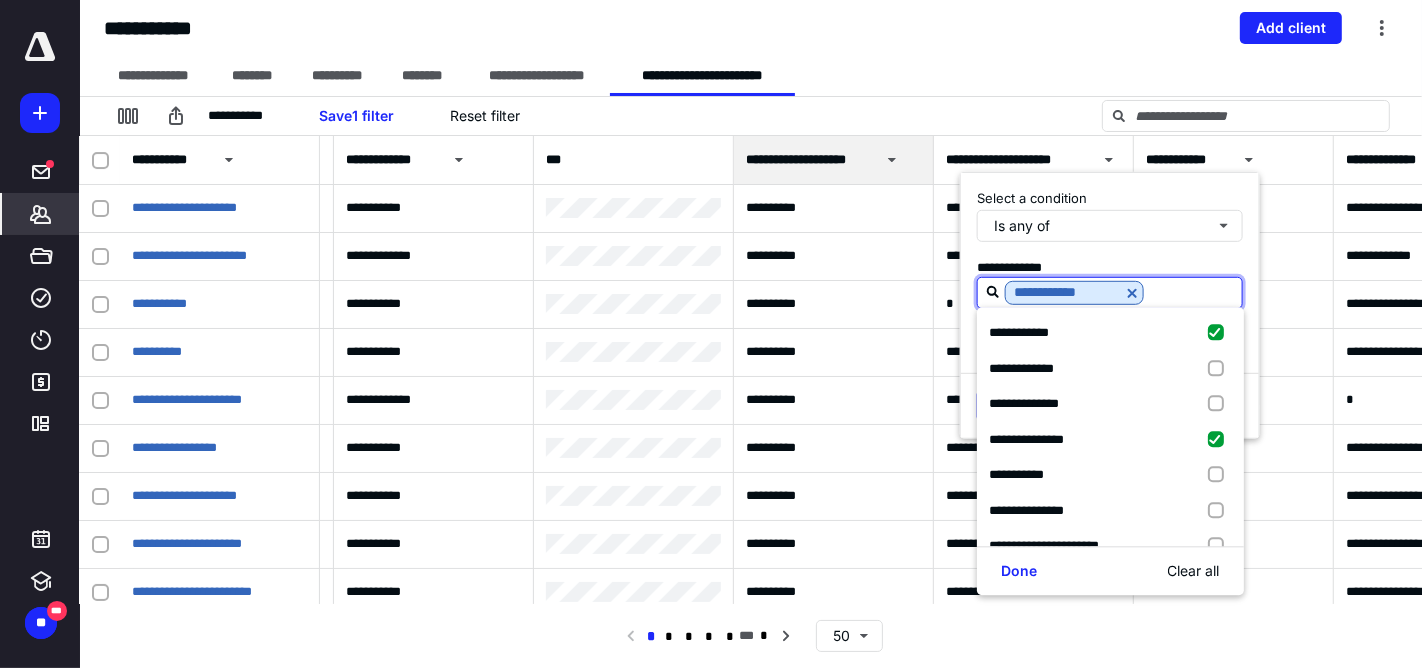 checkbox on "true" 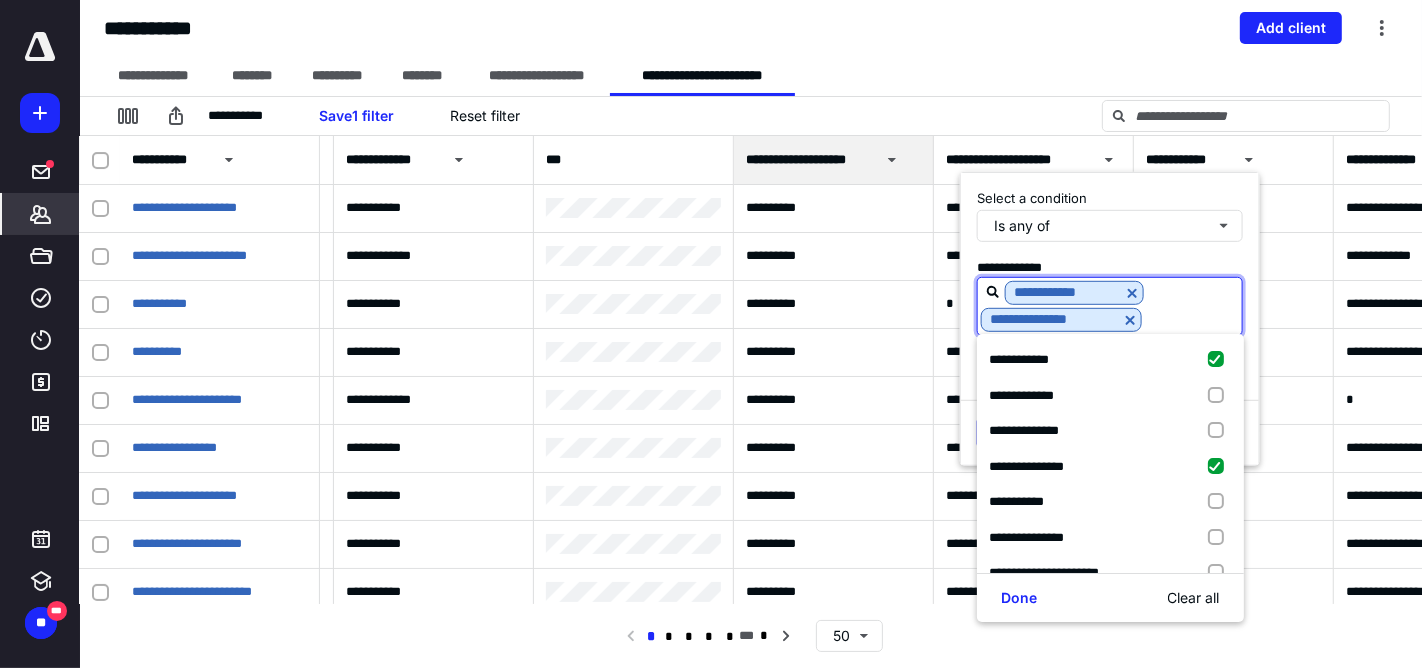 click at bounding box center [1220, 573] 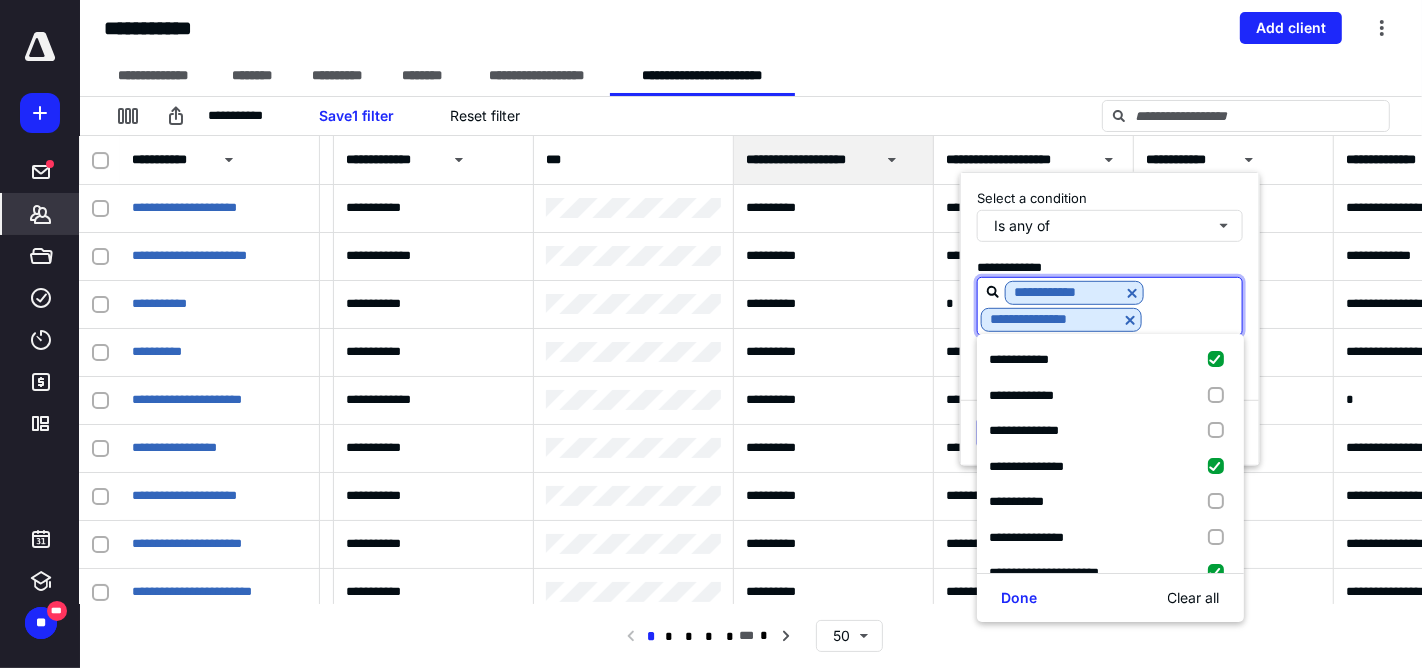 checkbox on "true" 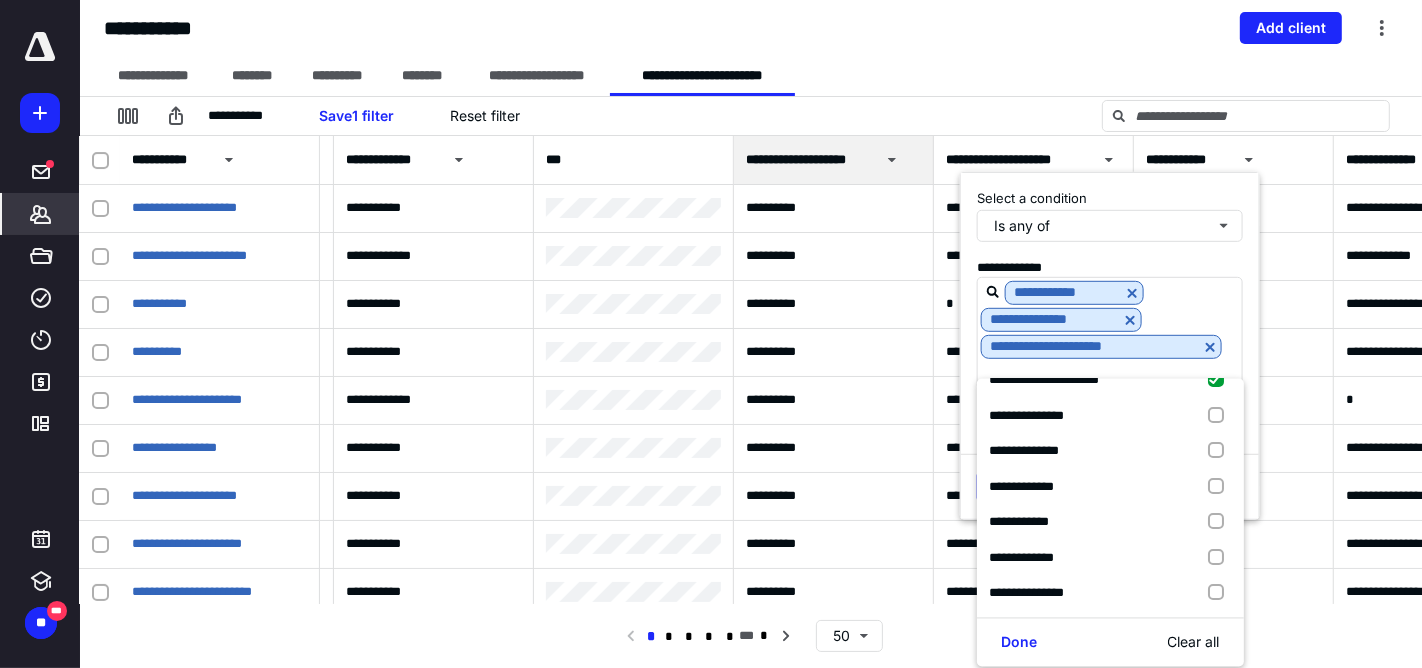 scroll, scrollTop: 237, scrollLeft: 0, axis: vertical 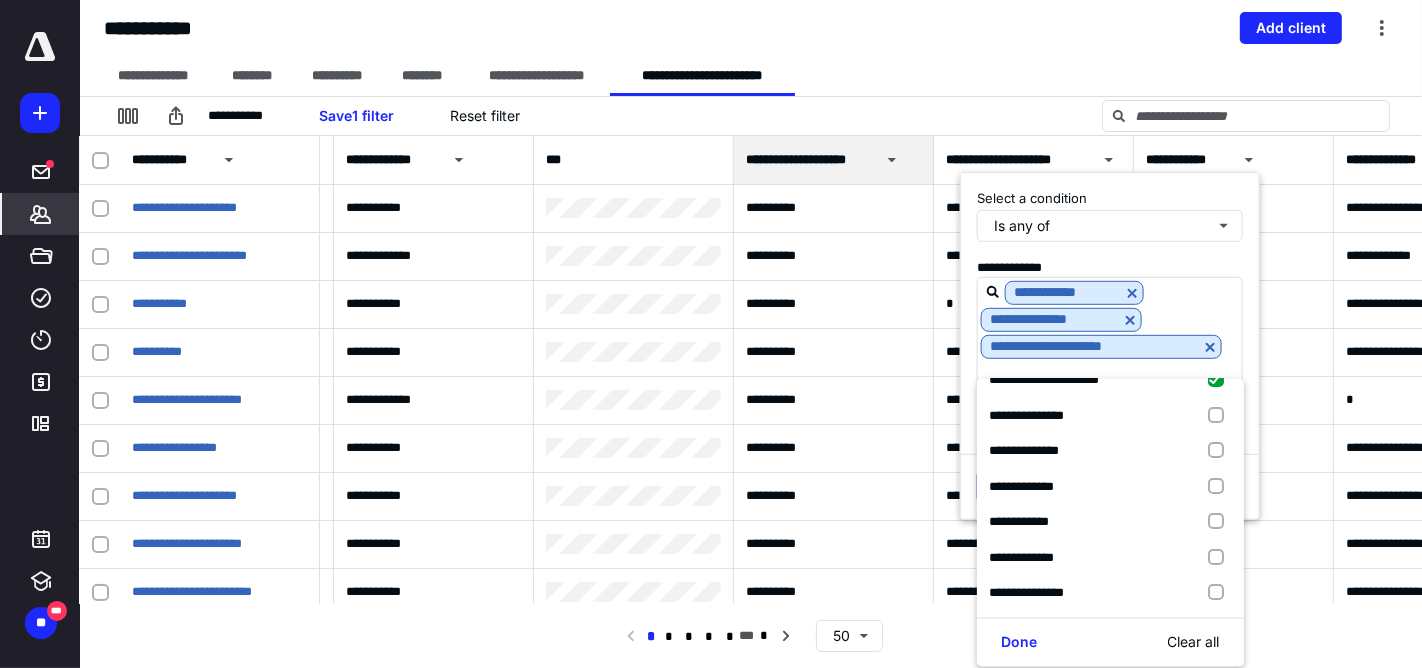 click at bounding box center [1220, 452] 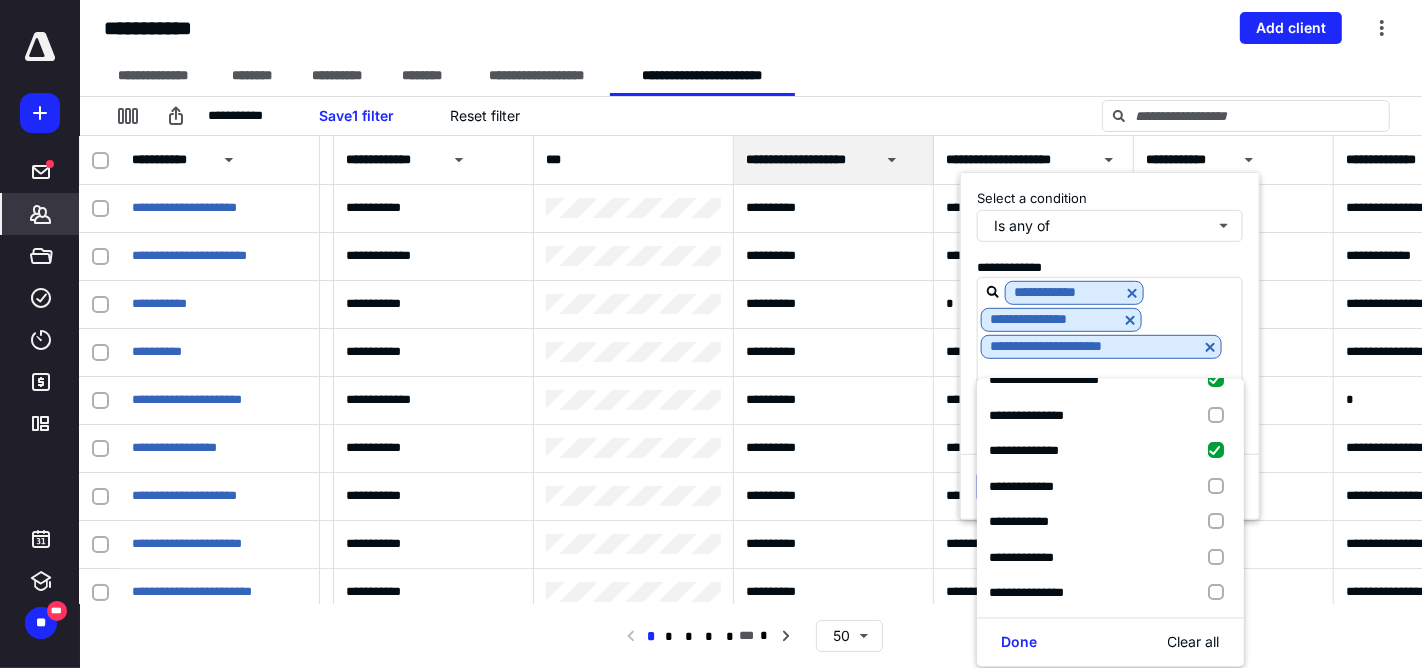 checkbox on "true" 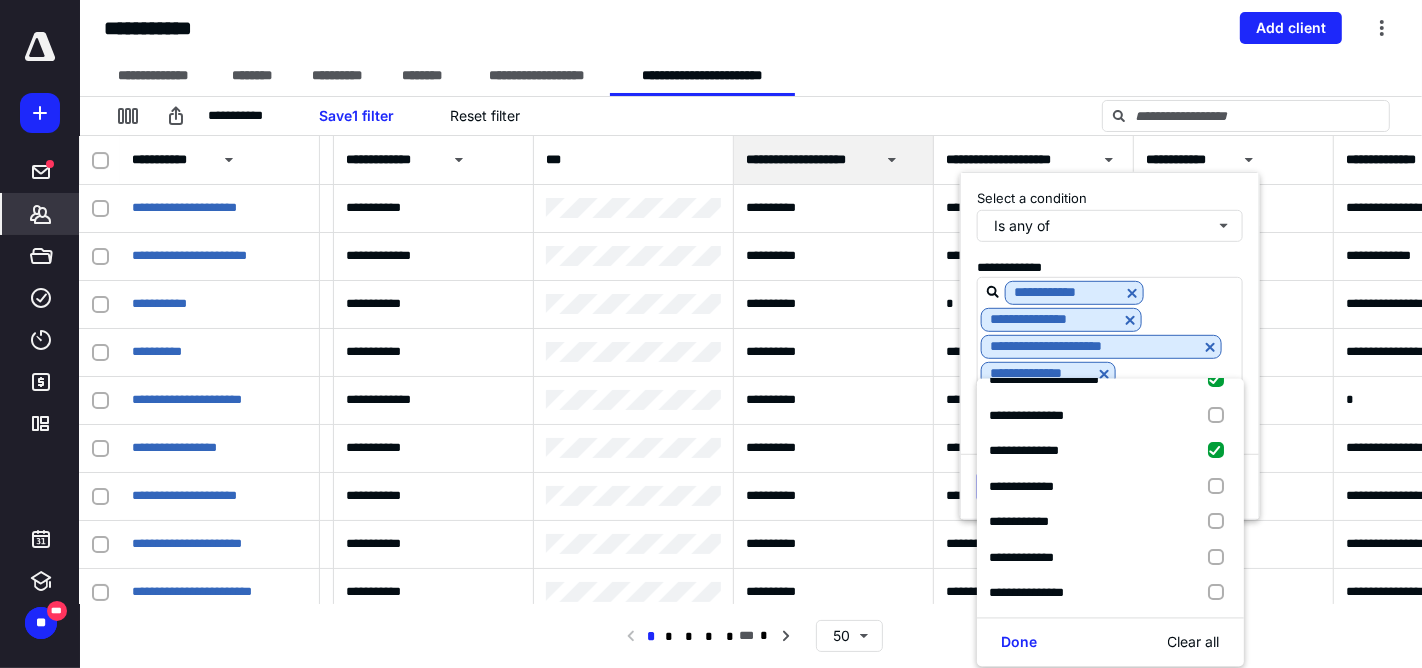 click at bounding box center [1220, 594] 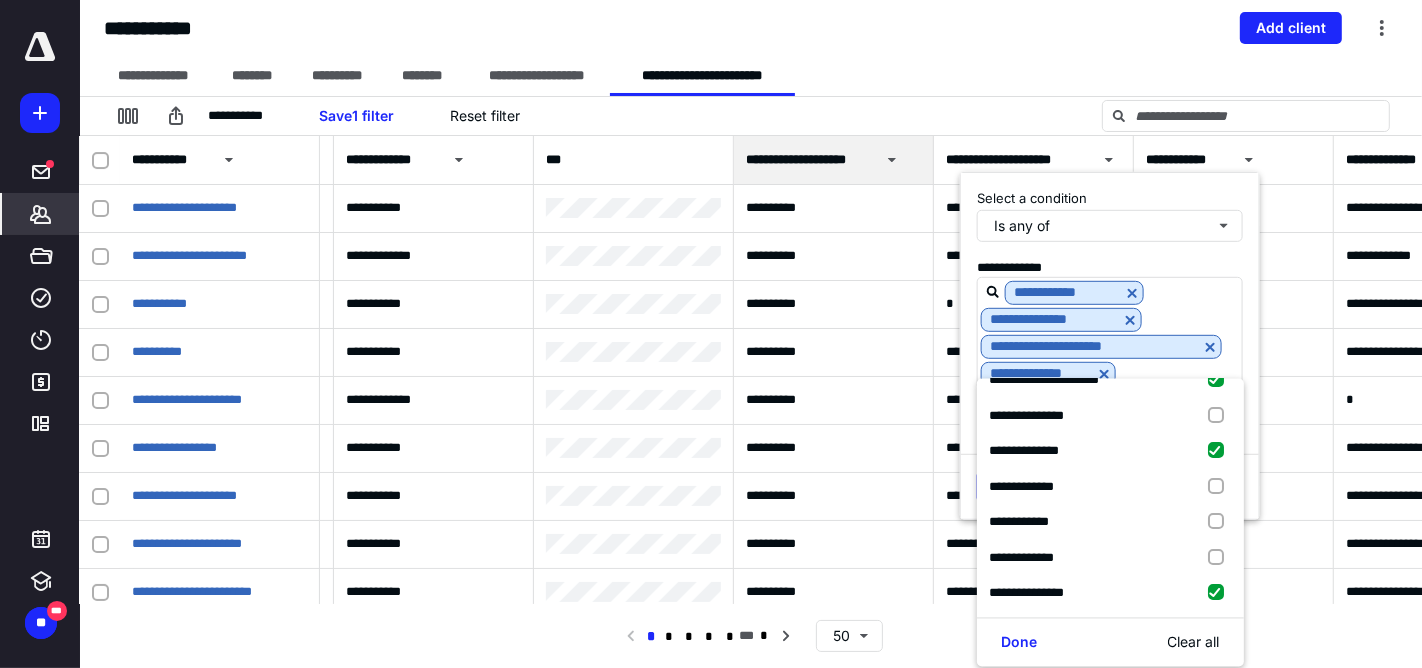 checkbox on "true" 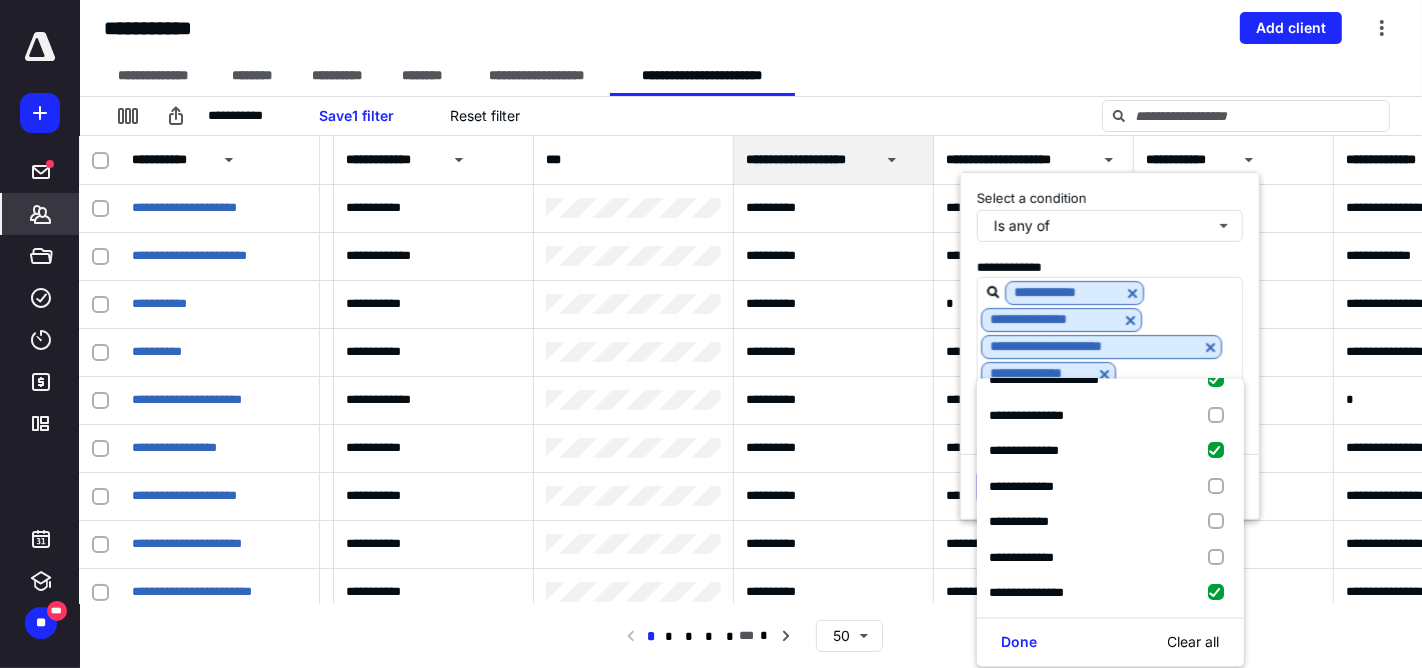 click on "Done" at bounding box center [1019, 643] 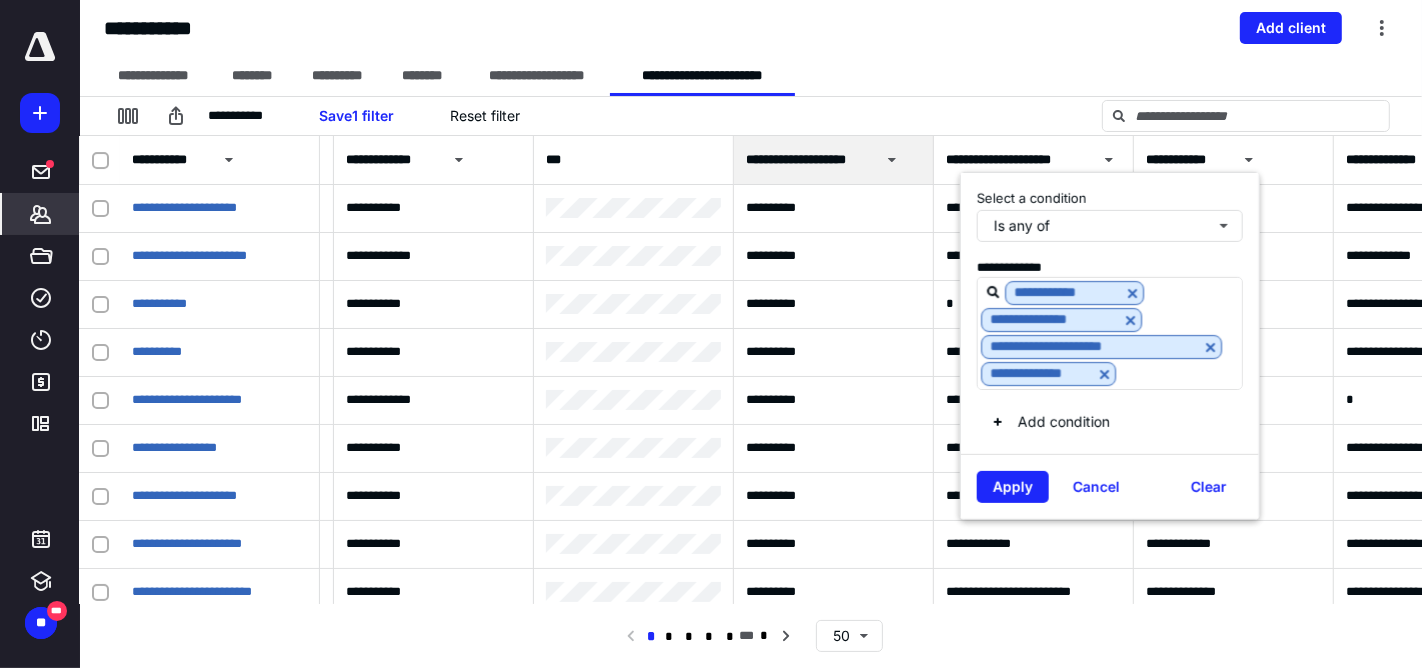click on "Apply" at bounding box center (1013, 487) 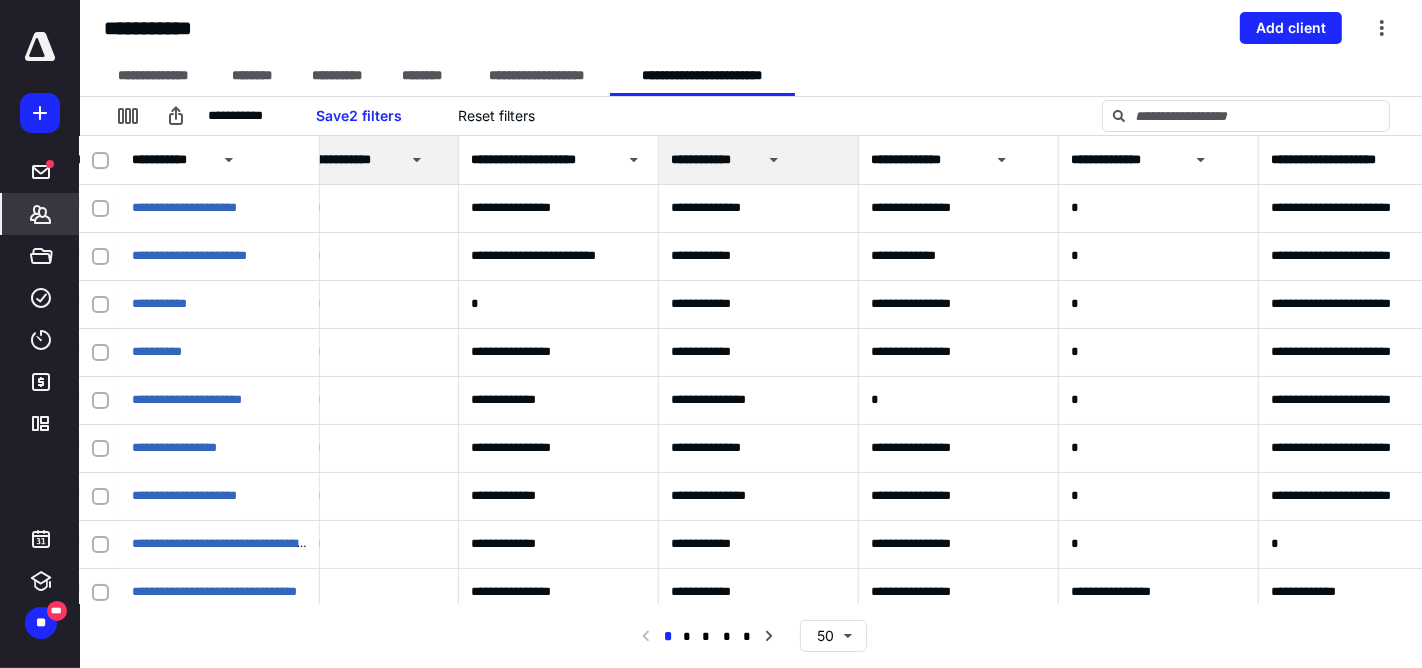 scroll, scrollTop: 0, scrollLeft: 824, axis: horizontal 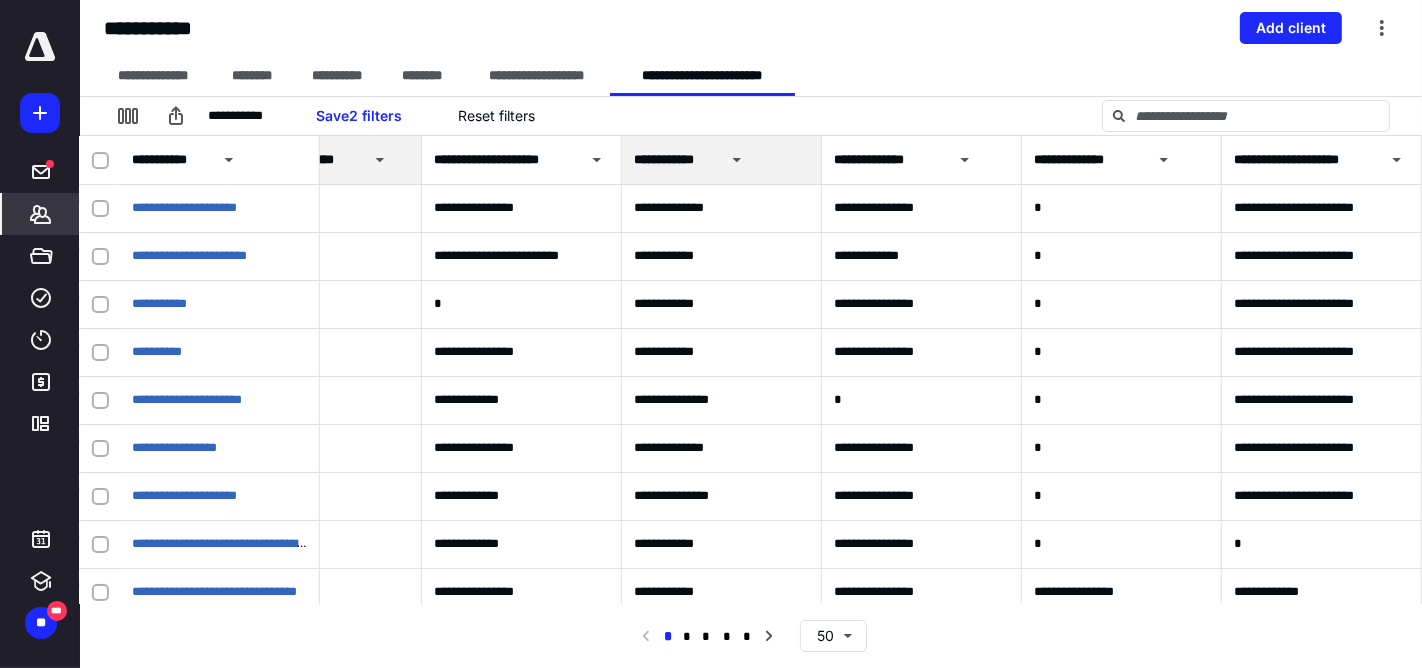 click at bounding box center [1164, 160] 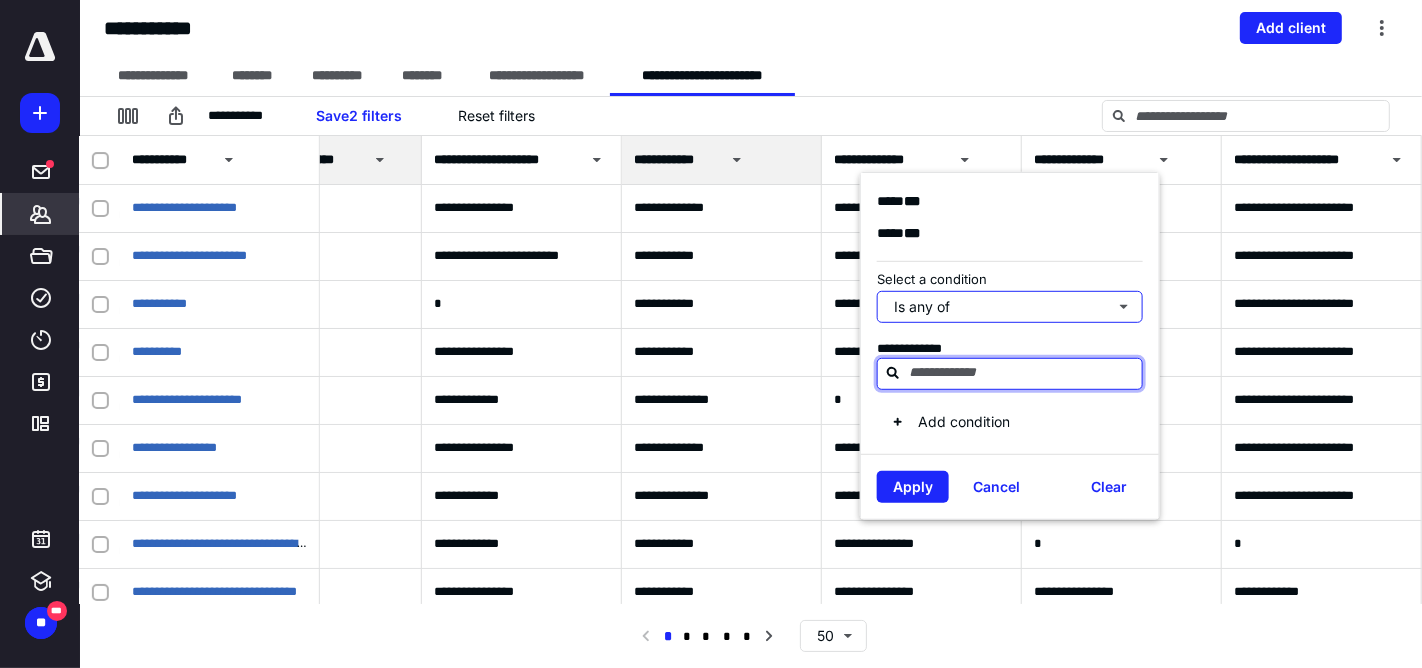 click on "Is any of" at bounding box center (1010, 306) 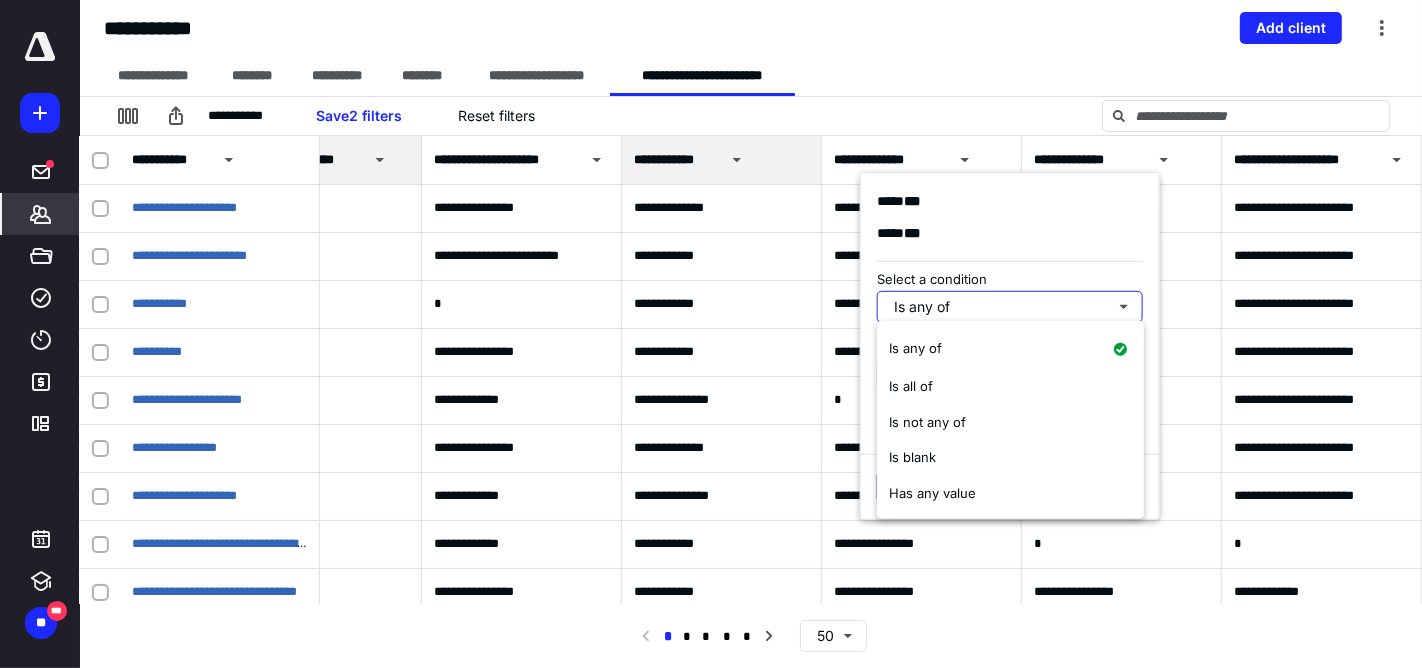 click on "Is blank" at bounding box center (1010, 458) 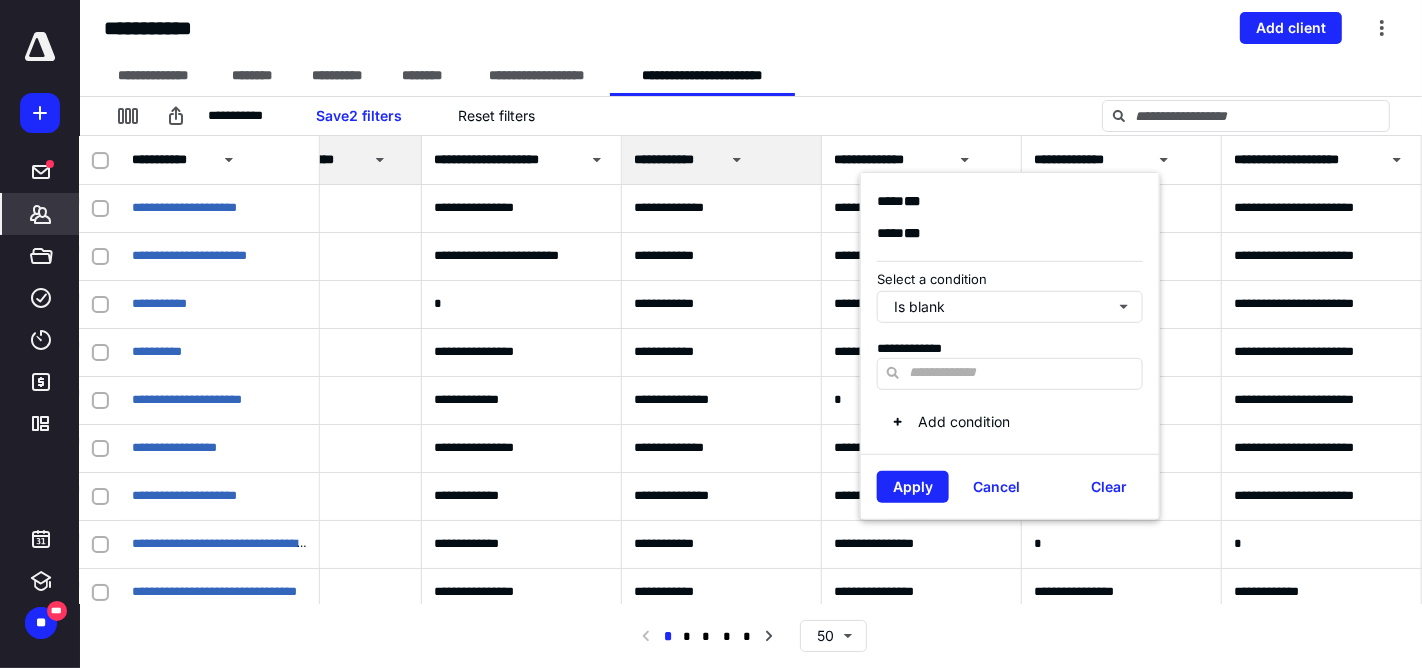 click on "Apply" at bounding box center [913, 487] 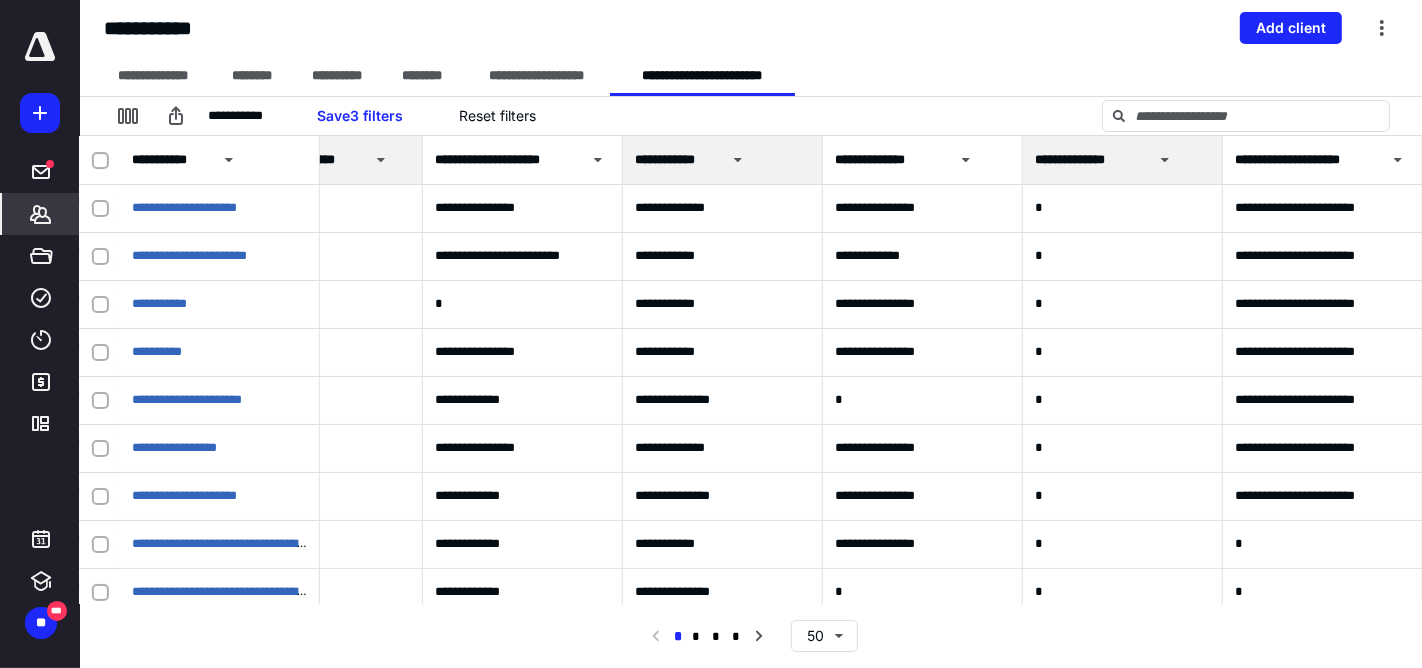 click 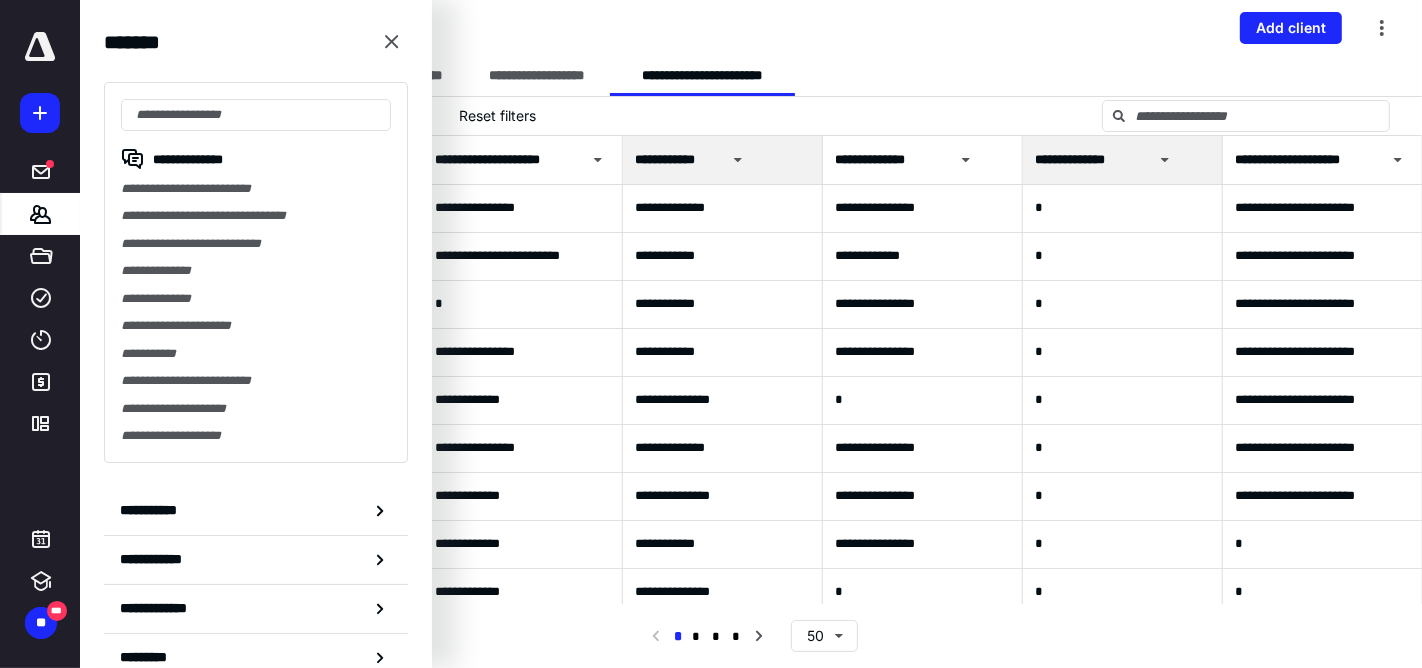 click at bounding box center (256, 115) 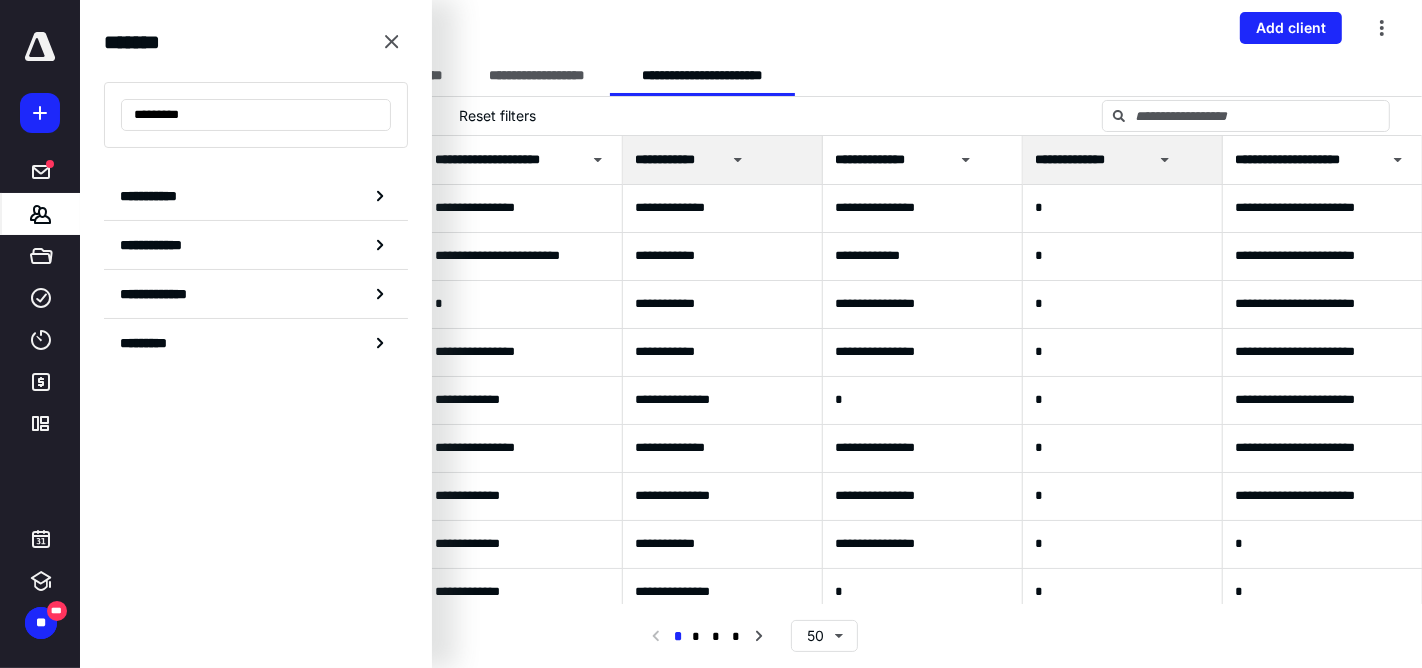 click on "*********" at bounding box center [256, 115] 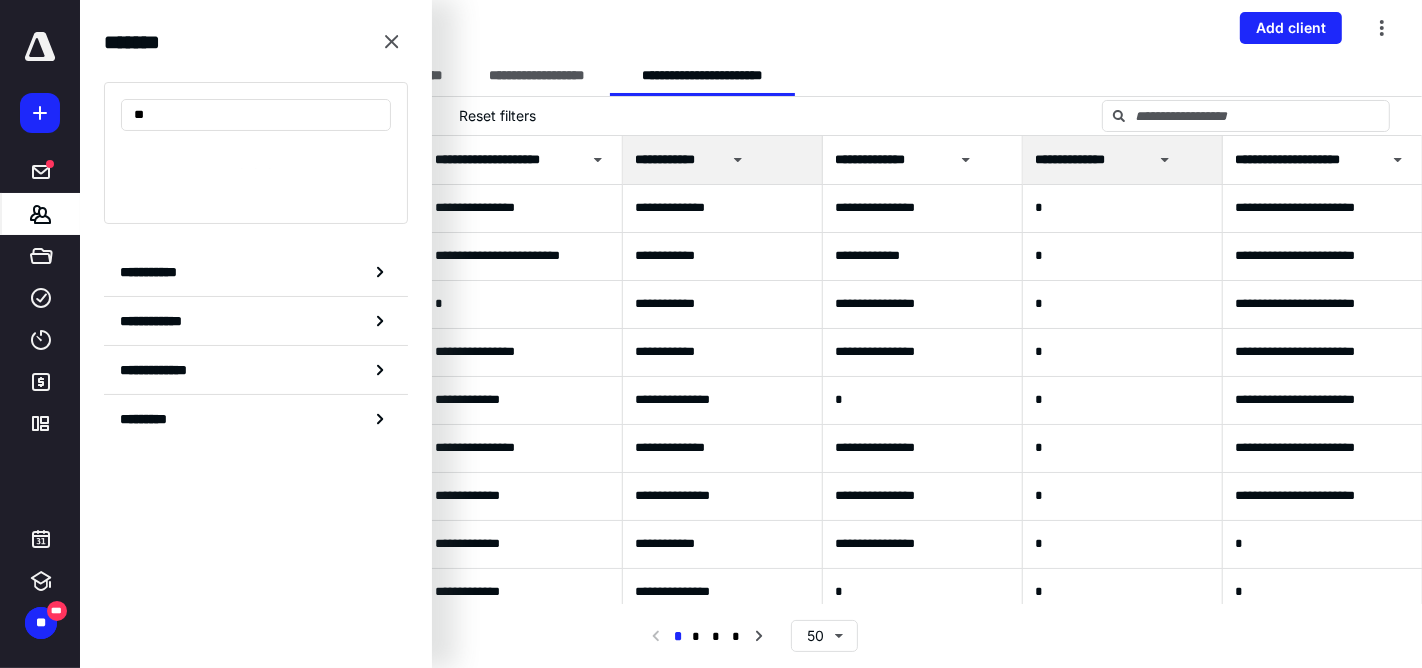 type on "*" 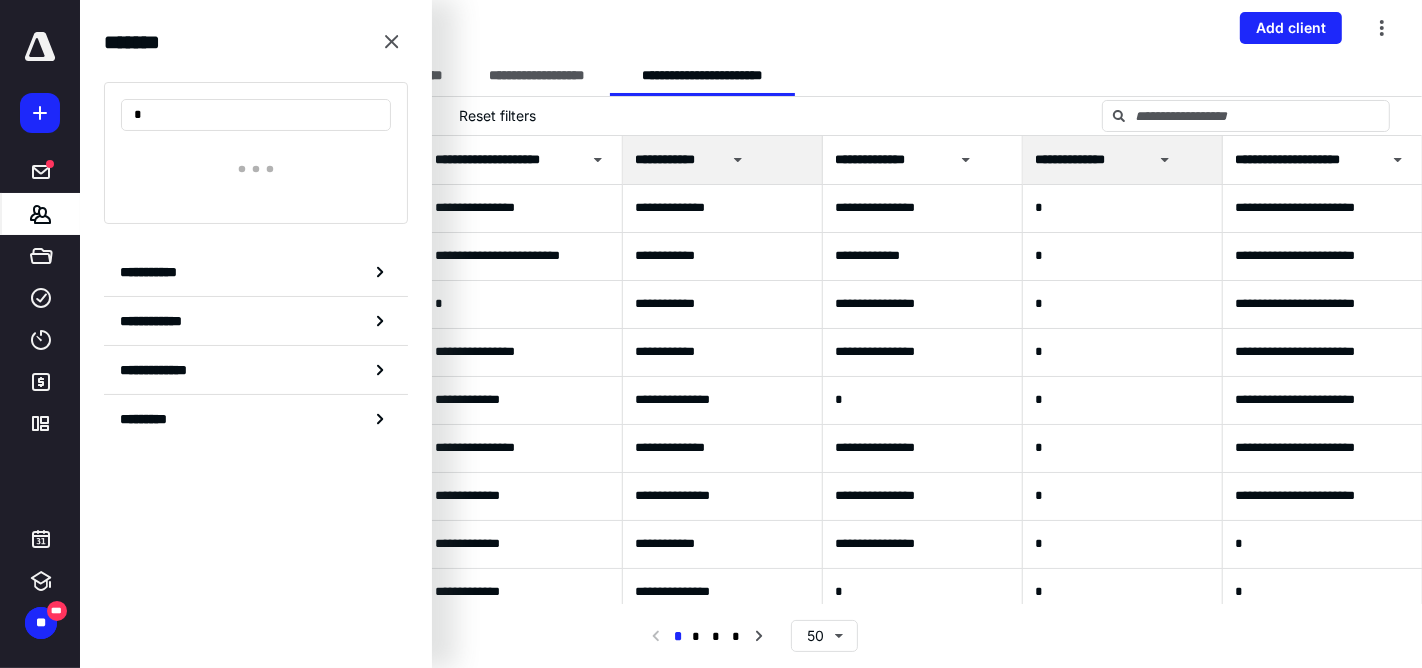 type 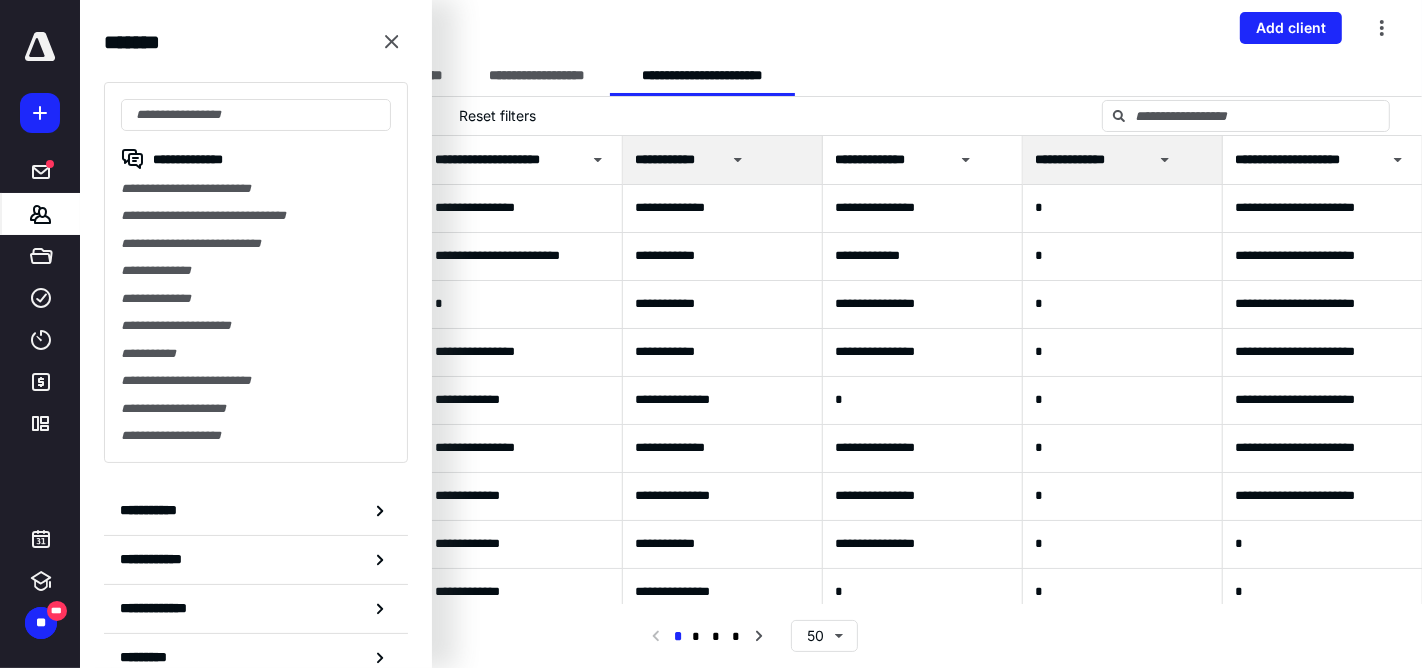 click on "**********" at bounding box center [751, 28] 